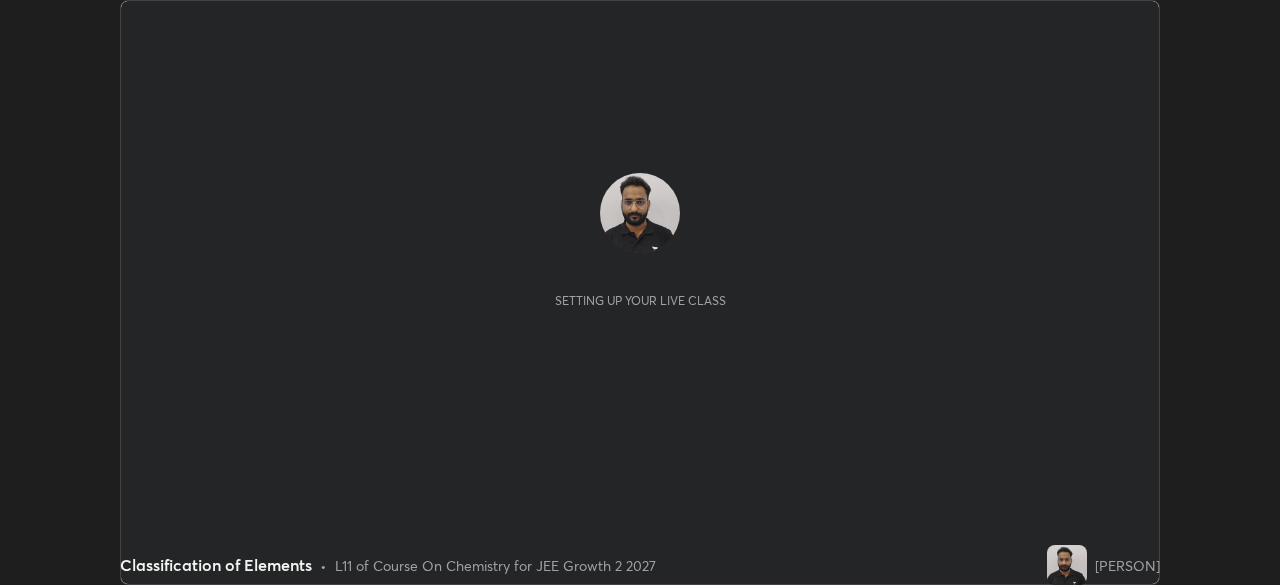 scroll, scrollTop: 0, scrollLeft: 0, axis: both 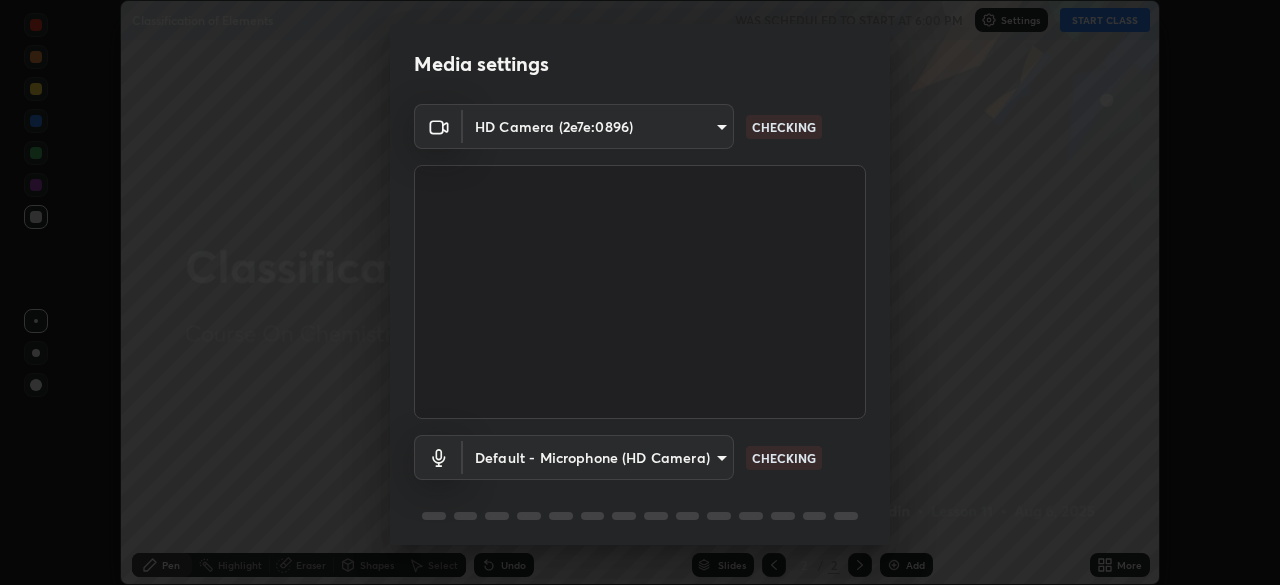 click on "Erase all Classification of Elements WAS SCHEDULED TO START AT  6:00 PM Settings START CLASS Setting up your live class Classification of Elements • L11 of Course On Chemistry for JEE Growth 2 2027 [PERSON] Pen Highlight Eraser Shapes Select Undo Slides 2 / 2 Add More Enable hand raising Enable raise hand to speak to learners. Once enabled, chat will be turned off temporarily. Enable x   No doubts shared Encourage your learners to ask a doubt for better clarity Report an issue Reason for reporting Buffering Chat not working Audio - Video sync issue Educator video quality low ​ Attach an image Report Media settings HD Camera (2e7e:0896) a42f9b48dabf02ae83a70923f4ec4460a2760f5b9a27cc7621bc27cb73a6dad7 CHECKING Default - Microphone (HD Camera) default CHECKING 1 / 5 Next" at bounding box center (640, 292) 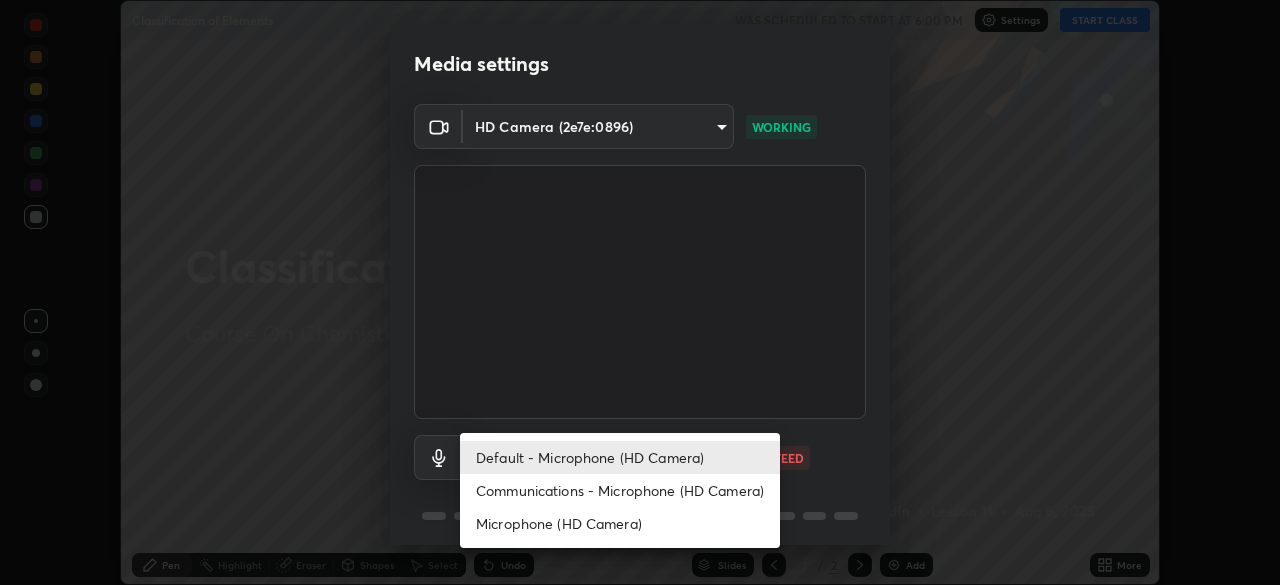 click at bounding box center [640, 292] 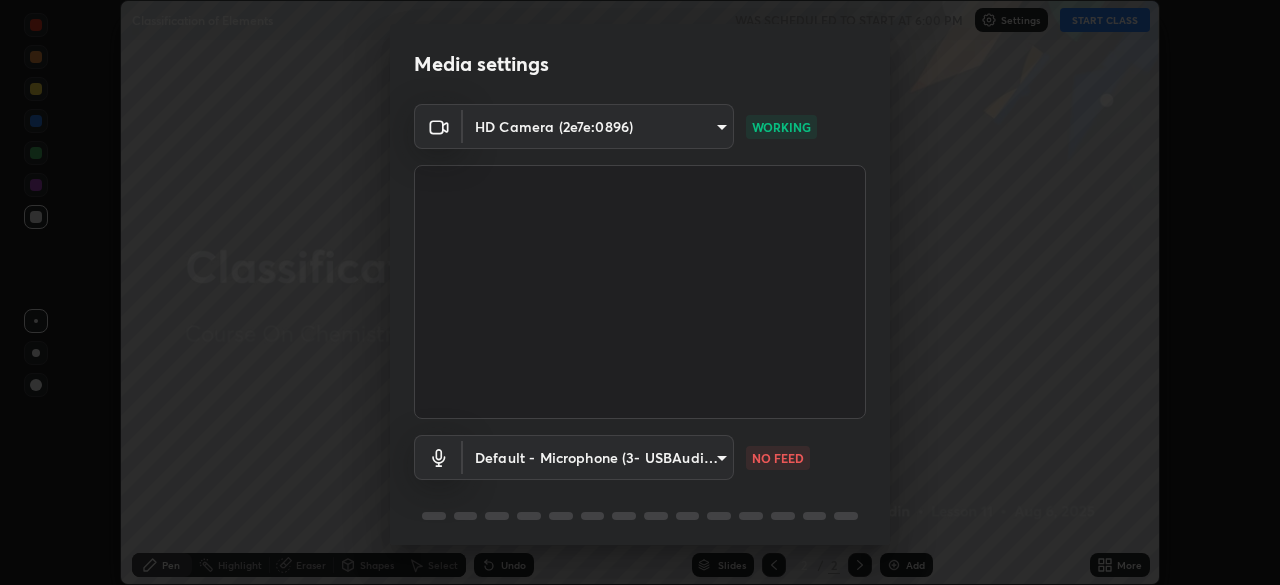 click on "Erase all Classification of Elements WAS SCHEDULED TO START AT  6:00 PM Settings START CLASS Setting up your live class Classification of Elements • L11 of Course On Chemistry for JEE Growth 2 2027 [PERSON] Pen Highlight Eraser Shapes Select Undo Slides 2 / 2 Add More Enable hand raising Enable raise hand to speak to learners. Once enabled, chat will be turned off temporarily. Enable x   No doubts shared Encourage your learners to ask a doubt for better clarity Report an issue Reason for reporting Buffering Chat not working Audio - Video sync issue Educator video quality low ​ Attach an image Report Media settings HD Camera (2e7e:0896) a42f9b48dabf02ae83a70923f4ec4460a2760f5b9a27cc7621bc27cb73a6dad7 WORKING Default - Microphone (3- USBAudio1.0) default NO FEED 1 / 5 Next" at bounding box center (640, 292) 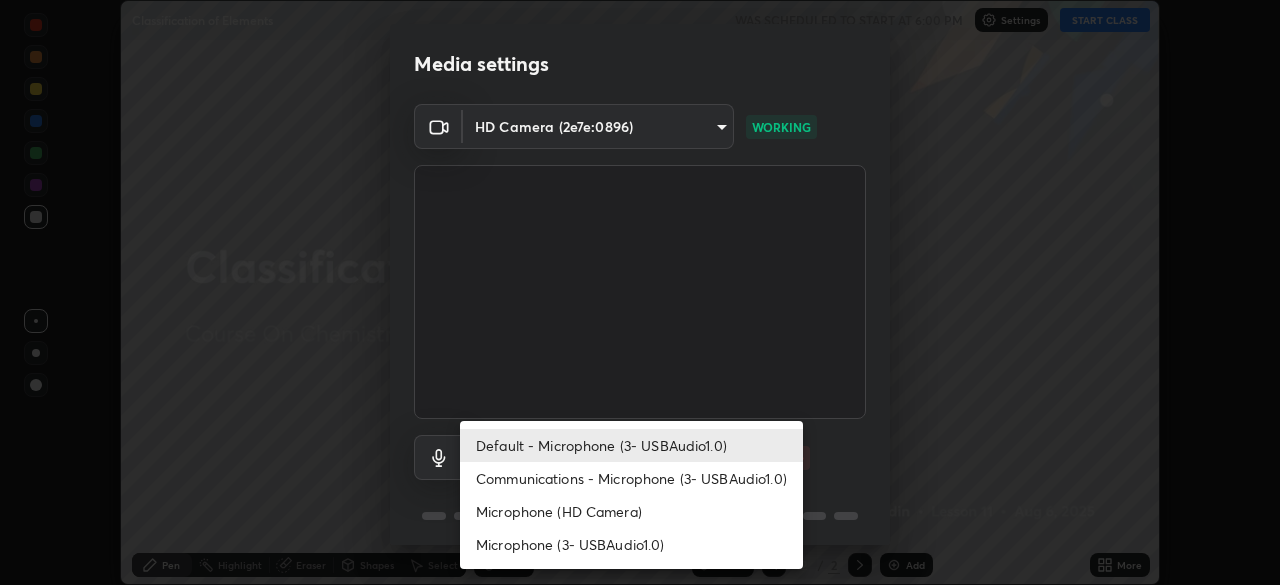 click on "Communications - Microphone (3- USBAudio1.0)" at bounding box center [631, 478] 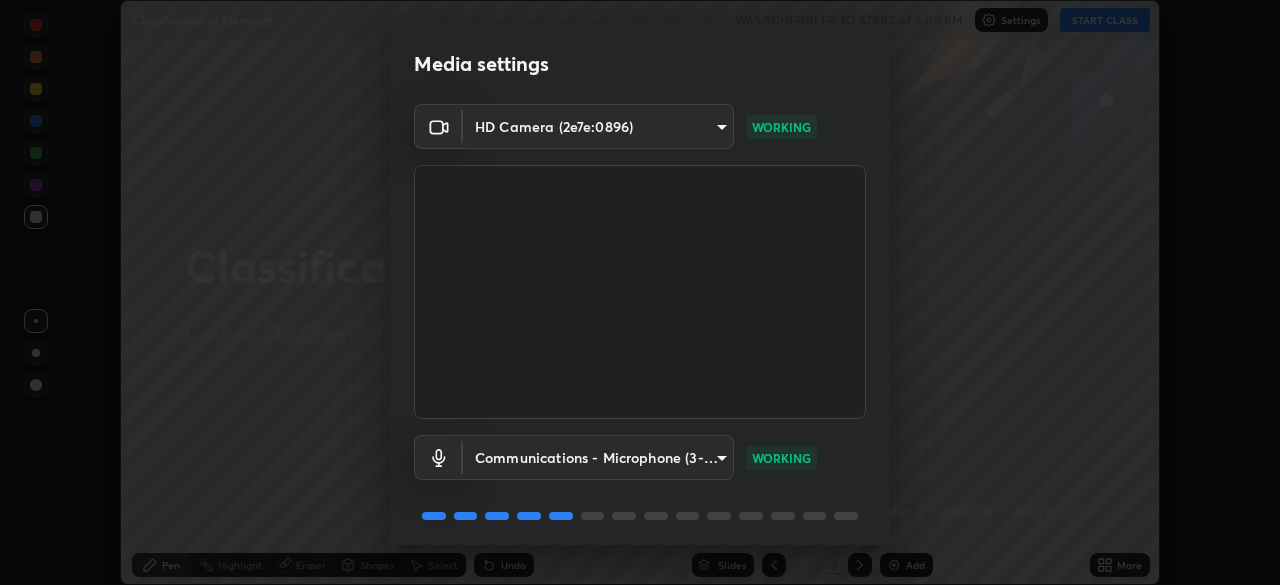scroll, scrollTop: 71, scrollLeft: 0, axis: vertical 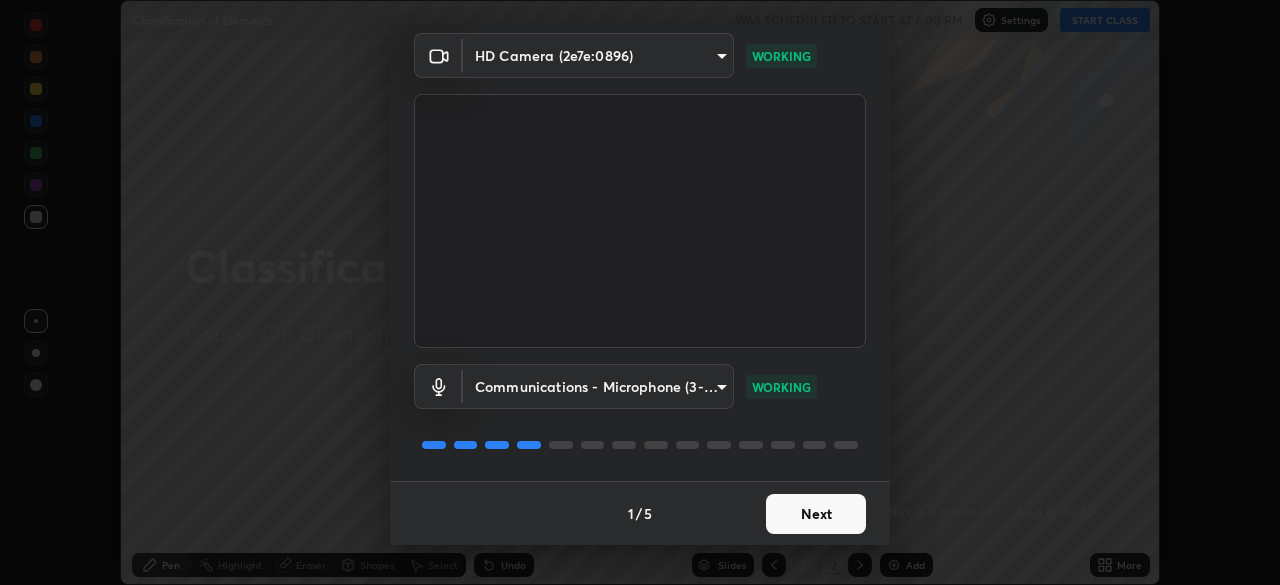 click on "Next" at bounding box center (816, 514) 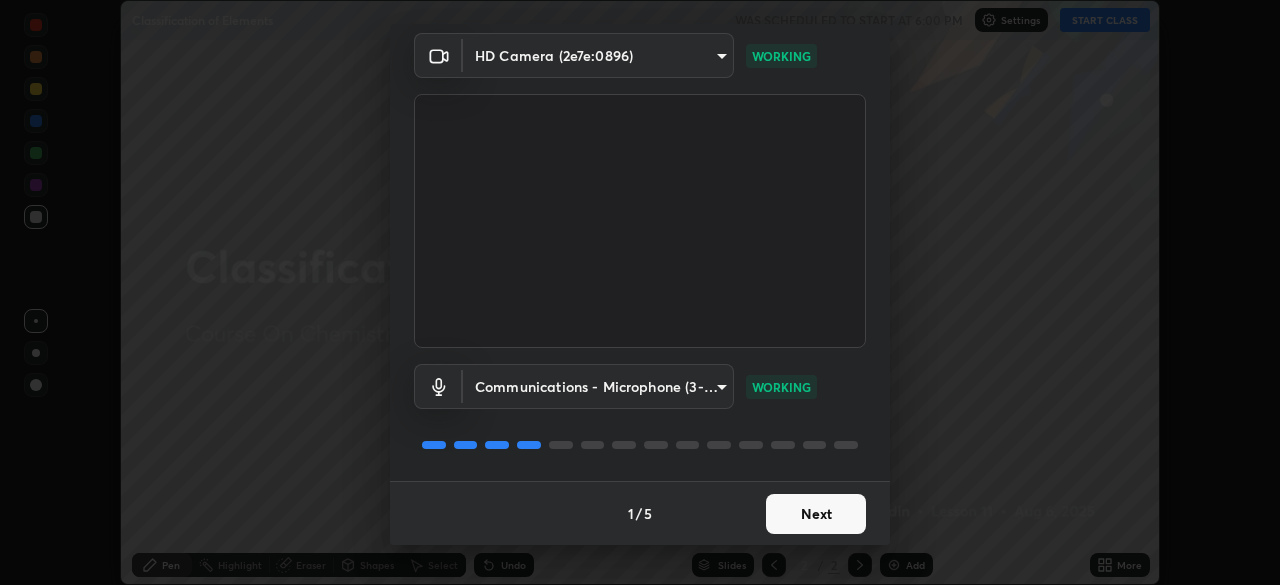 scroll, scrollTop: 0, scrollLeft: 0, axis: both 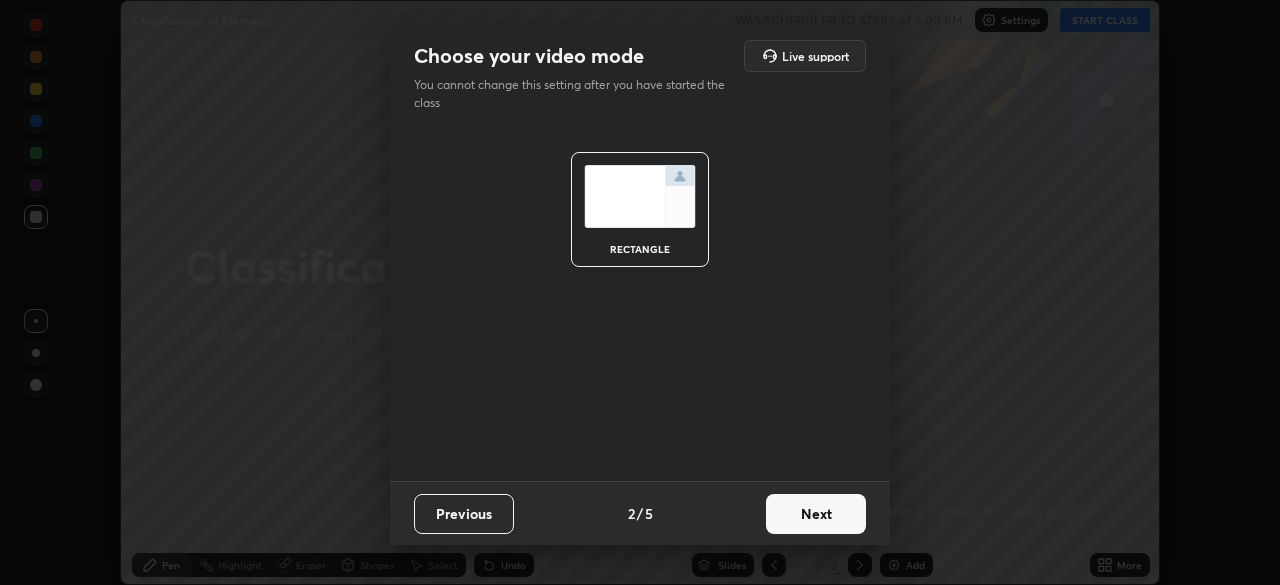 click on "Next" at bounding box center [816, 514] 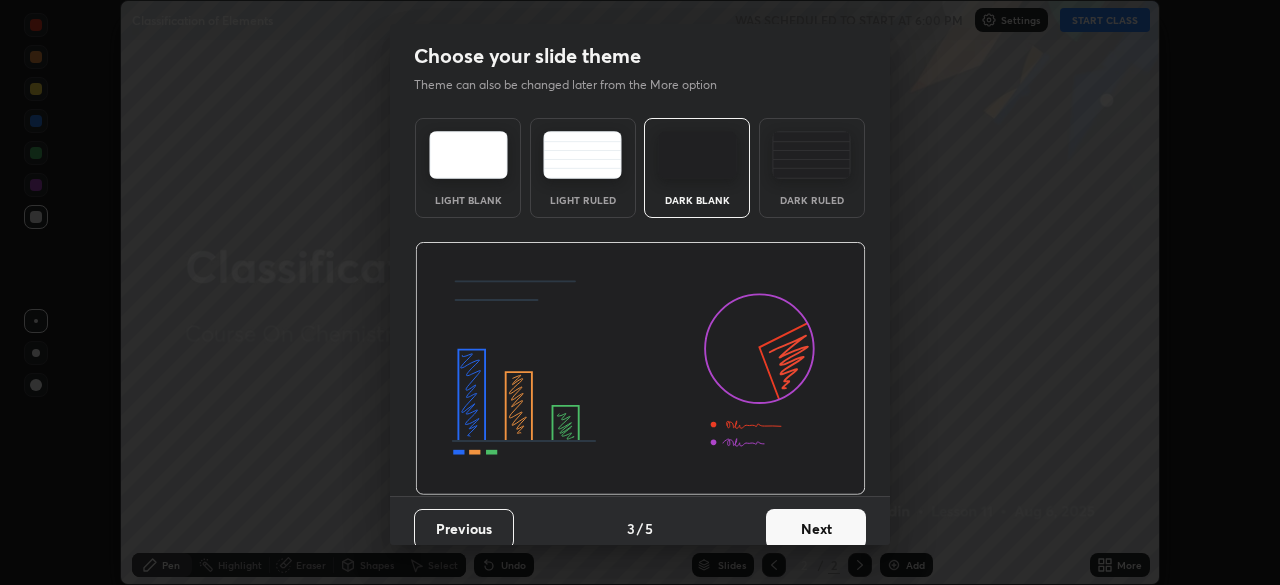 click on "Next" at bounding box center (816, 529) 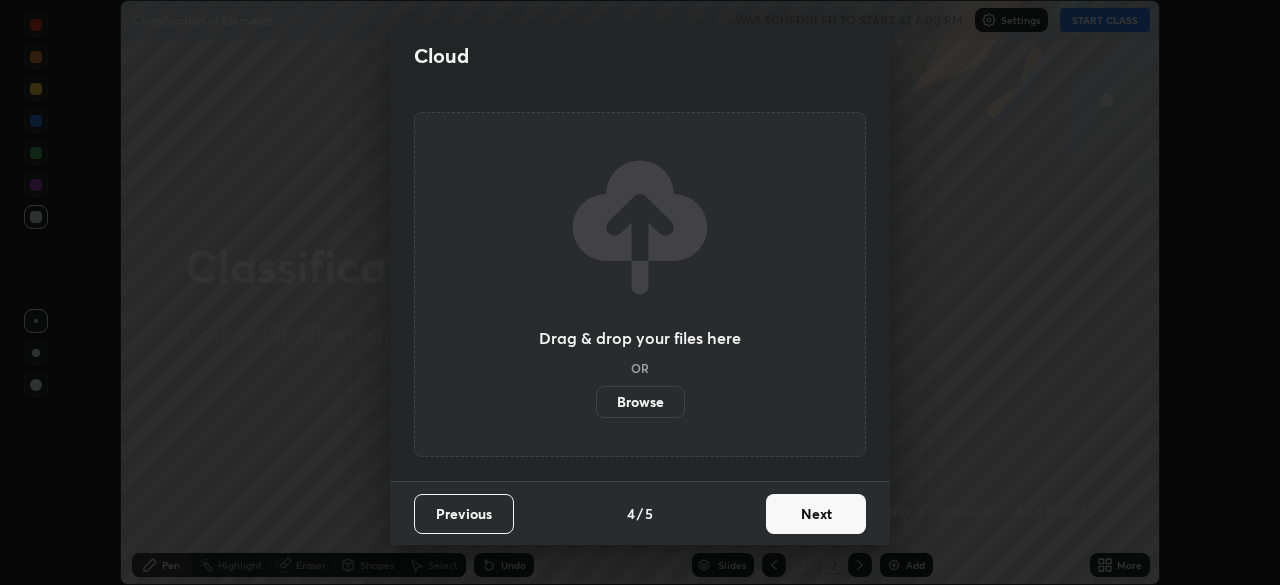click on "Next" at bounding box center [816, 514] 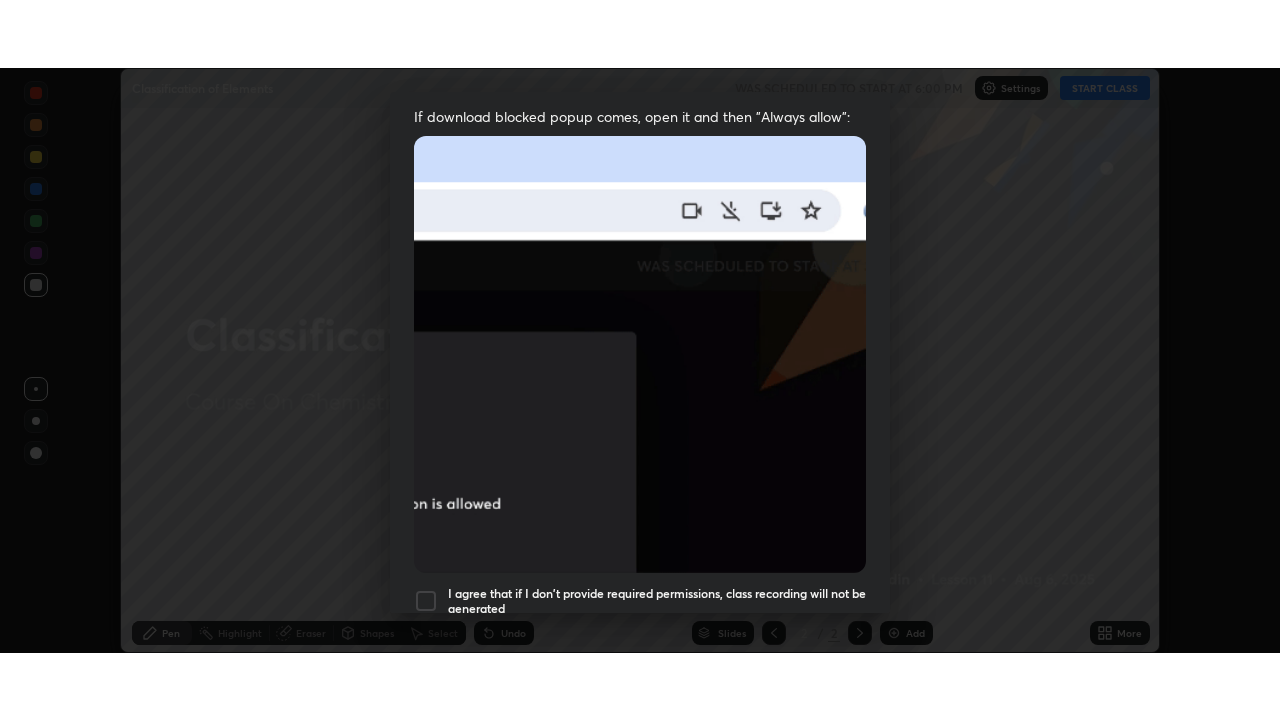 scroll, scrollTop: 479, scrollLeft: 0, axis: vertical 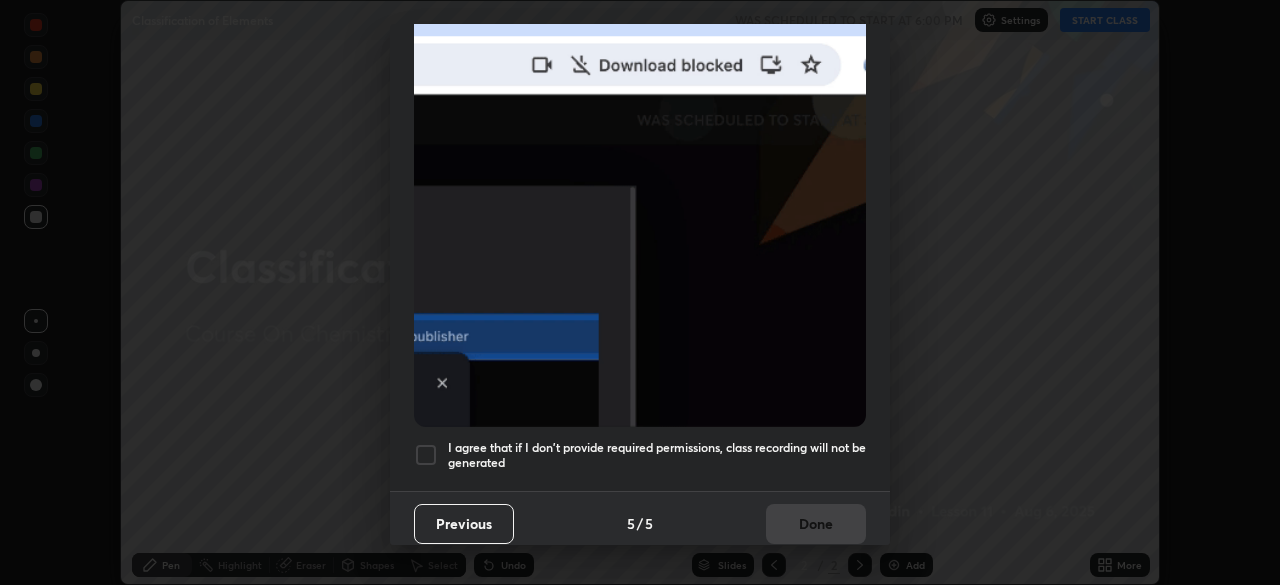 click at bounding box center (426, 455) 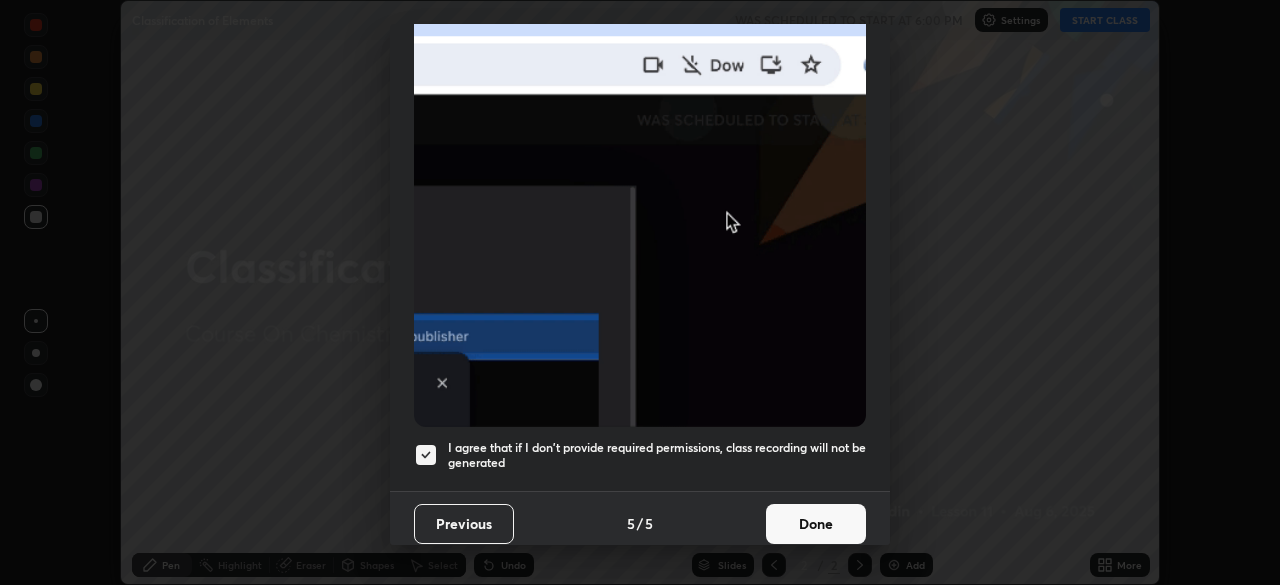click on "Done" at bounding box center [816, 524] 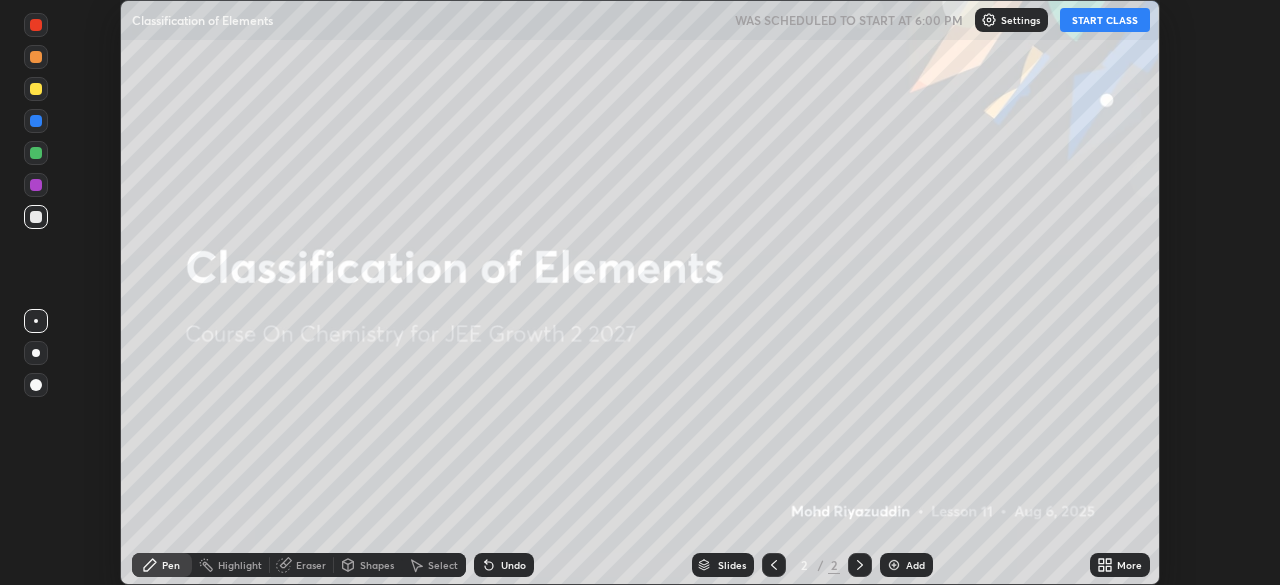 click on "START CLASS" at bounding box center (1105, 20) 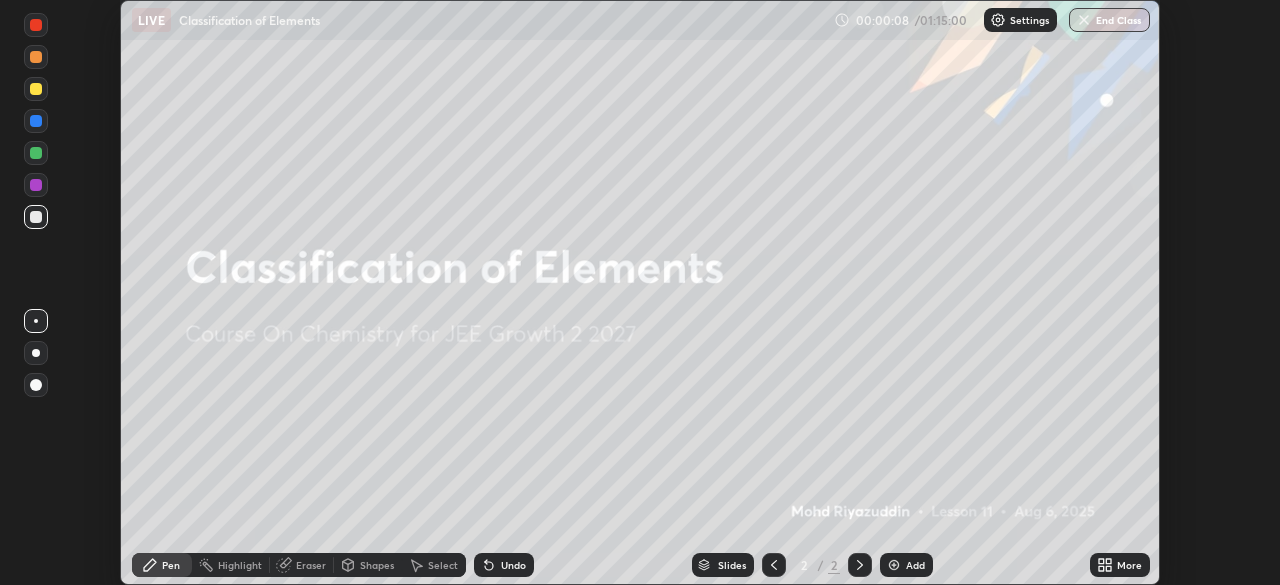 click at bounding box center [894, 565] 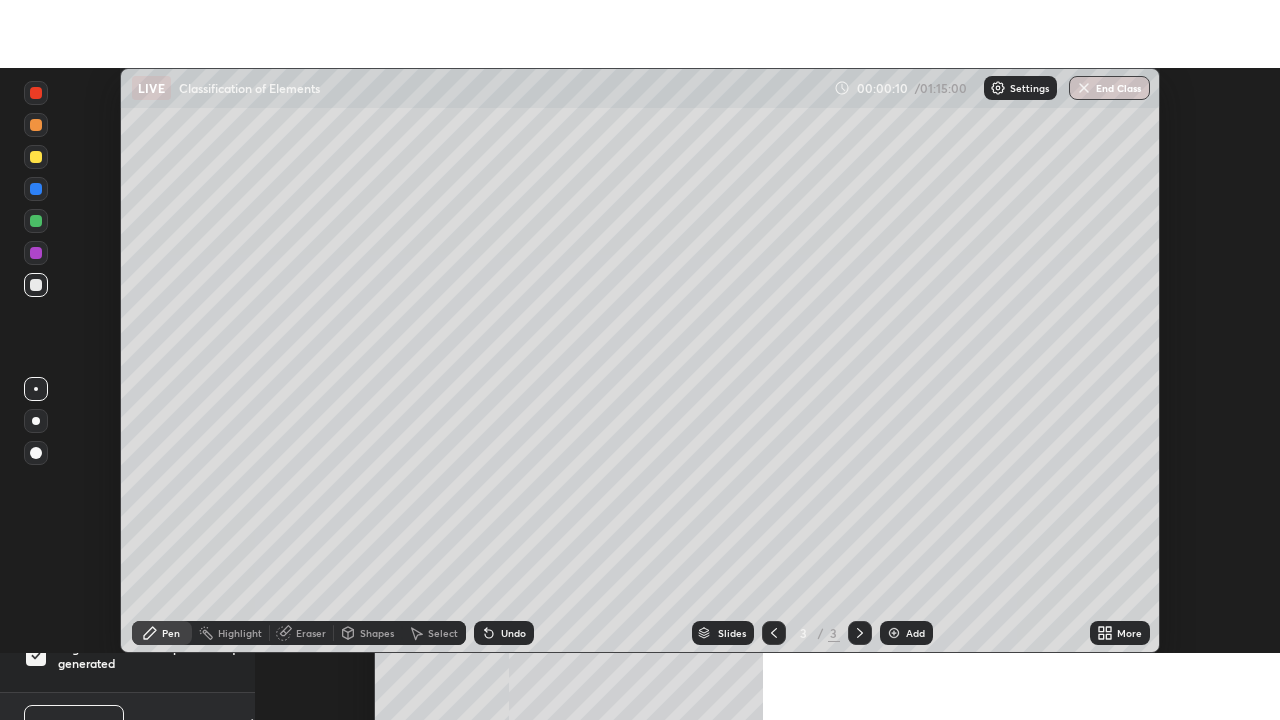 scroll, scrollTop: 99280, scrollLeft: 98720, axis: both 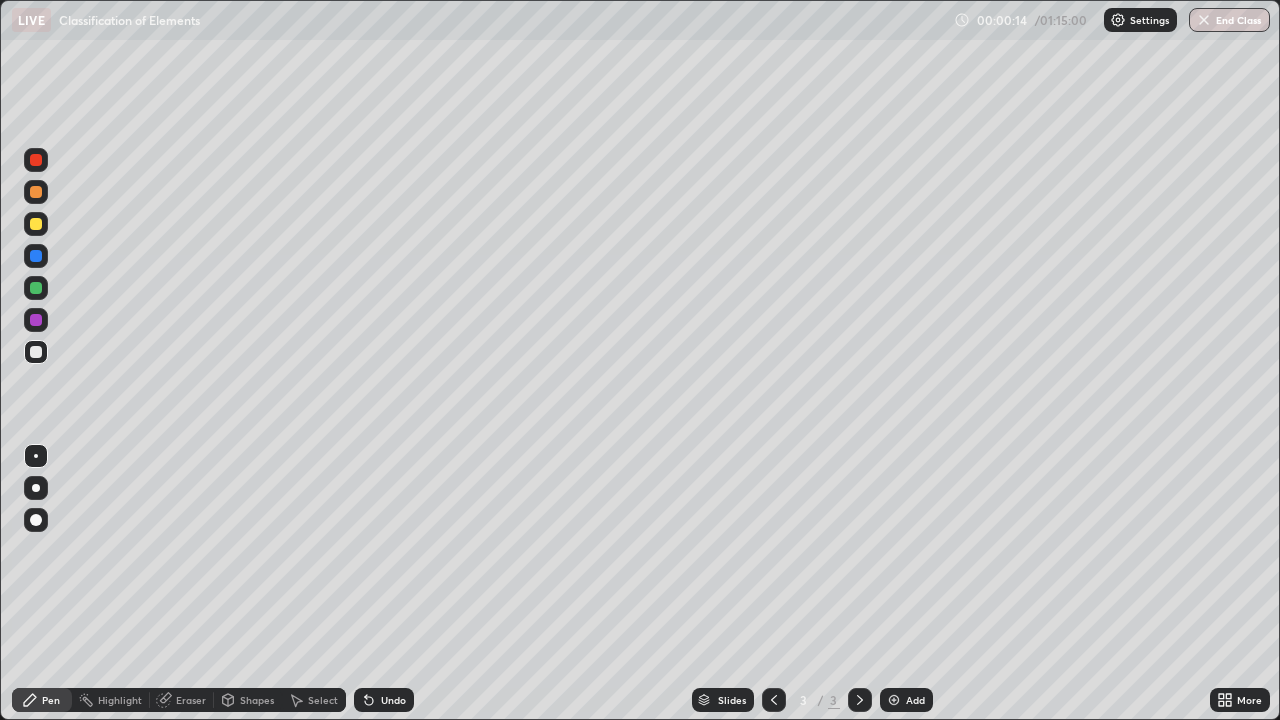 click 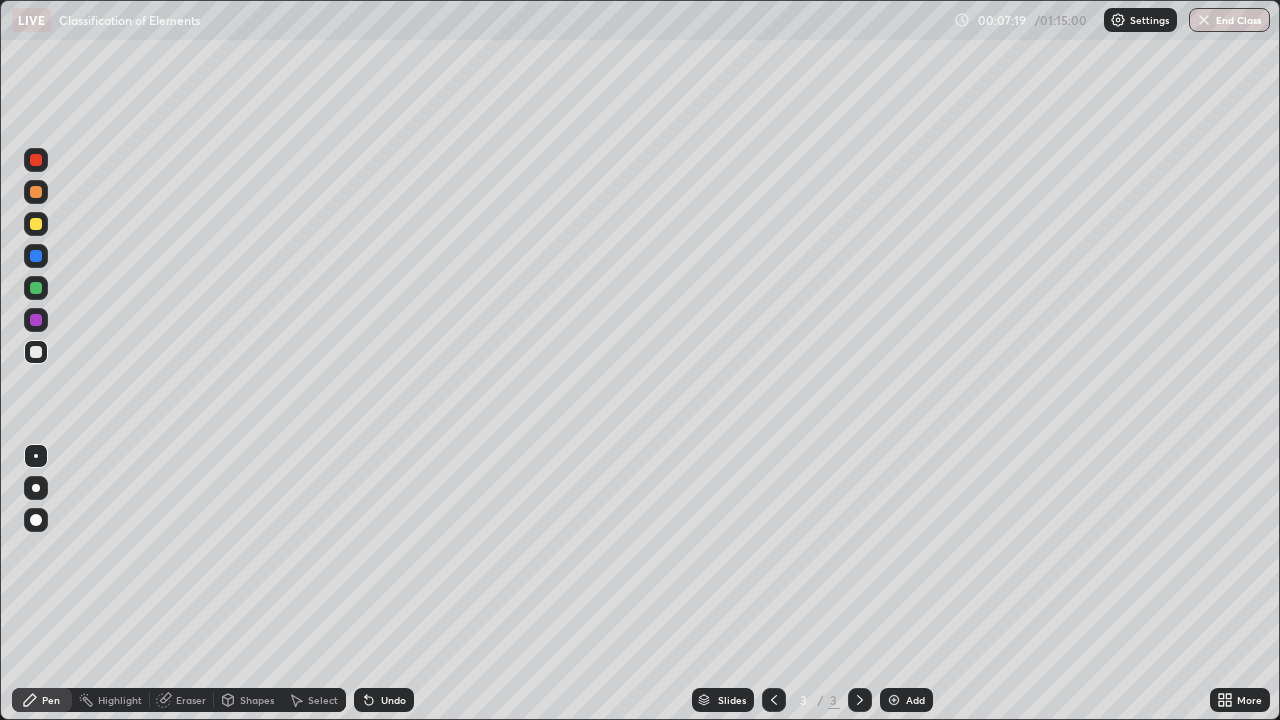 click at bounding box center (894, 700) 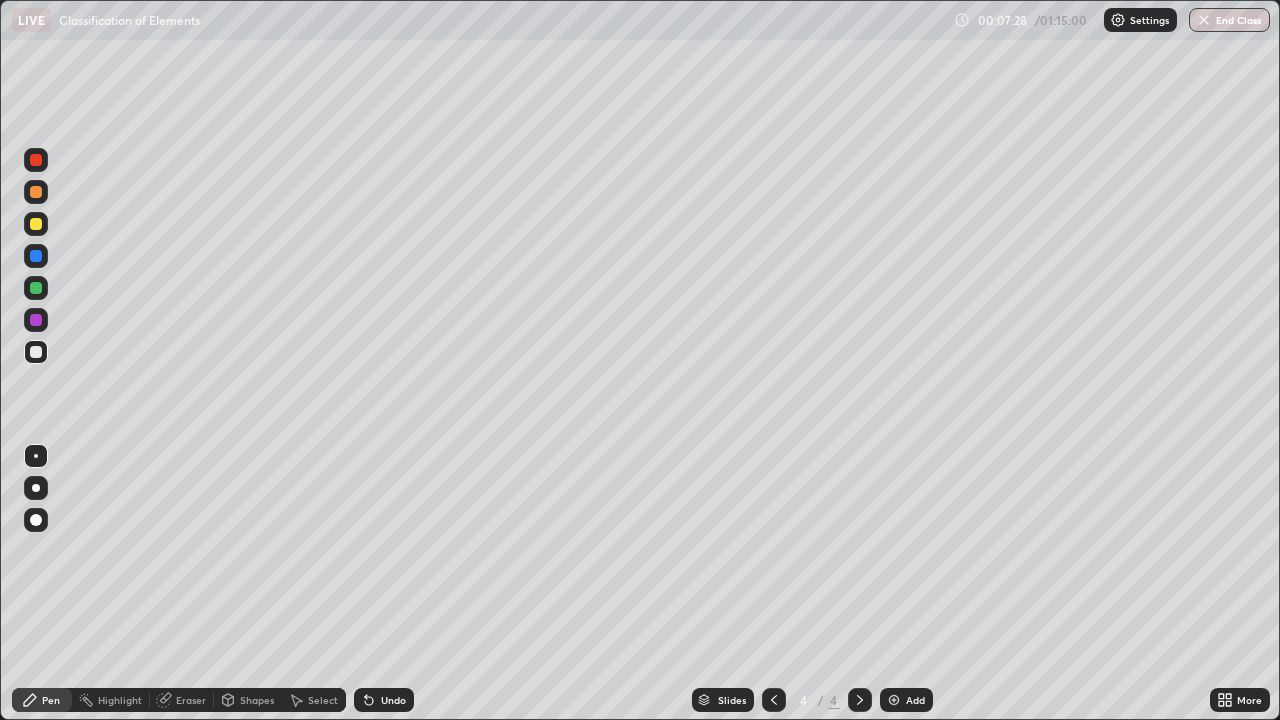 click 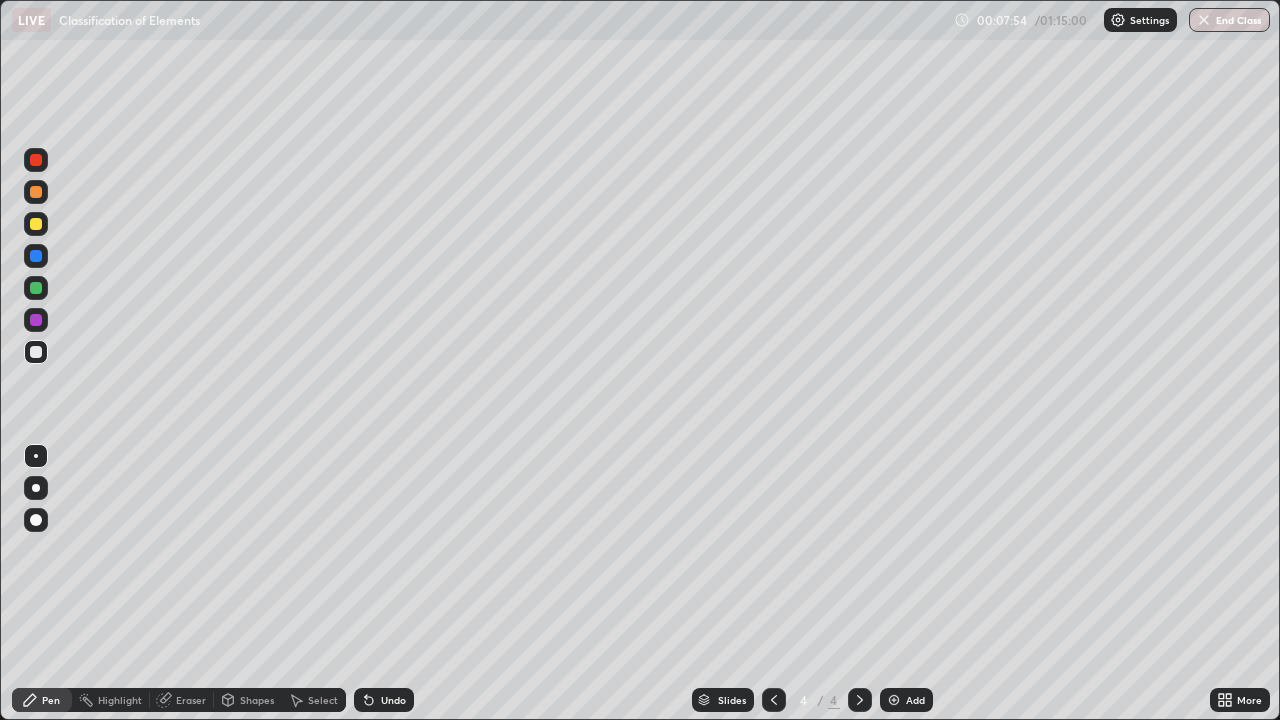 click 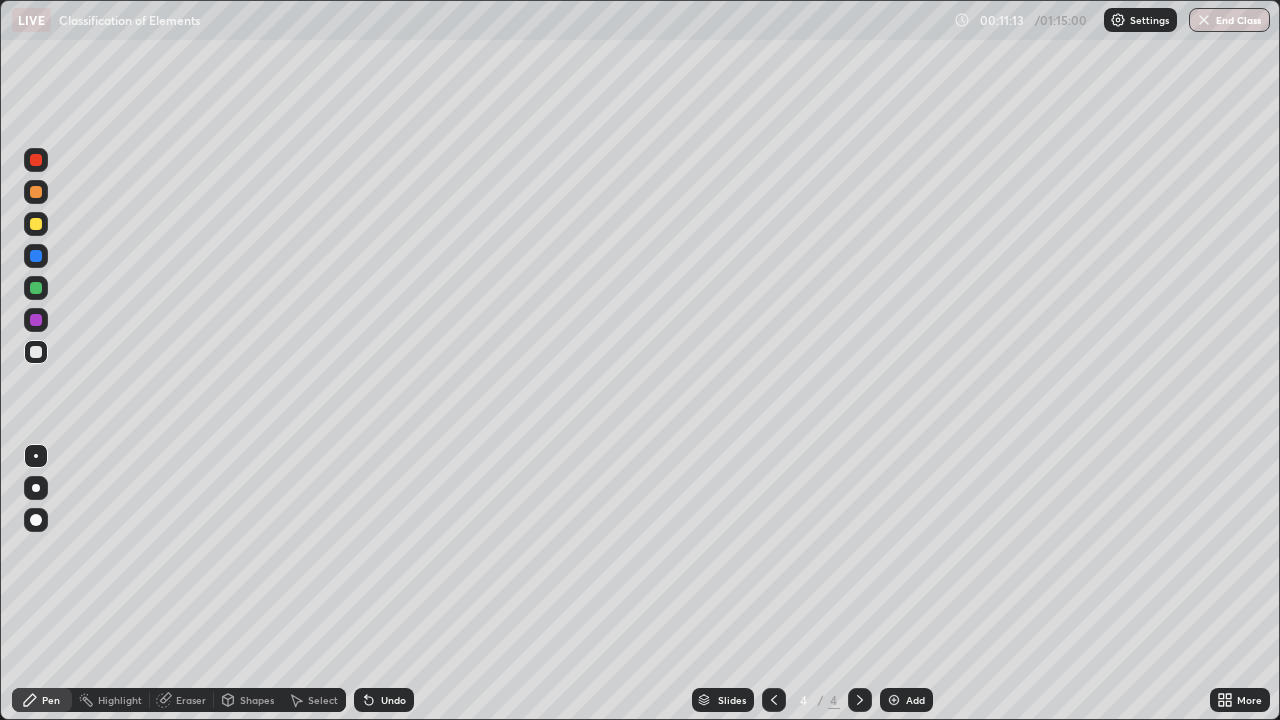 click 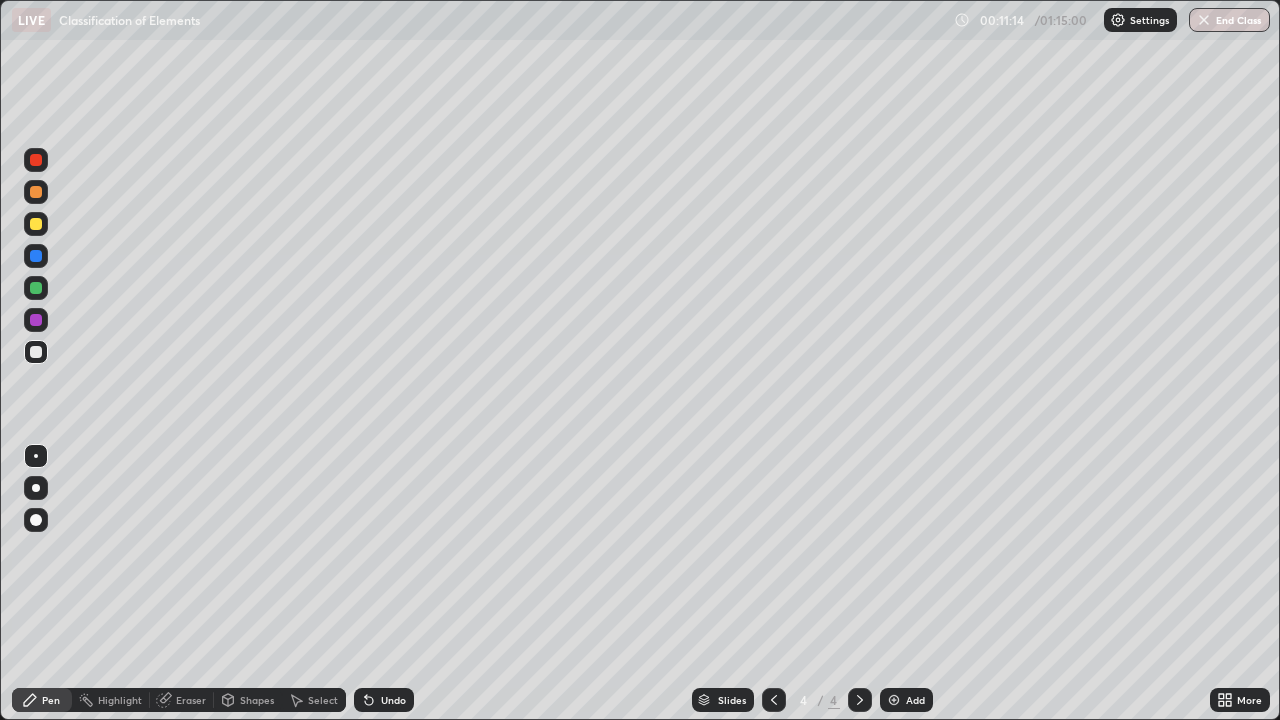 click on "Undo" at bounding box center (384, 700) 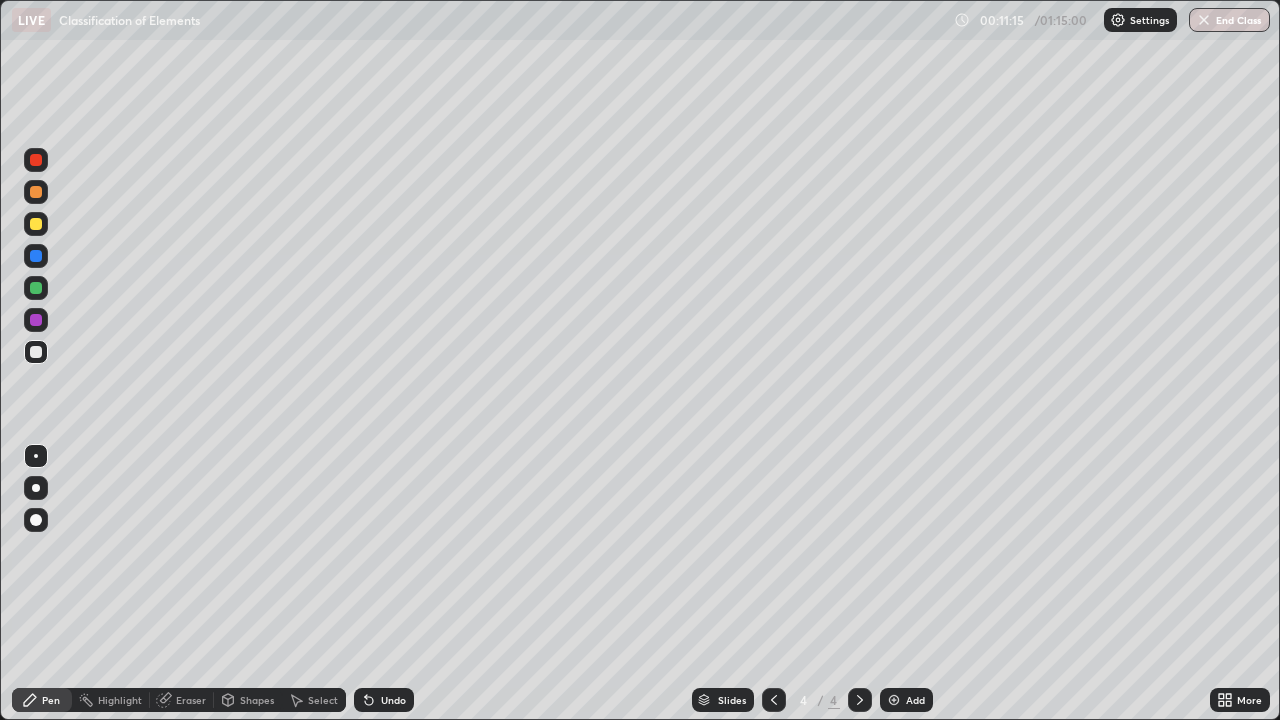 click 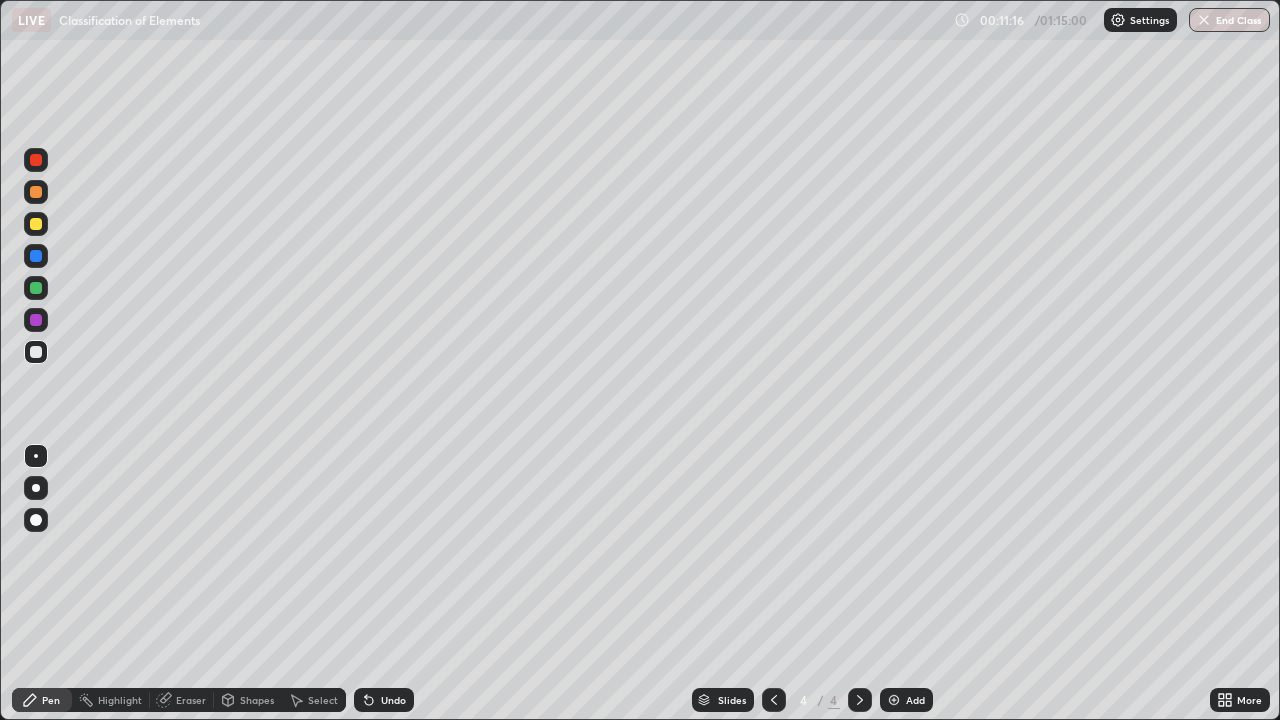 click on "Undo" at bounding box center [384, 700] 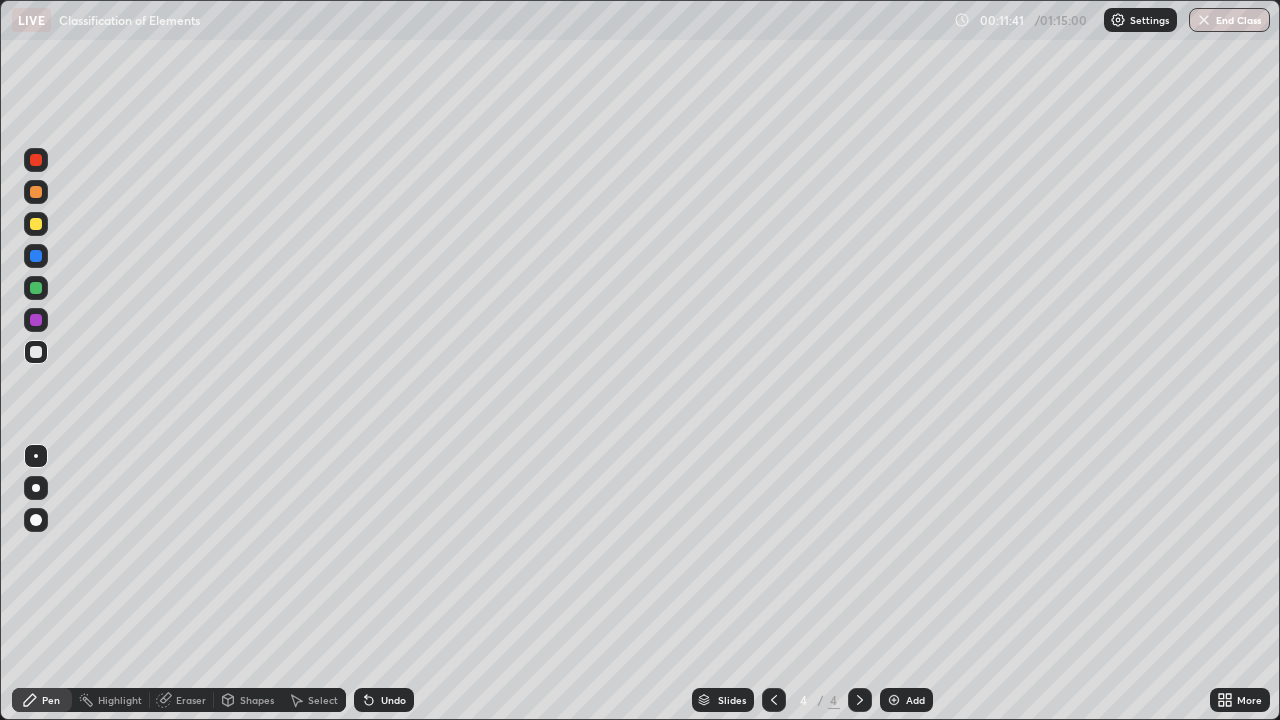 click 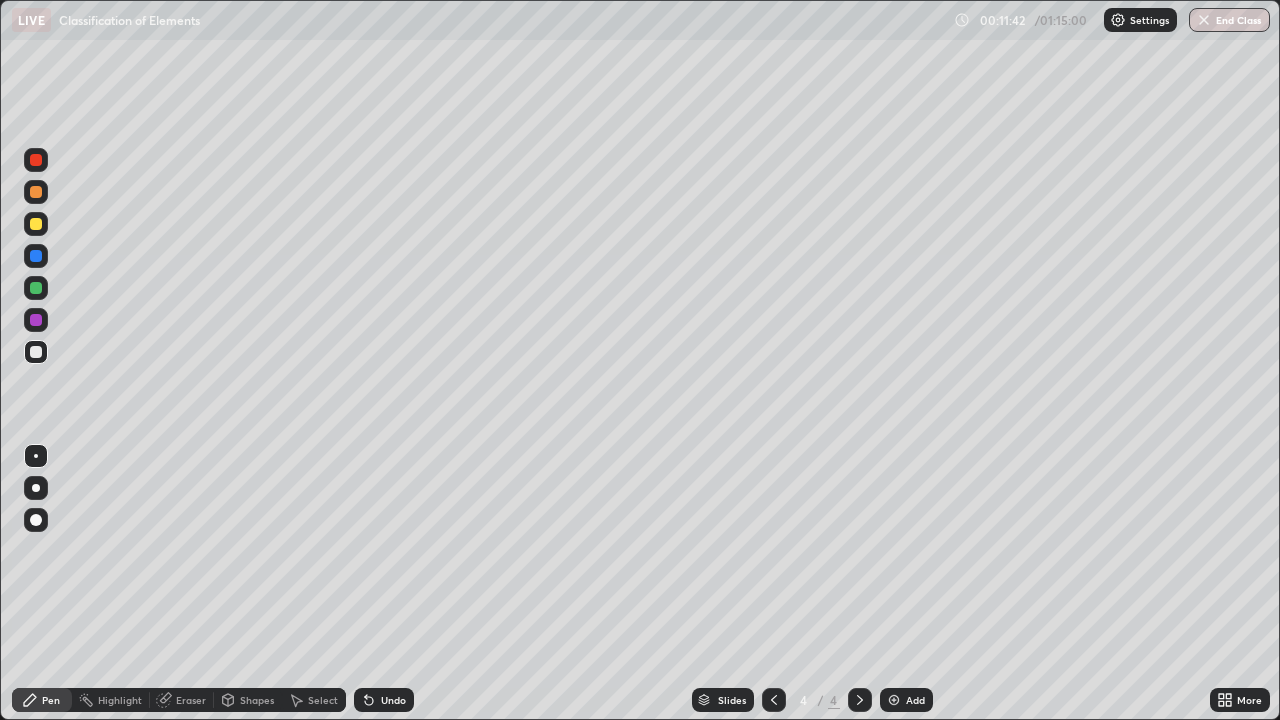 click 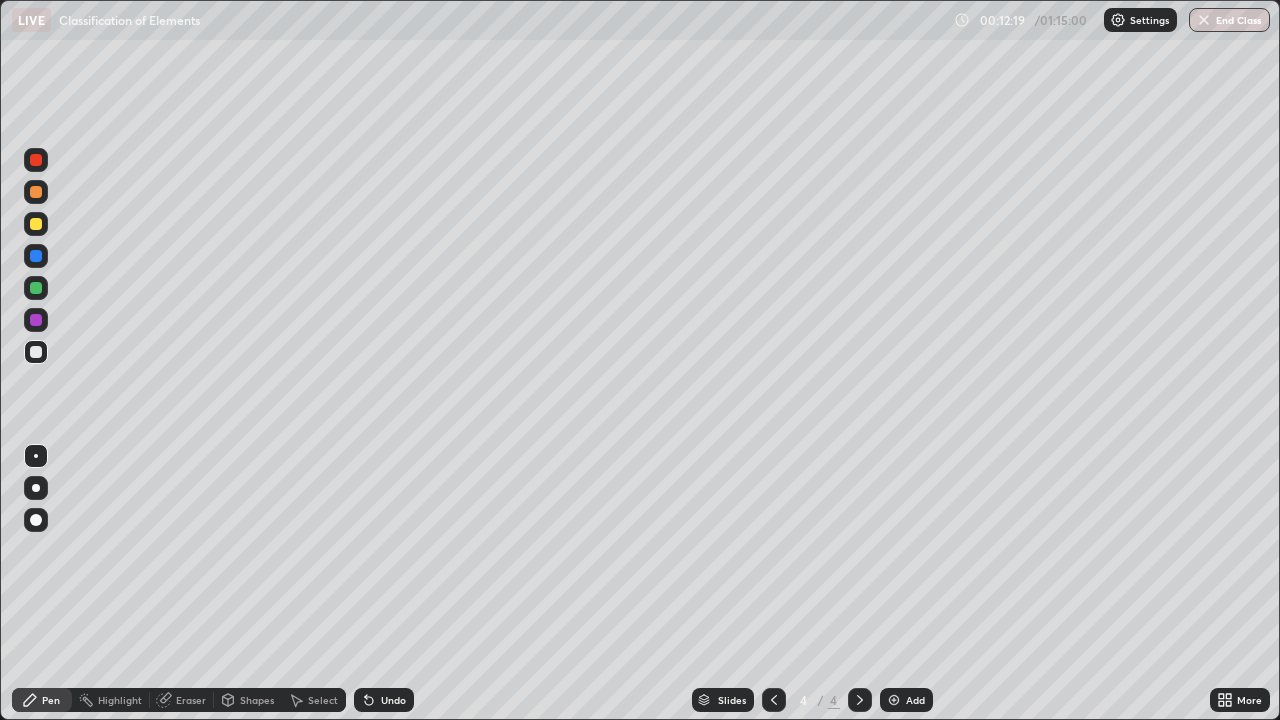 click 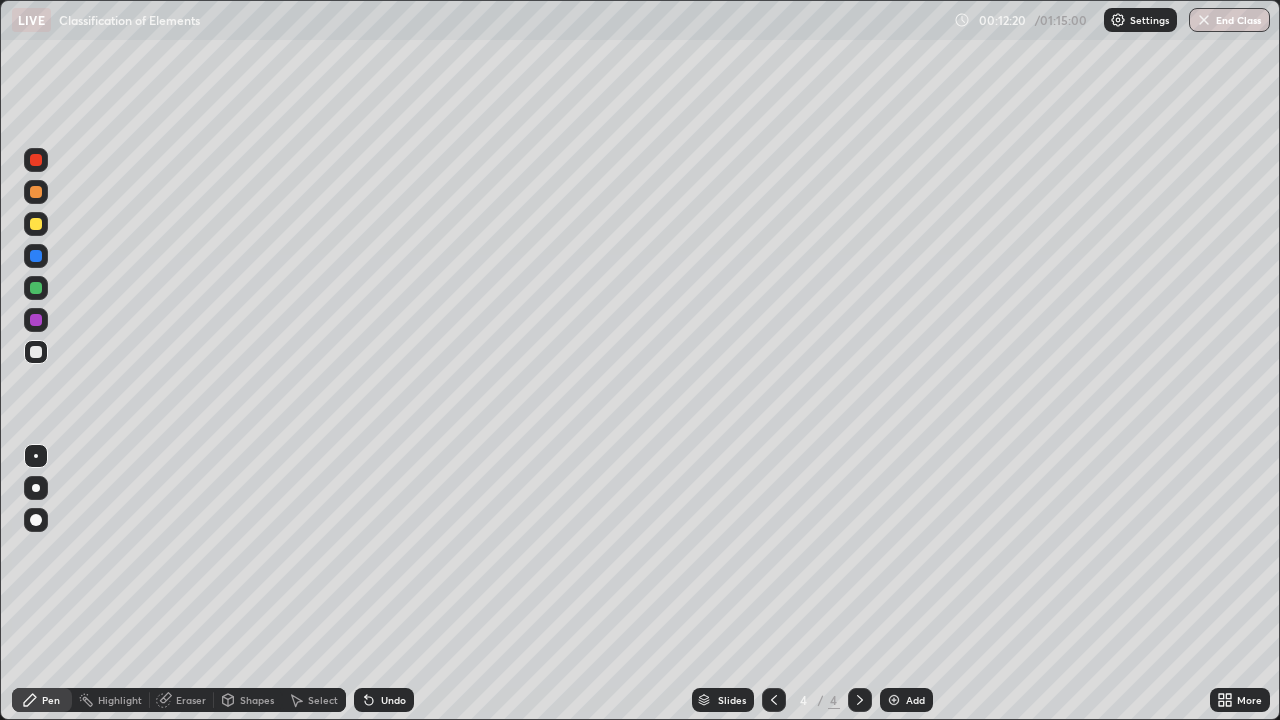 click 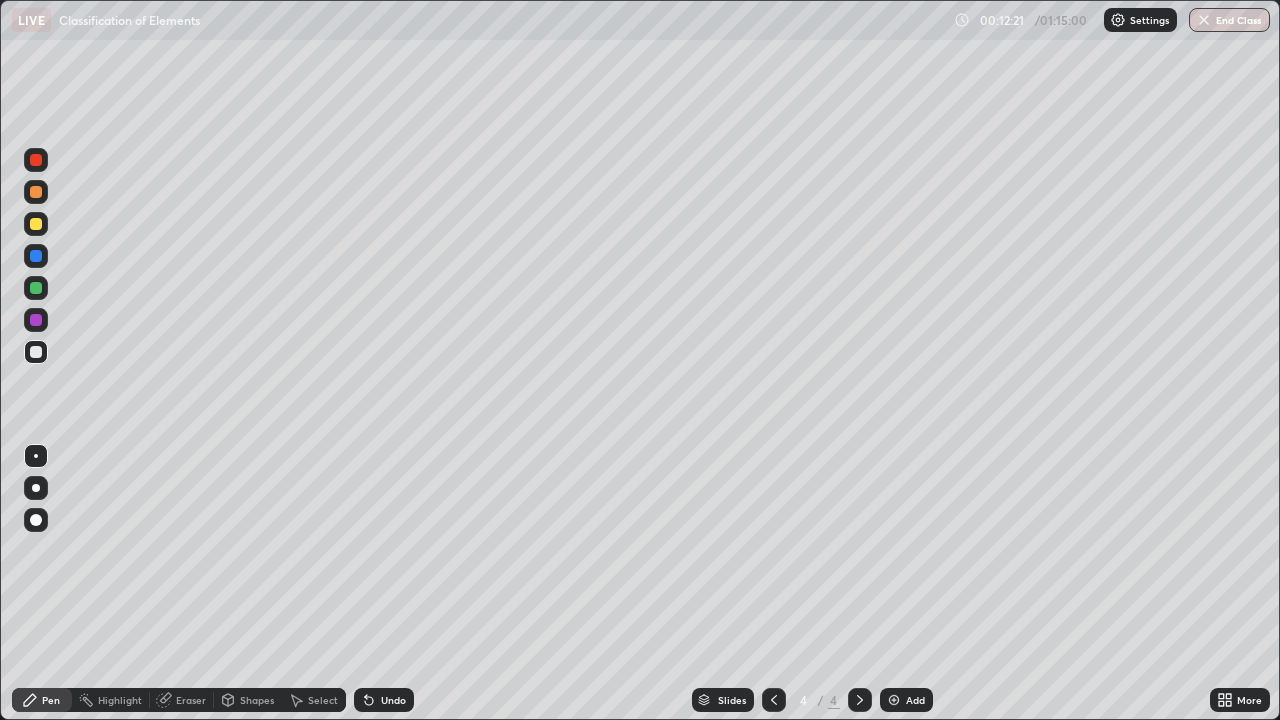 click 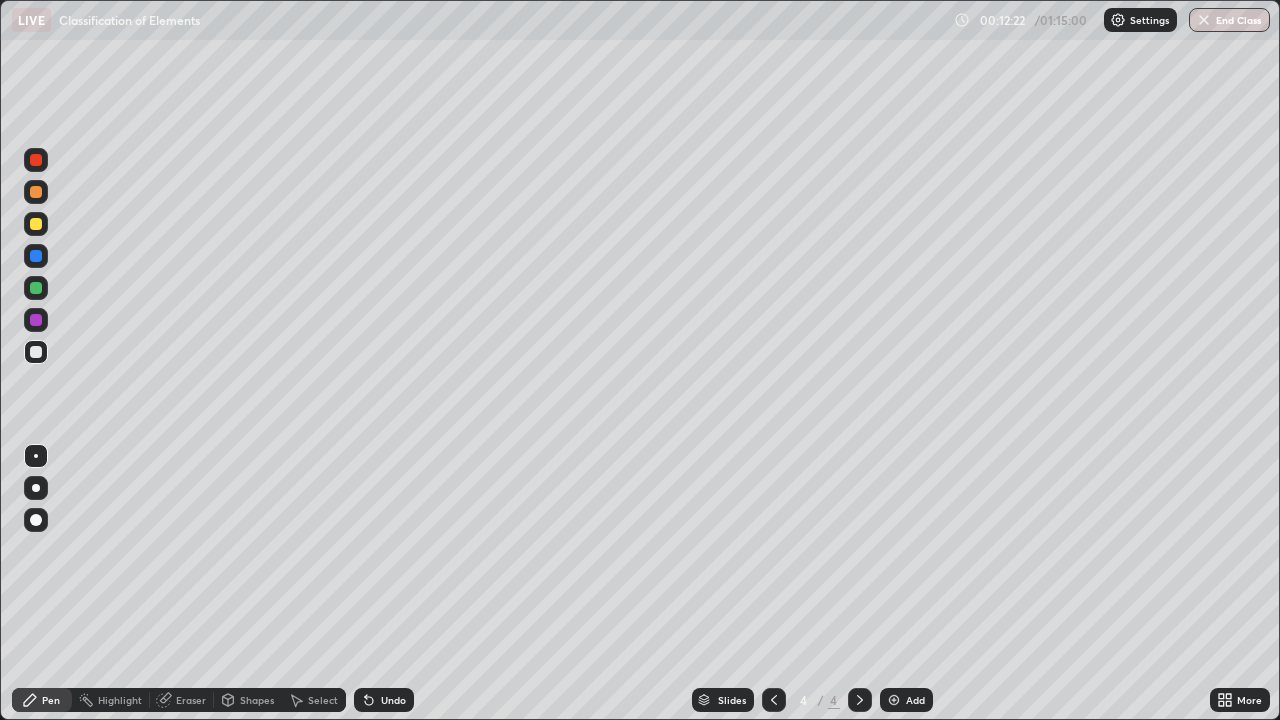 click 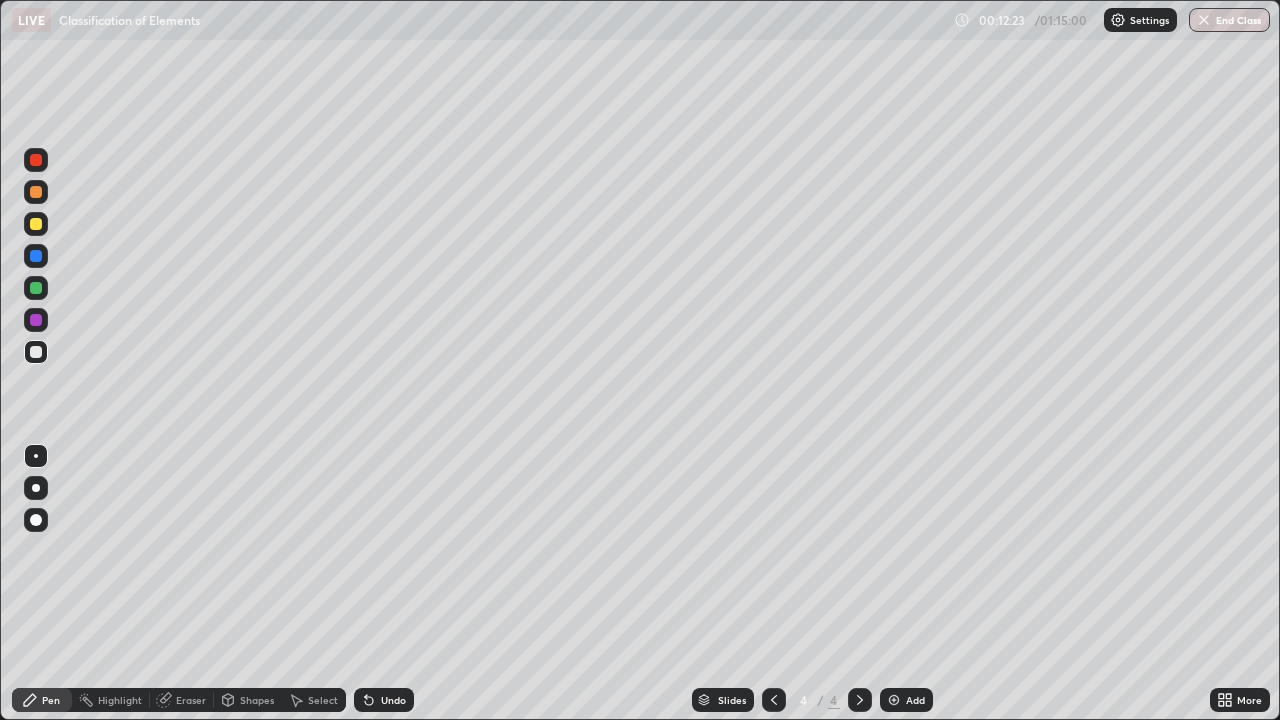 click 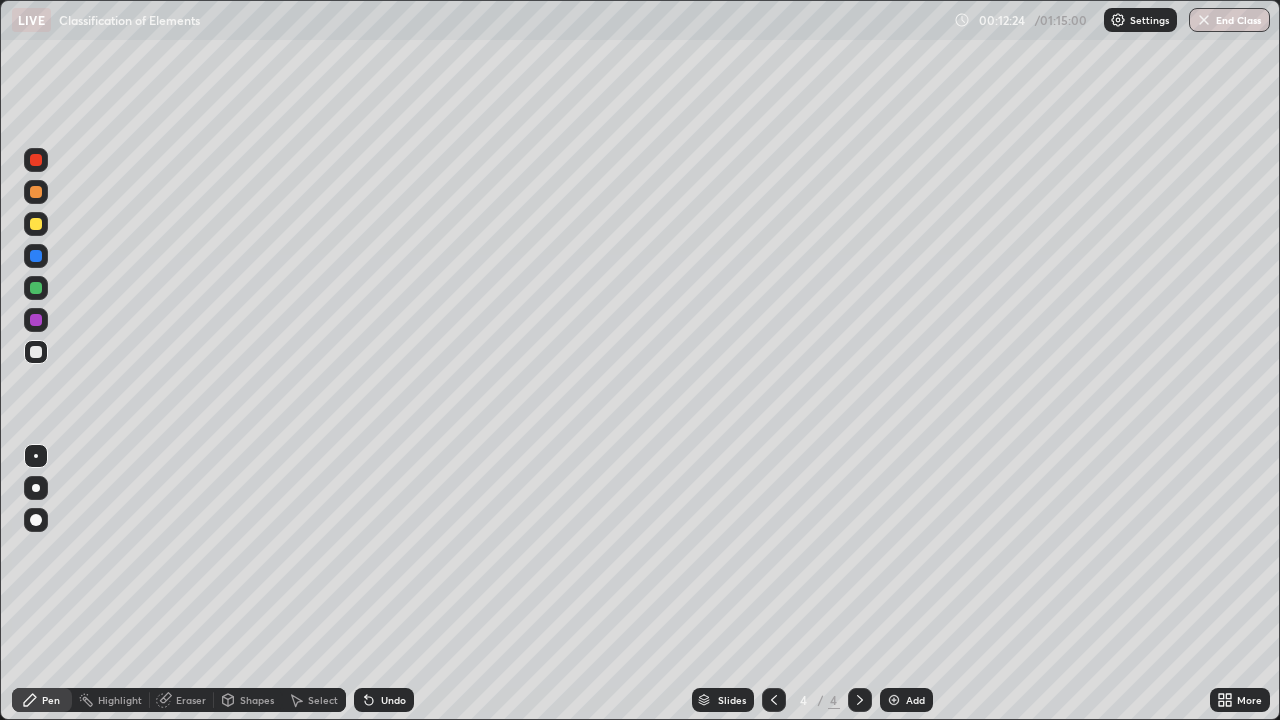 click 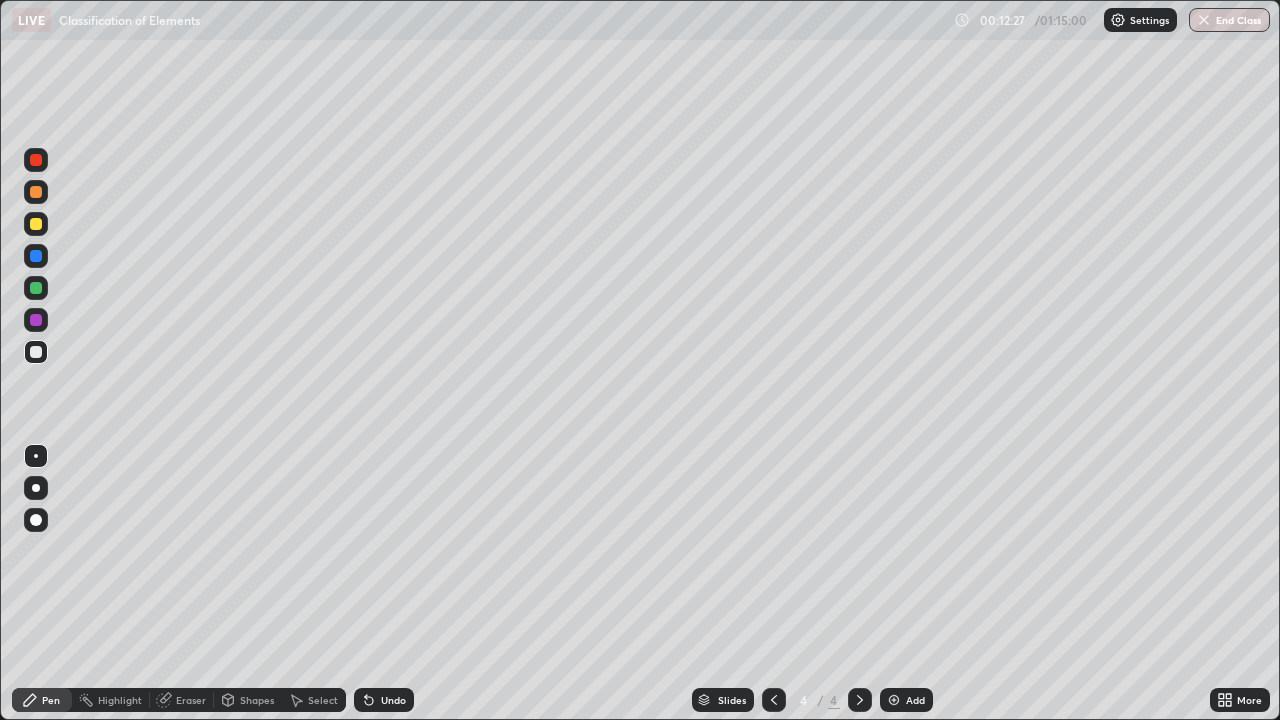 click 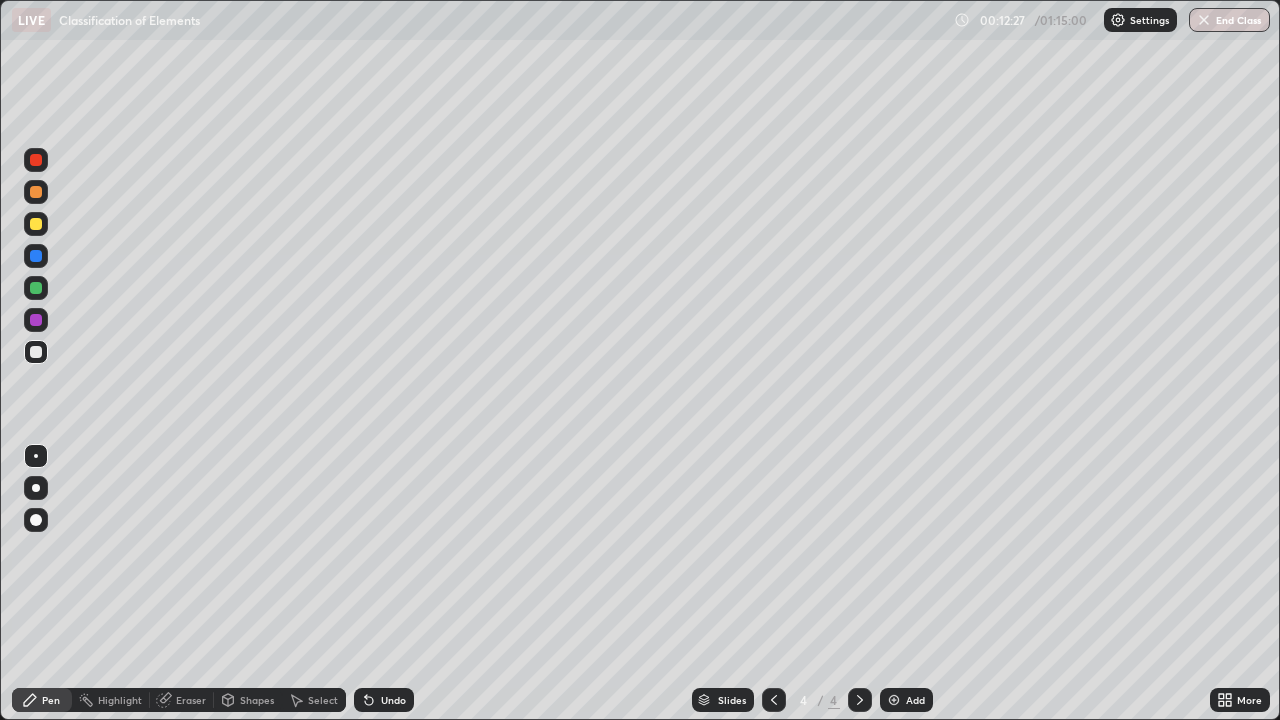 click 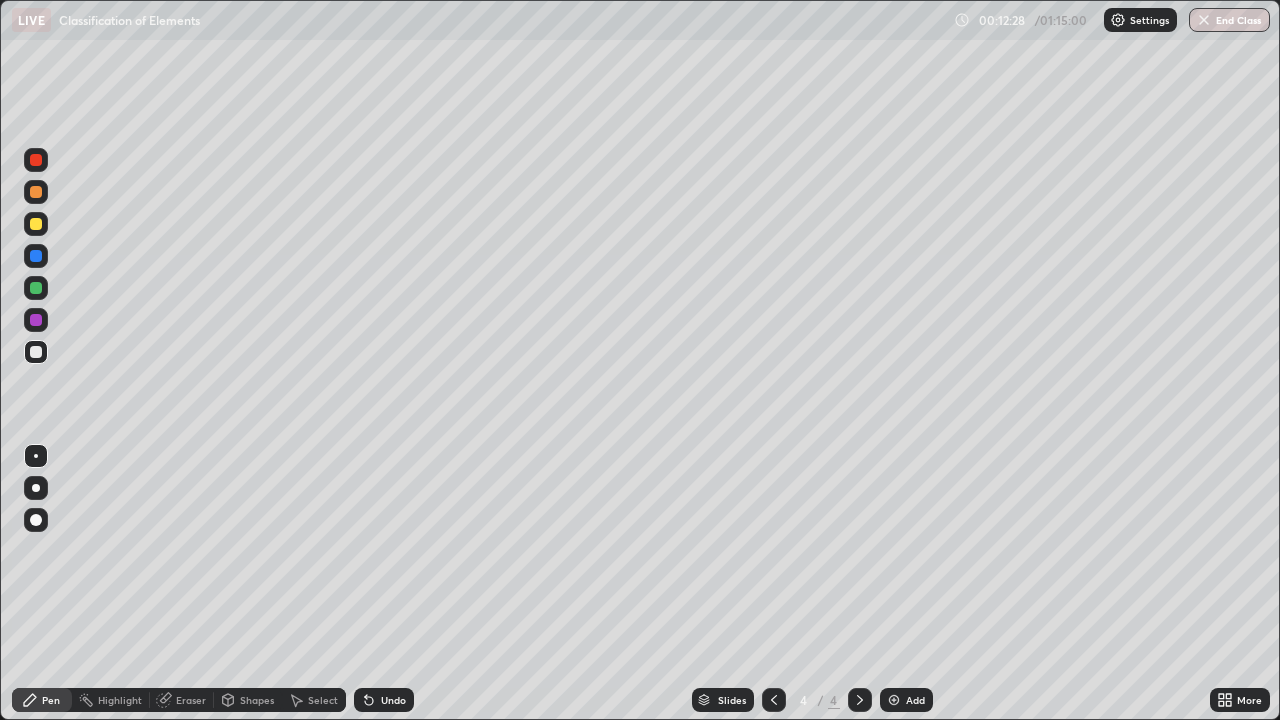 click 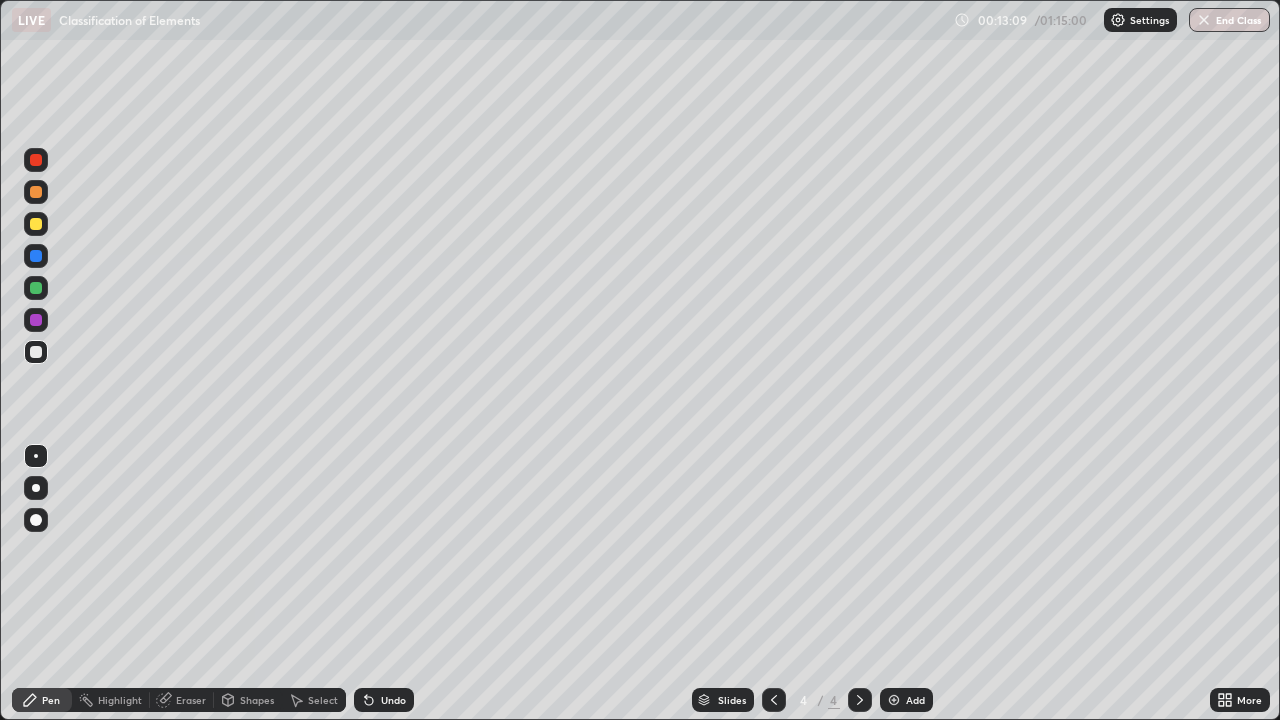 click 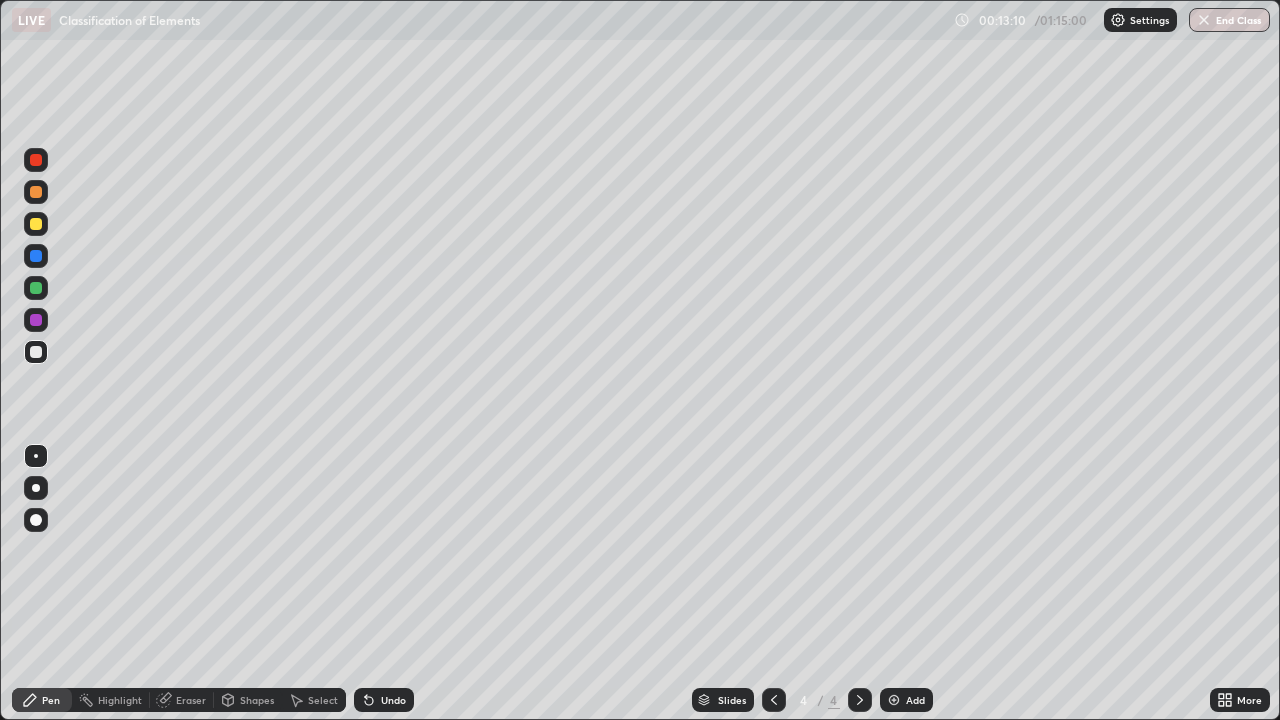 click 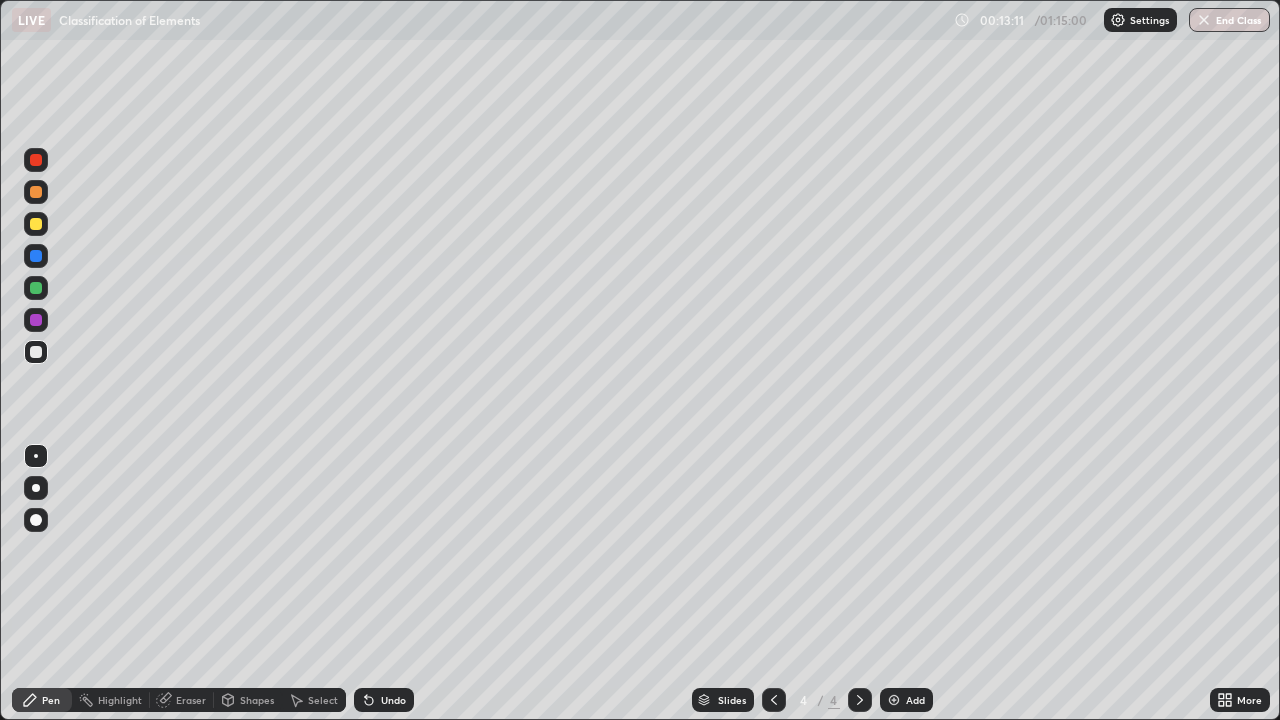 click 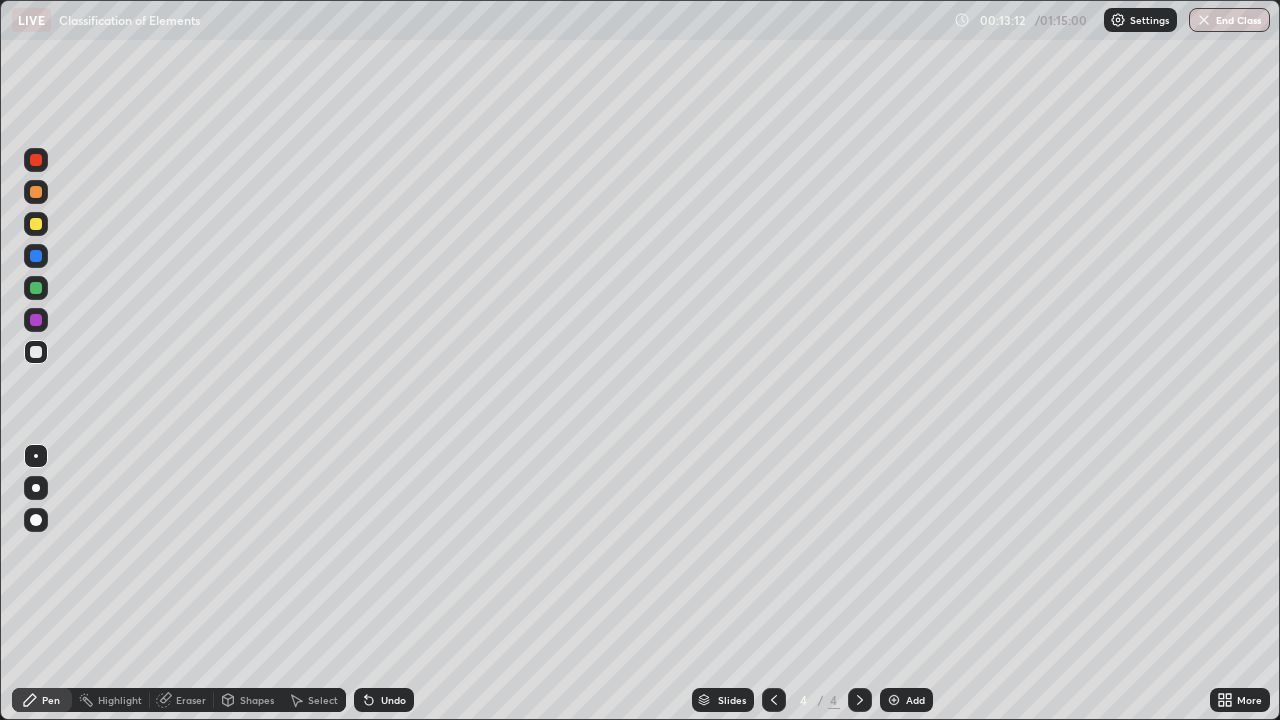 click 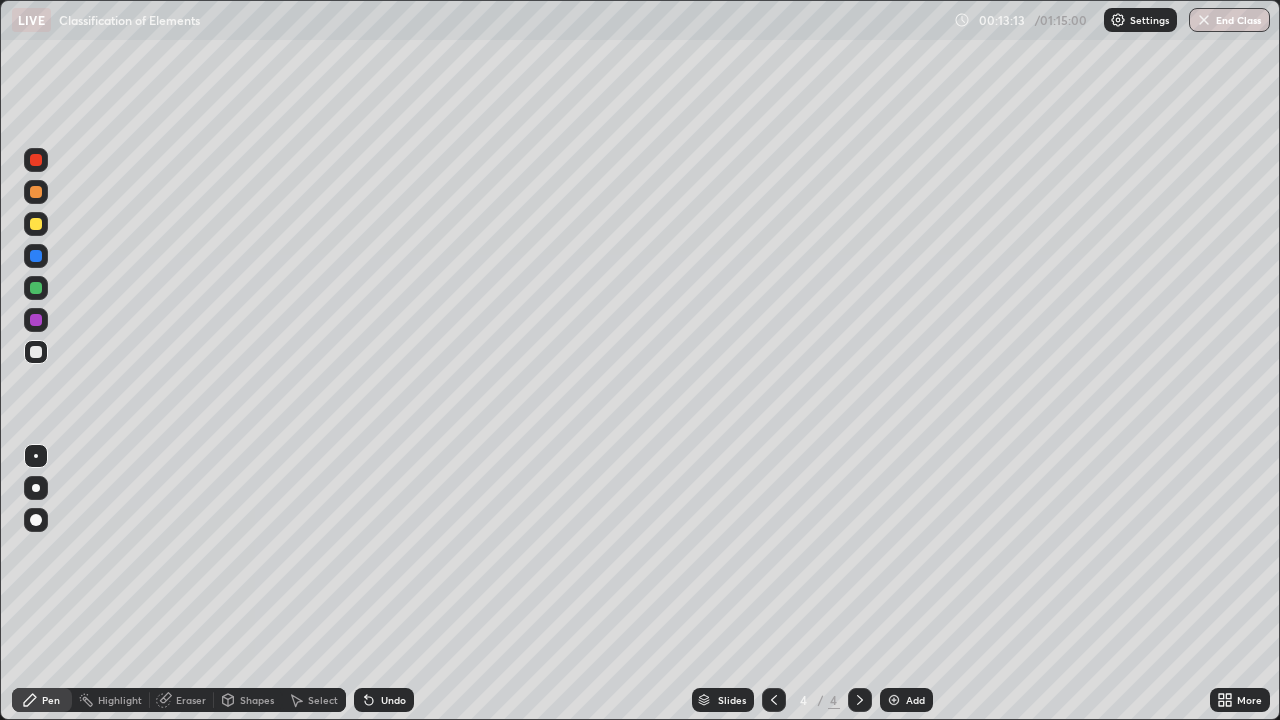 click 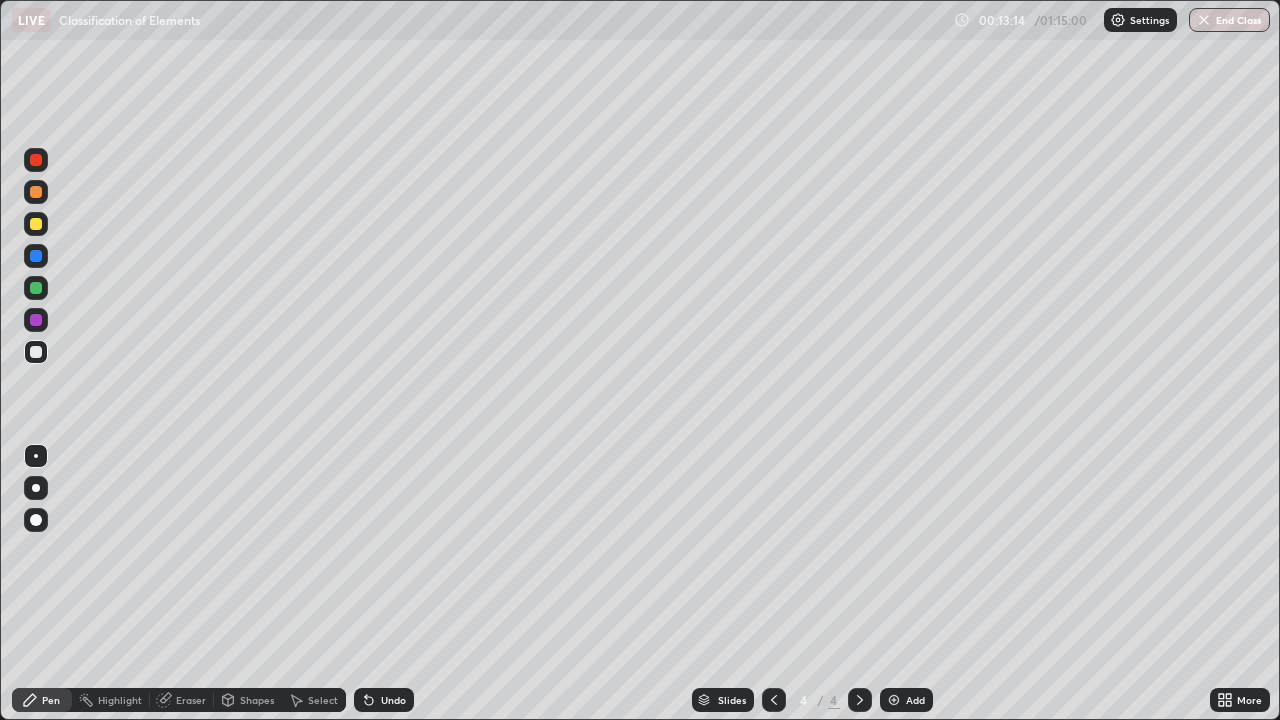 click 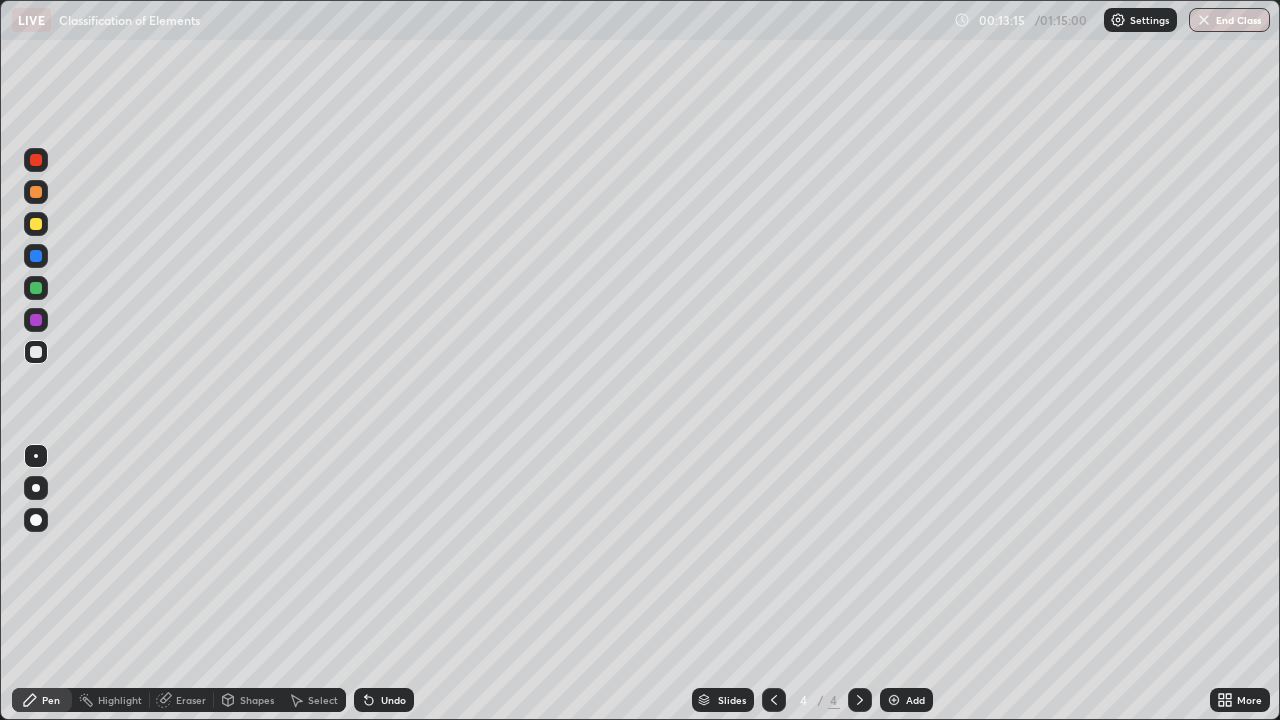 click 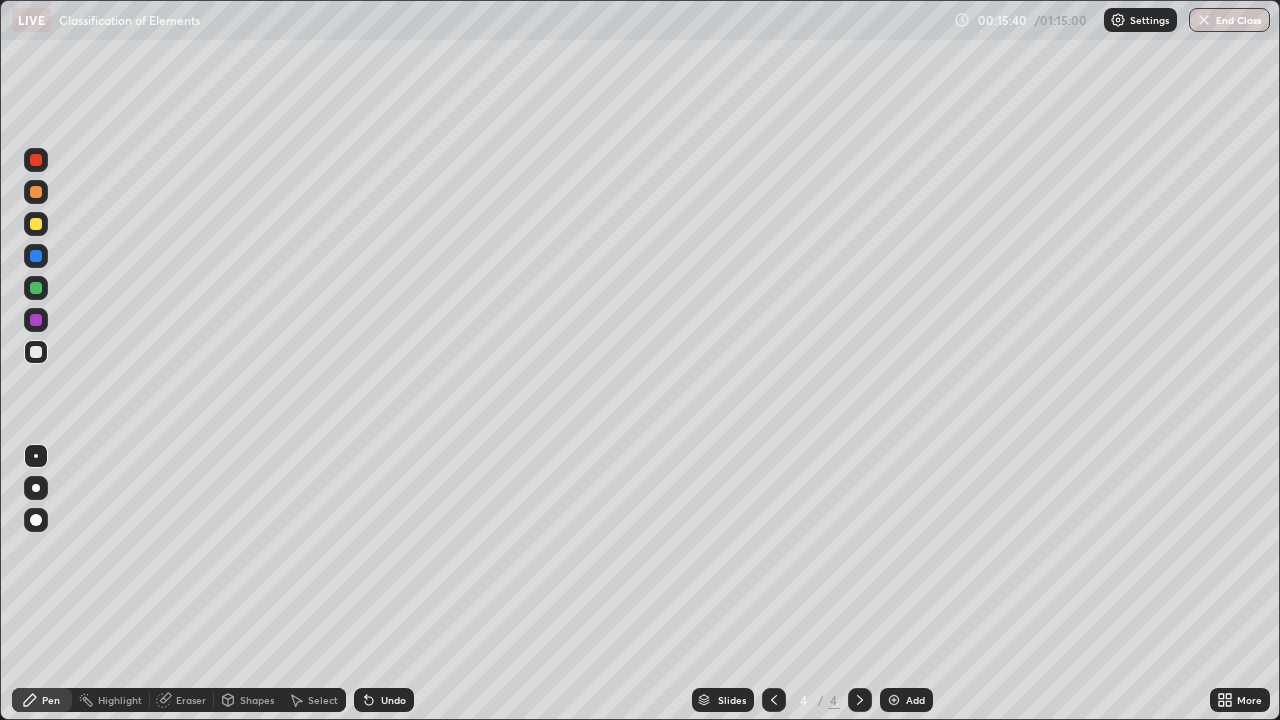 click 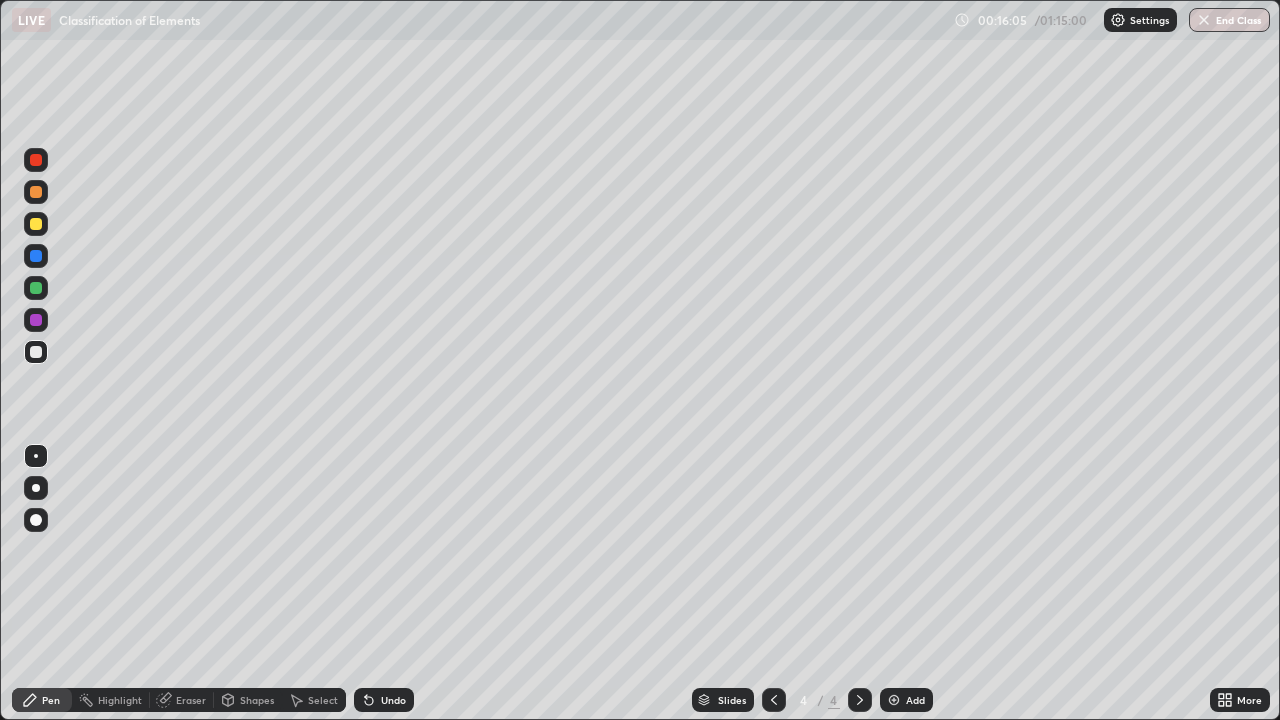 click at bounding box center (36, 224) 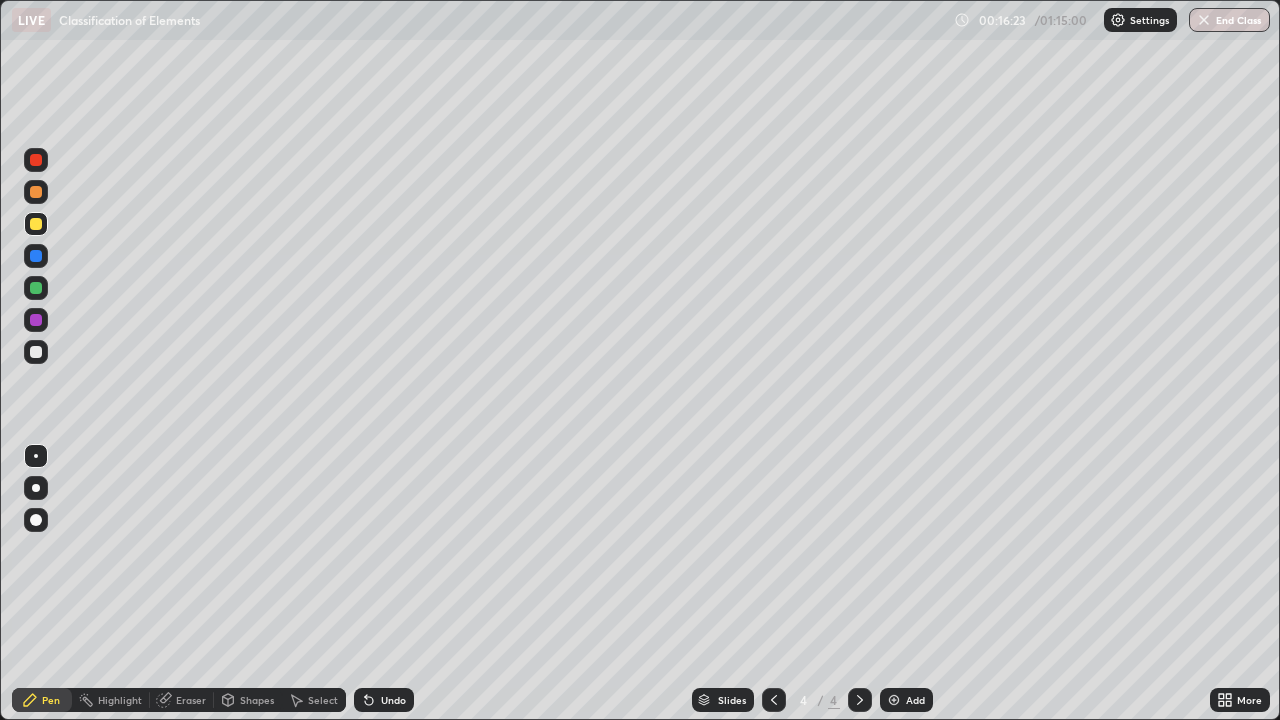 click at bounding box center [36, 320] 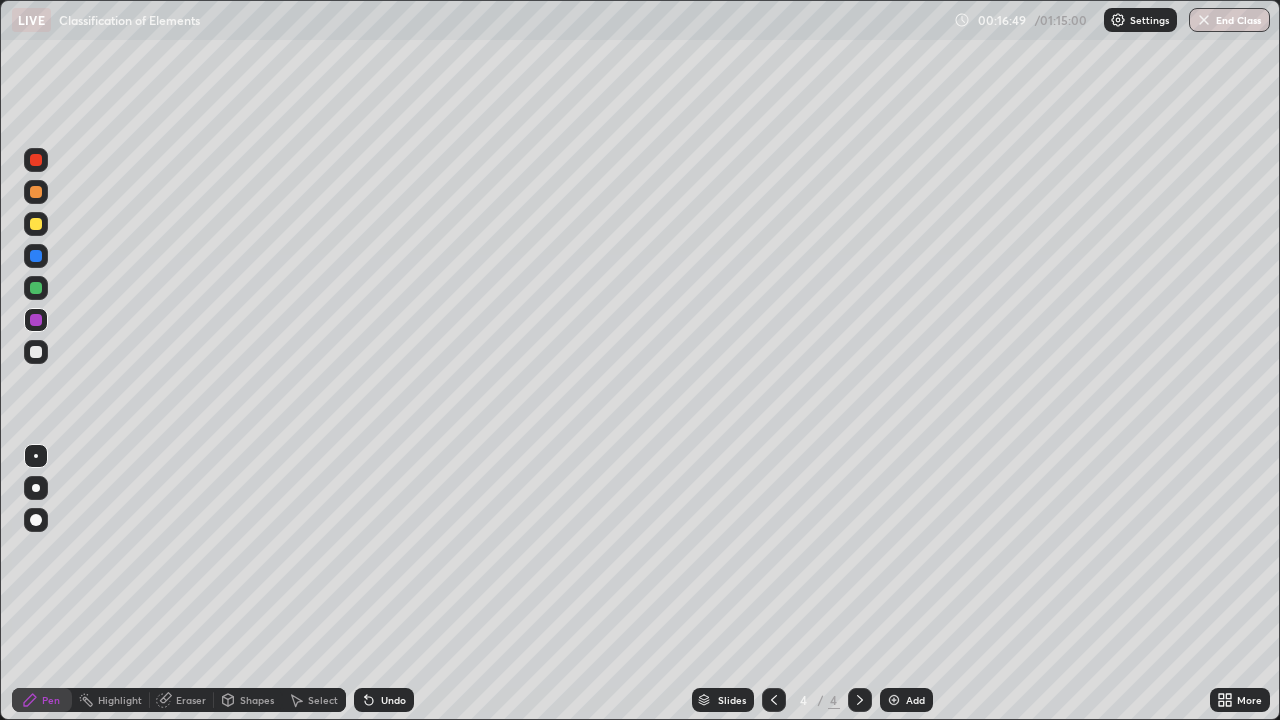 click at bounding box center (36, 192) 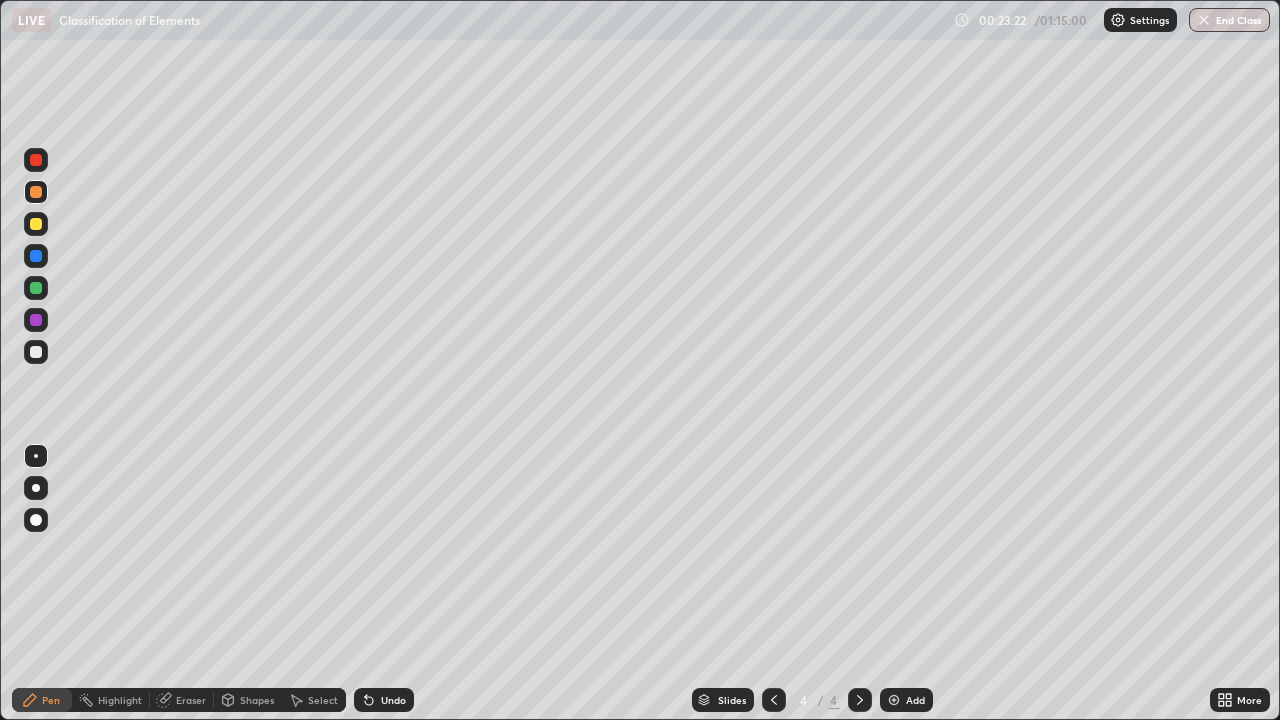 click 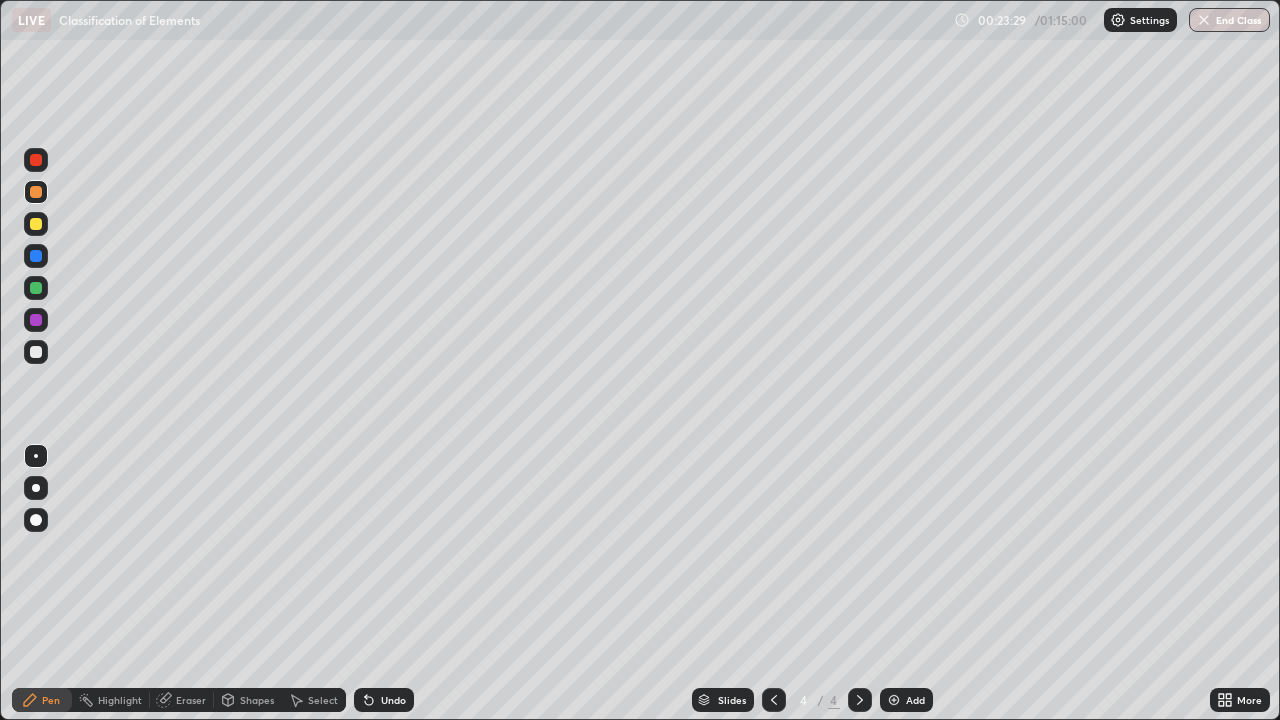 click at bounding box center (36, 352) 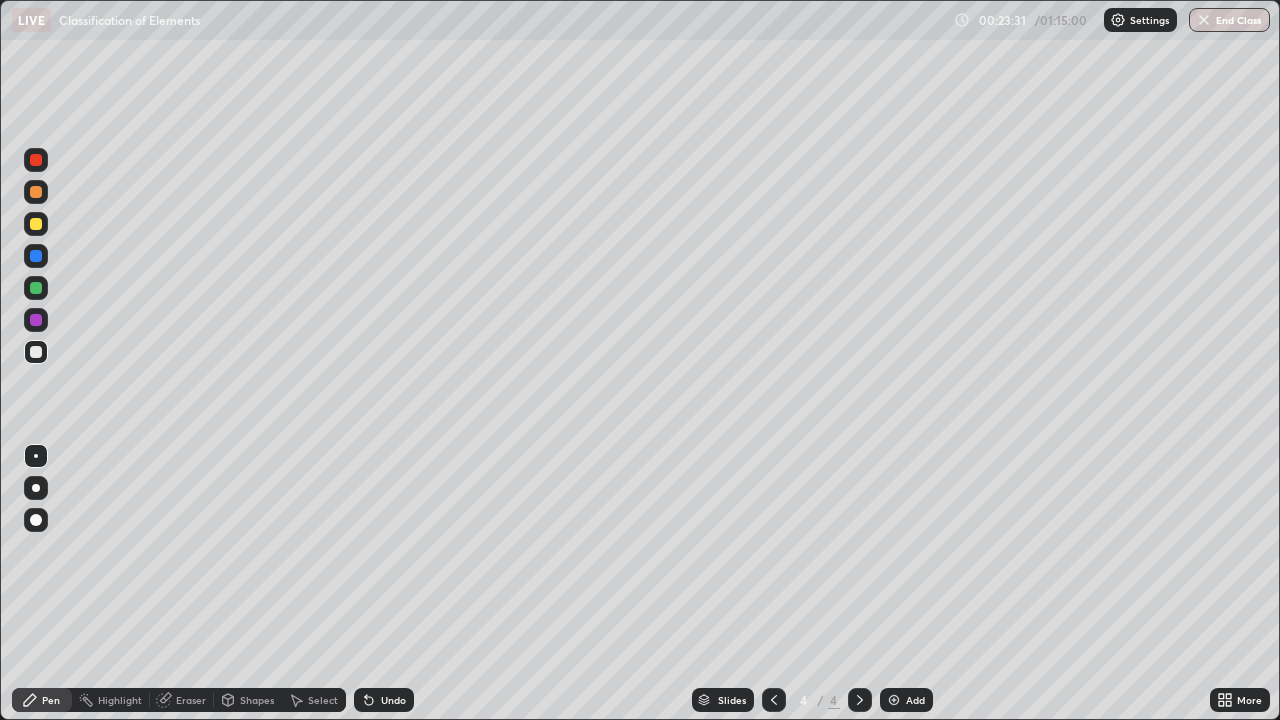 click at bounding box center (36, 192) 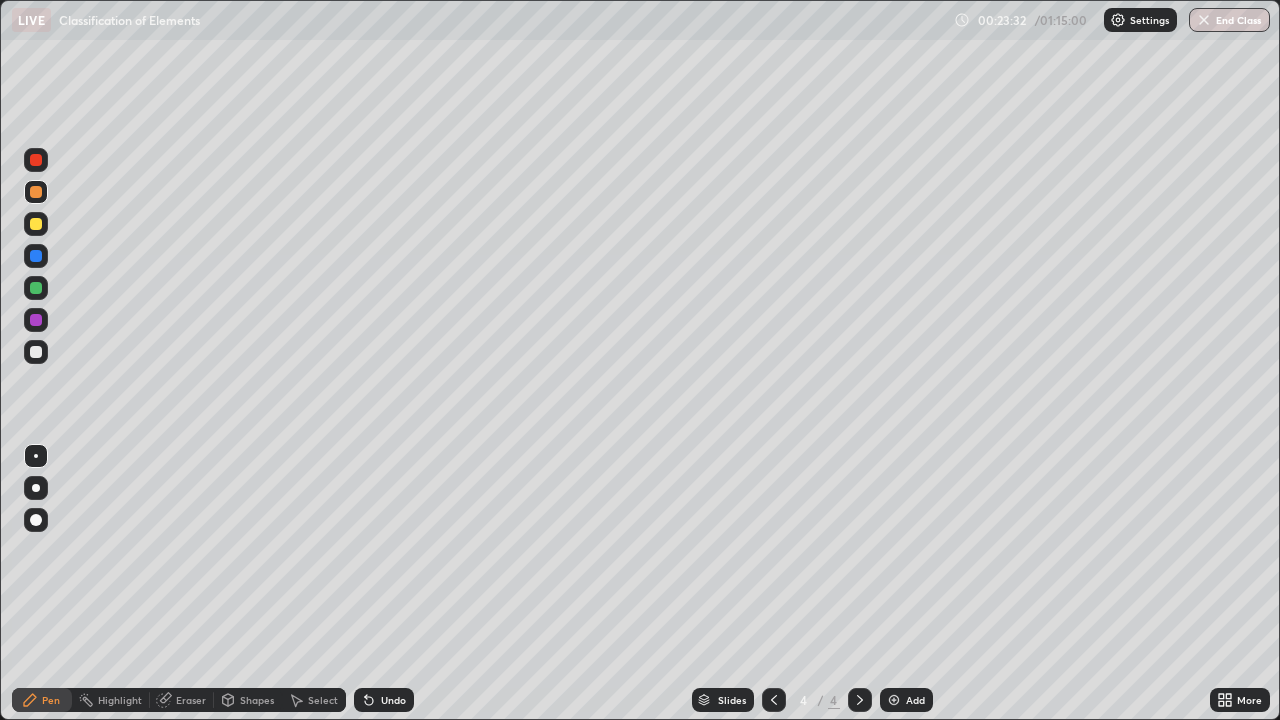 click at bounding box center [36, 224] 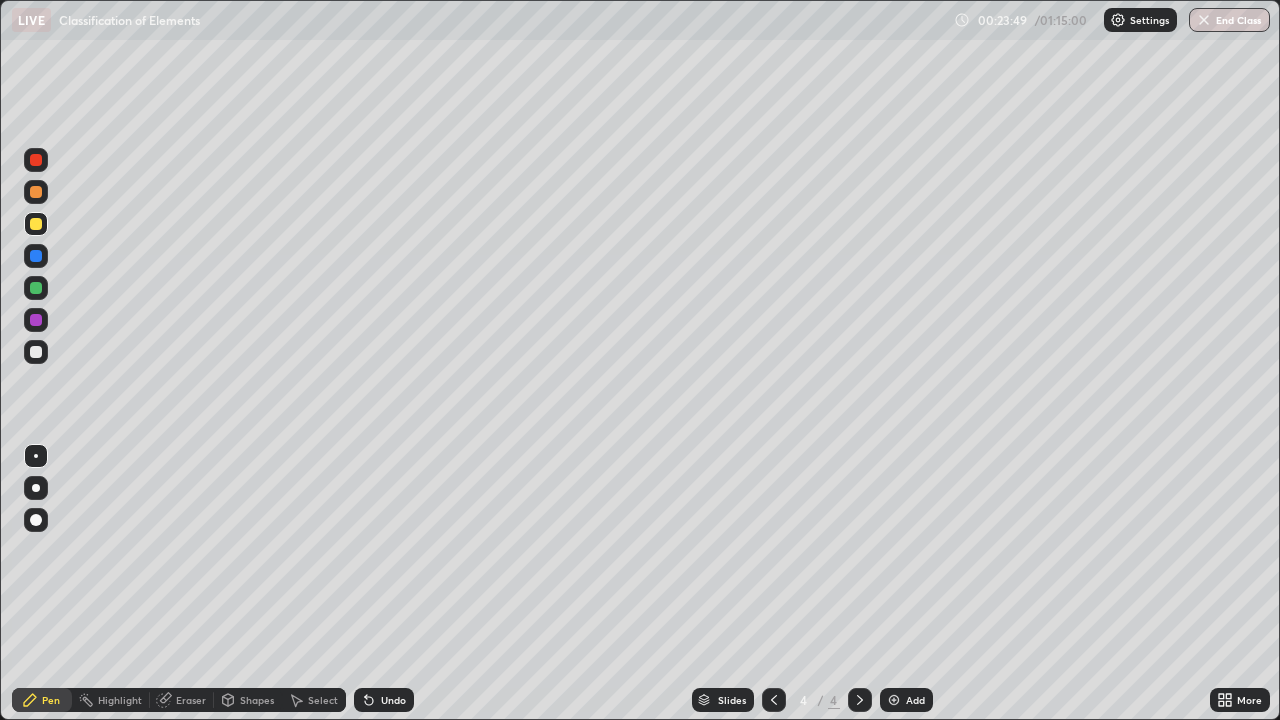 click 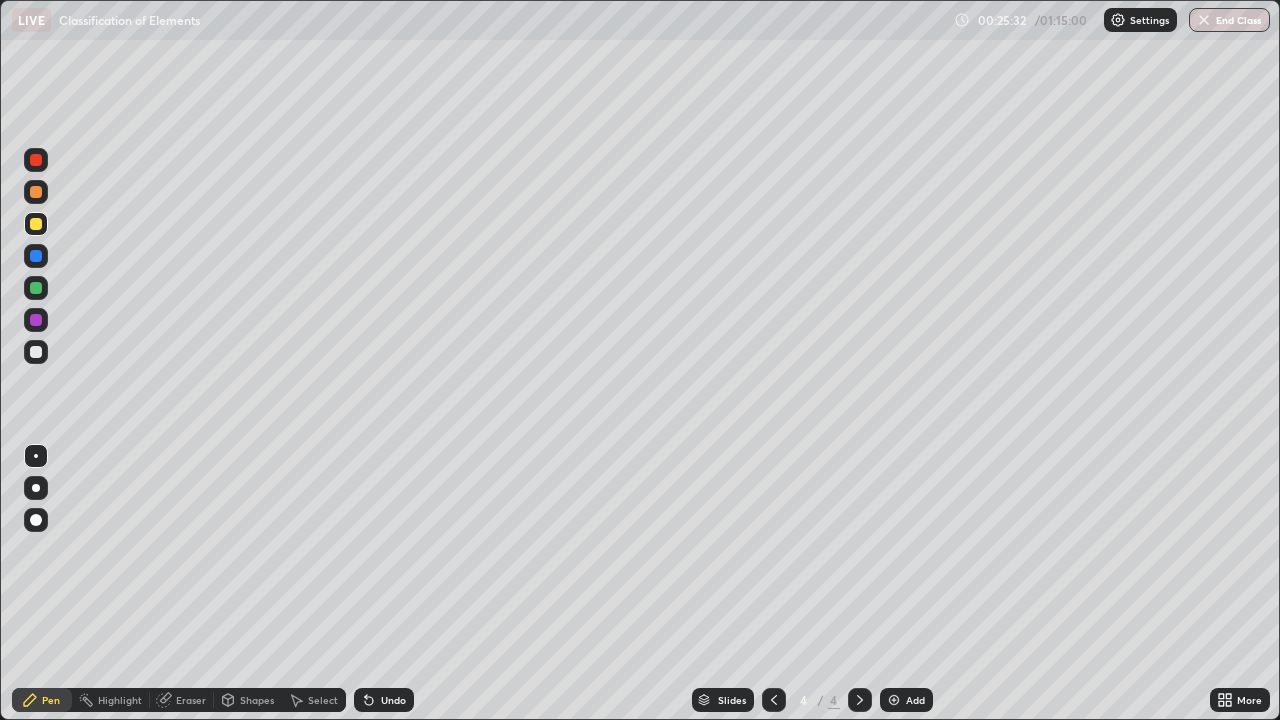 click 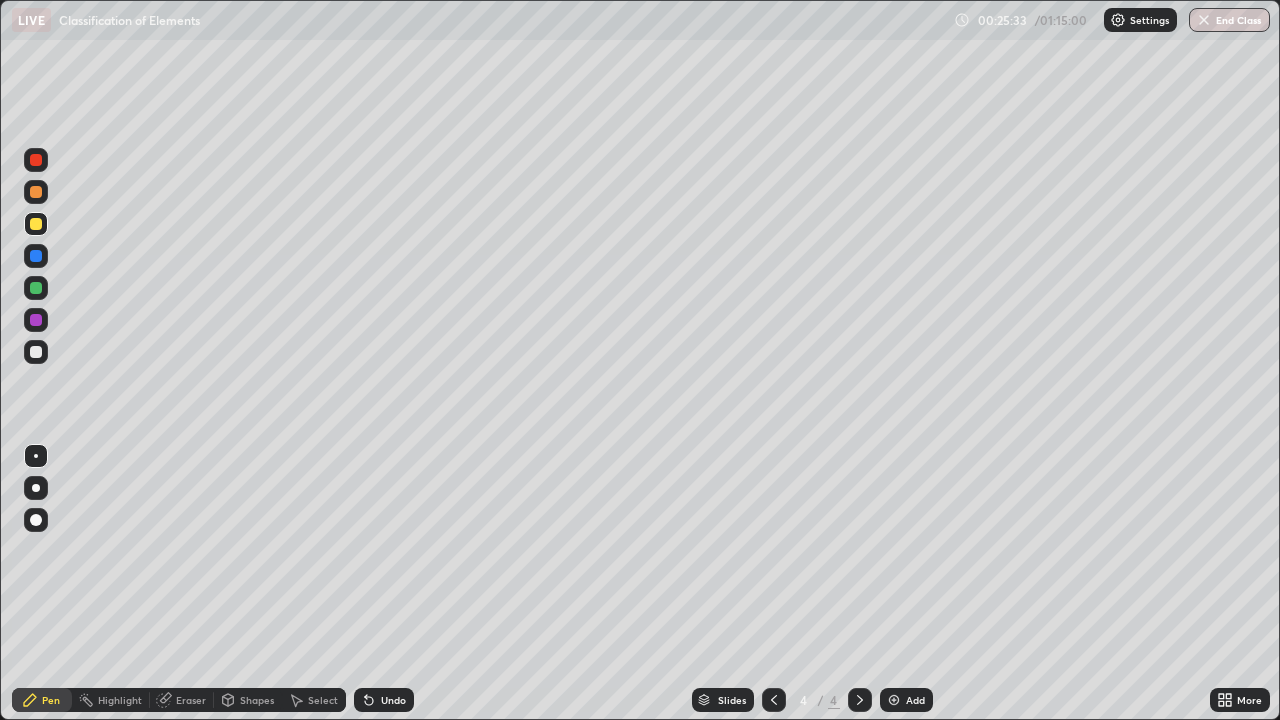 click 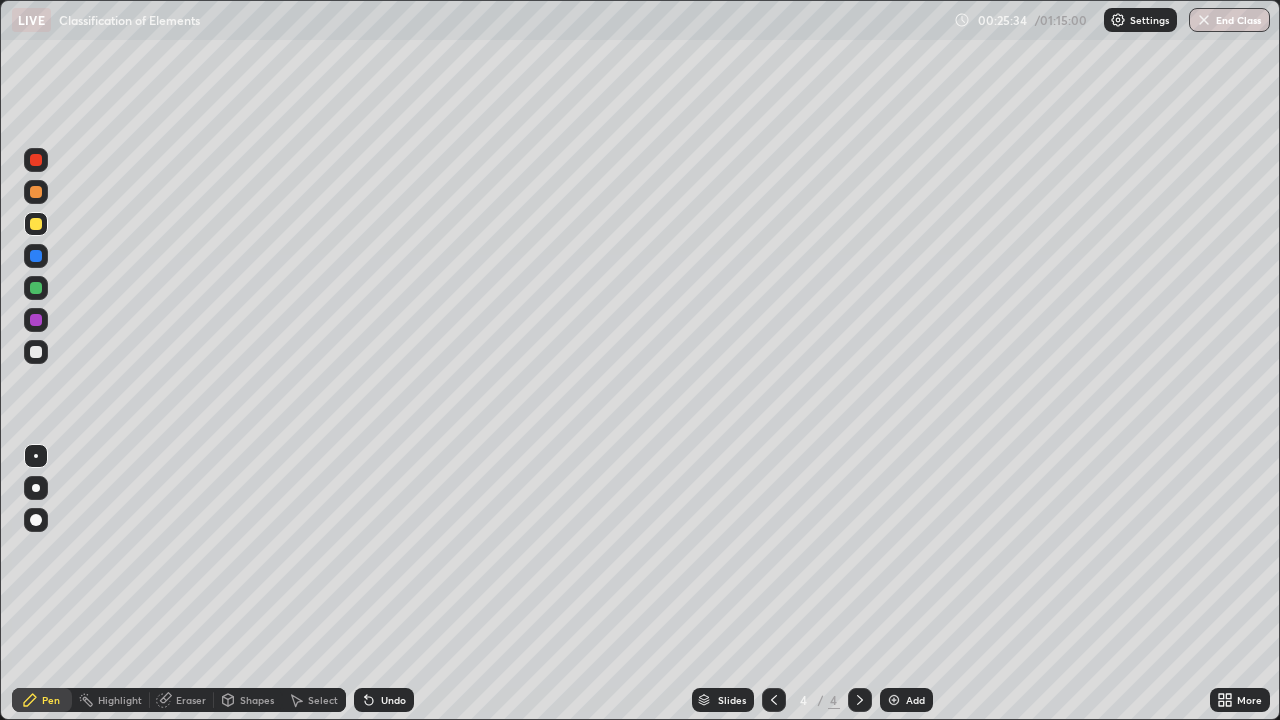 click 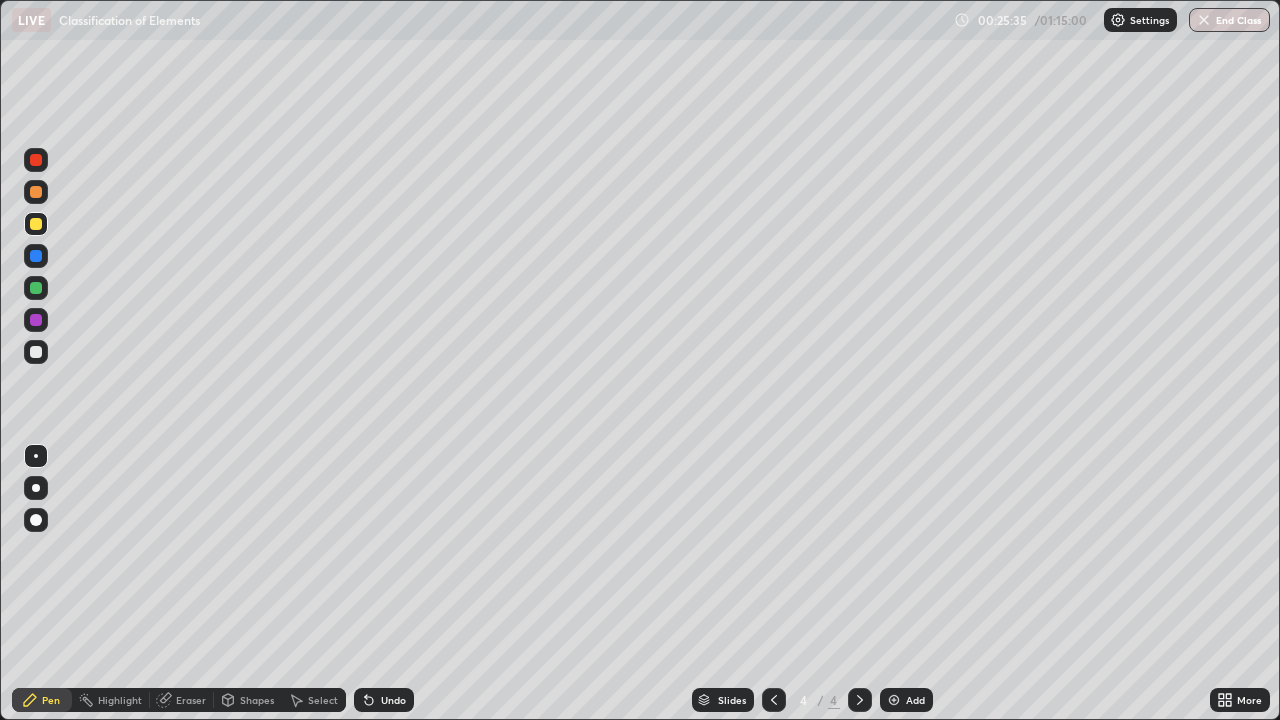 click 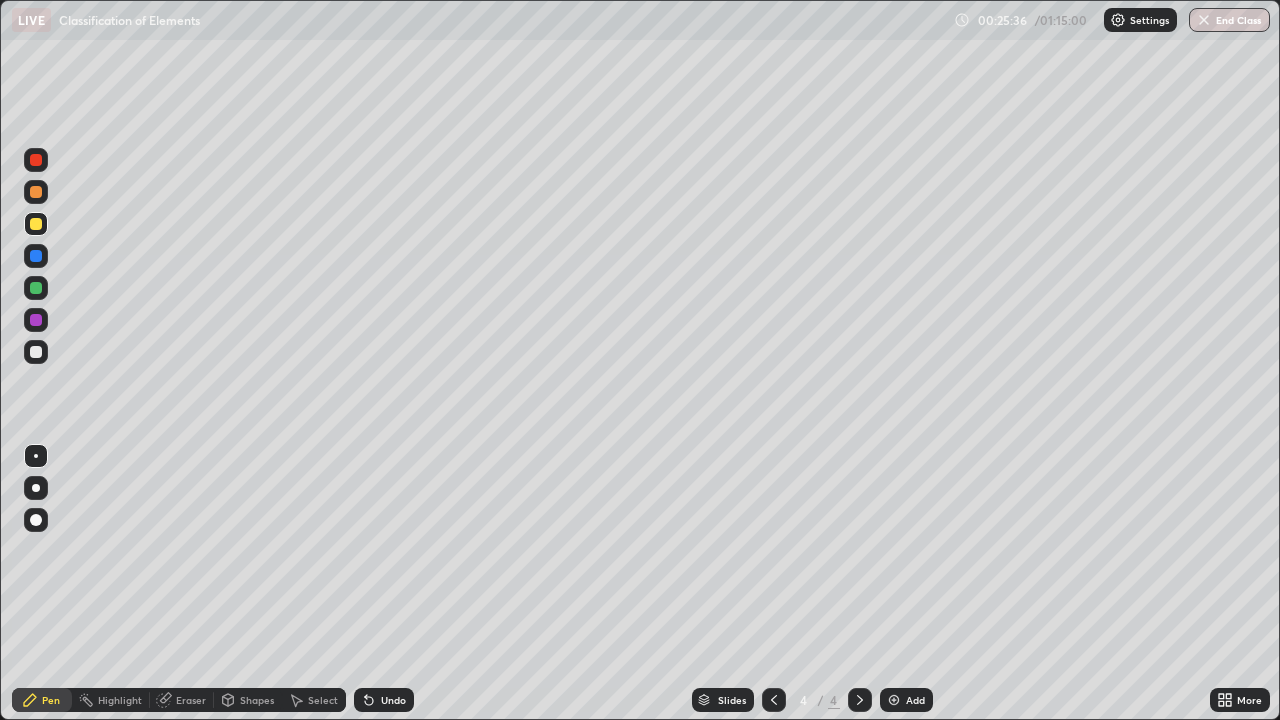 click 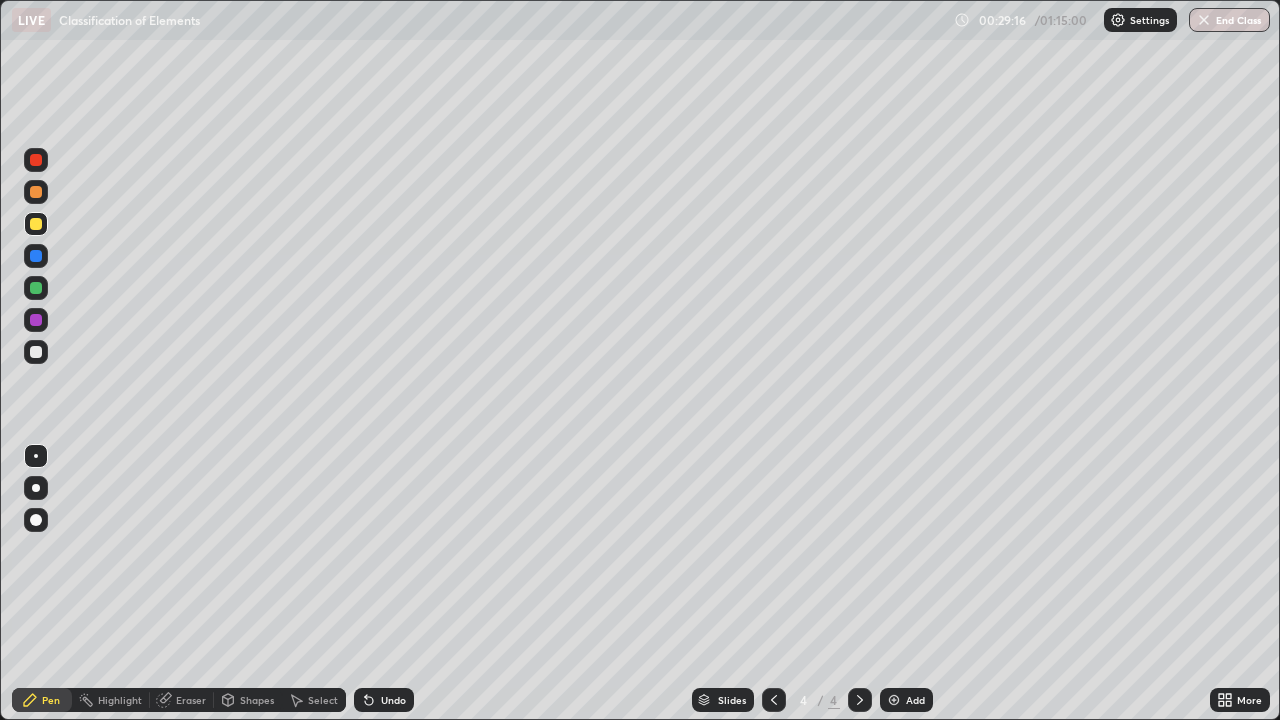 click at bounding box center (894, 700) 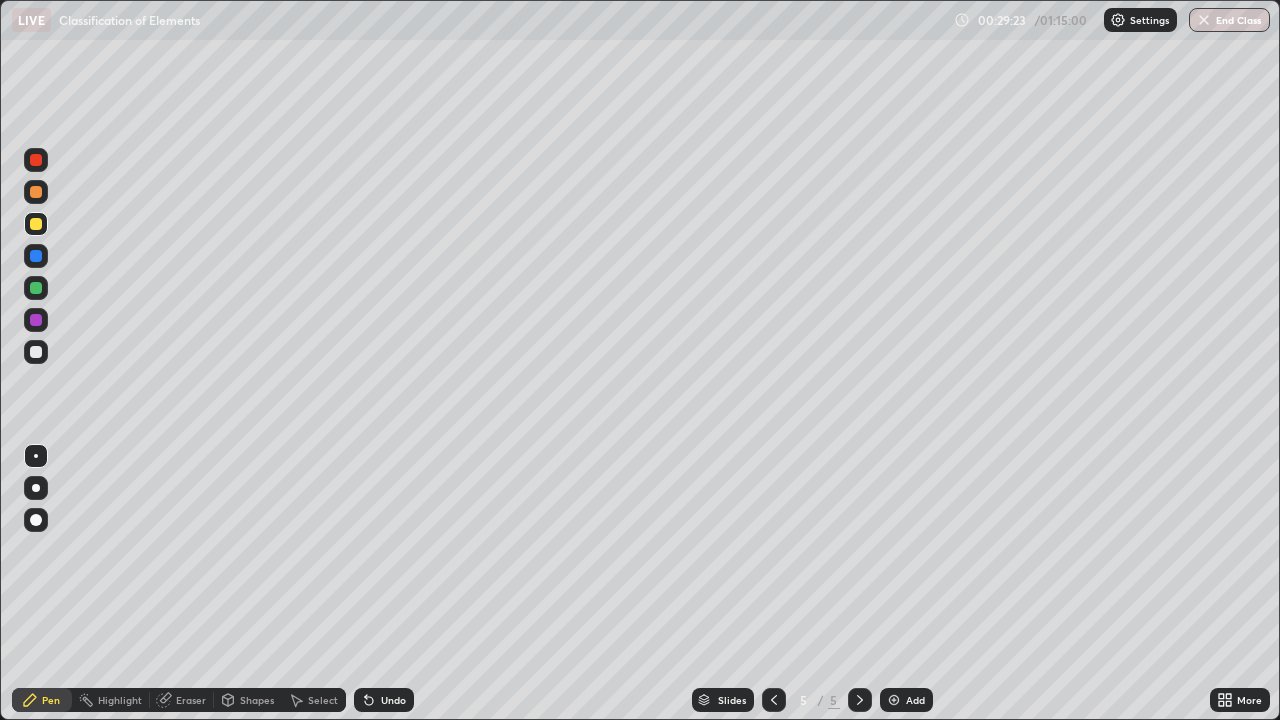 click at bounding box center (36, 192) 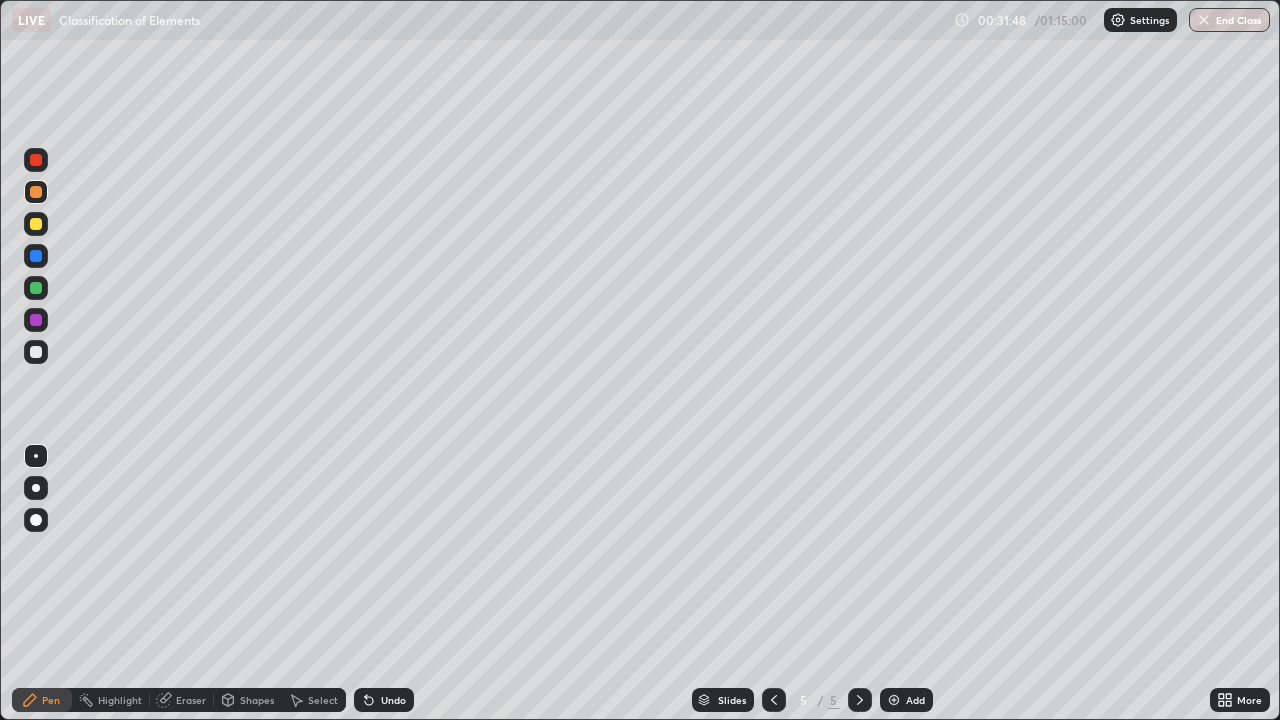 click on "Eraser" at bounding box center (191, 700) 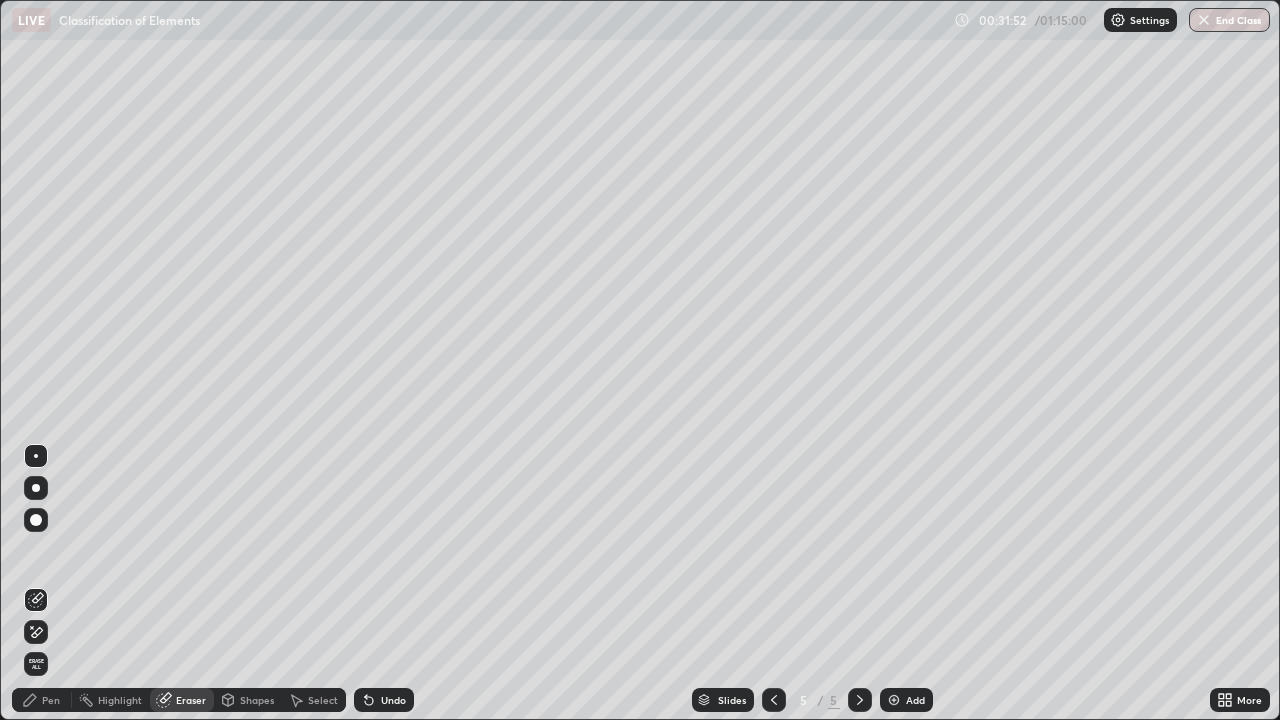 click on "Pen" at bounding box center [51, 700] 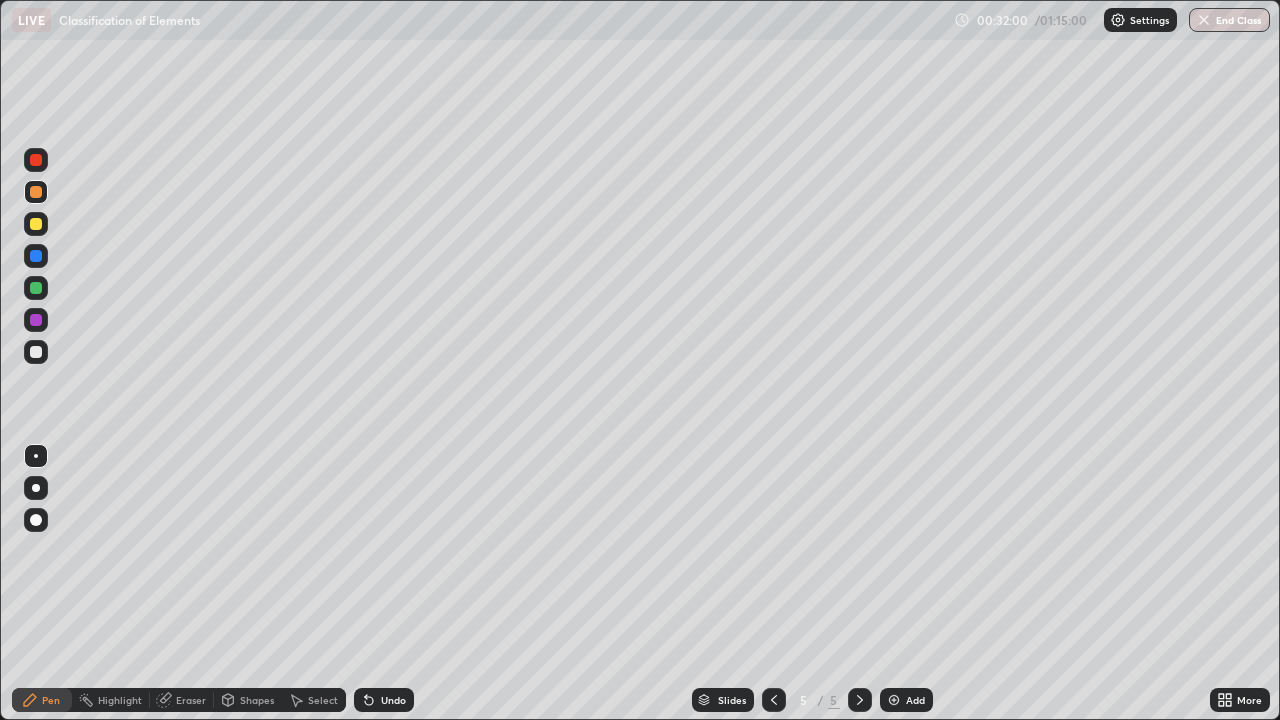 click 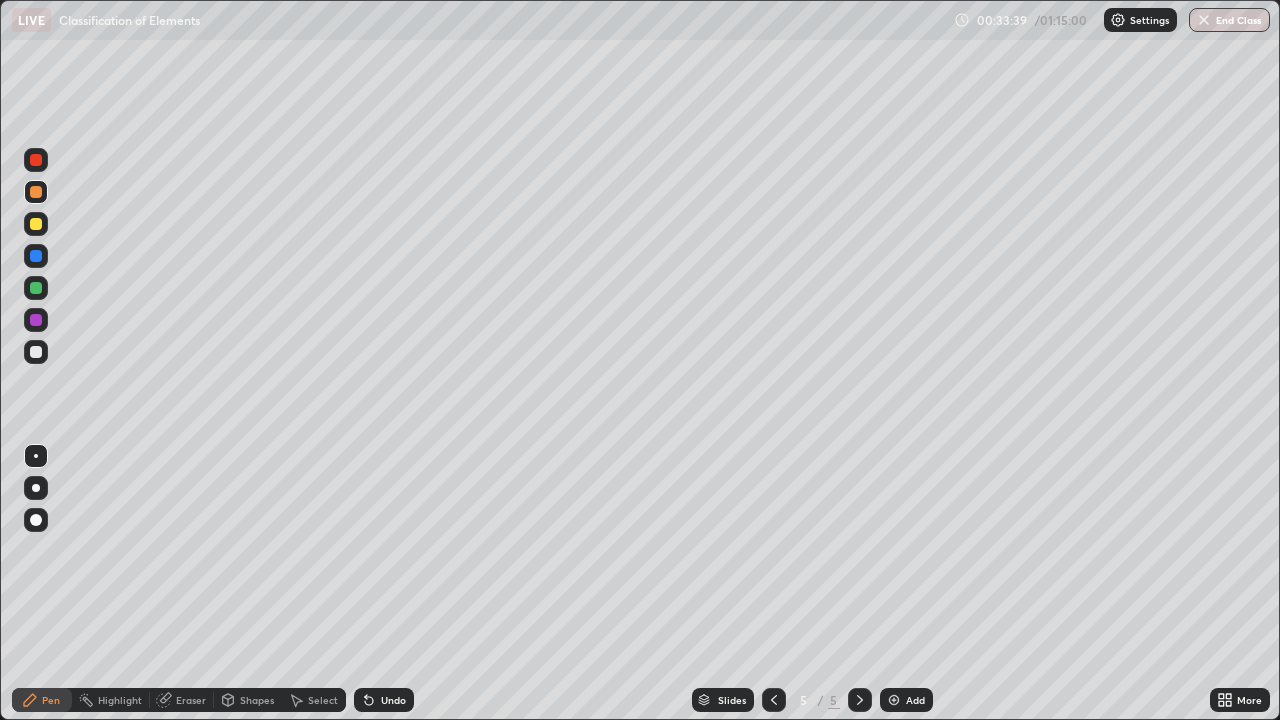 click on "Eraser" at bounding box center [191, 700] 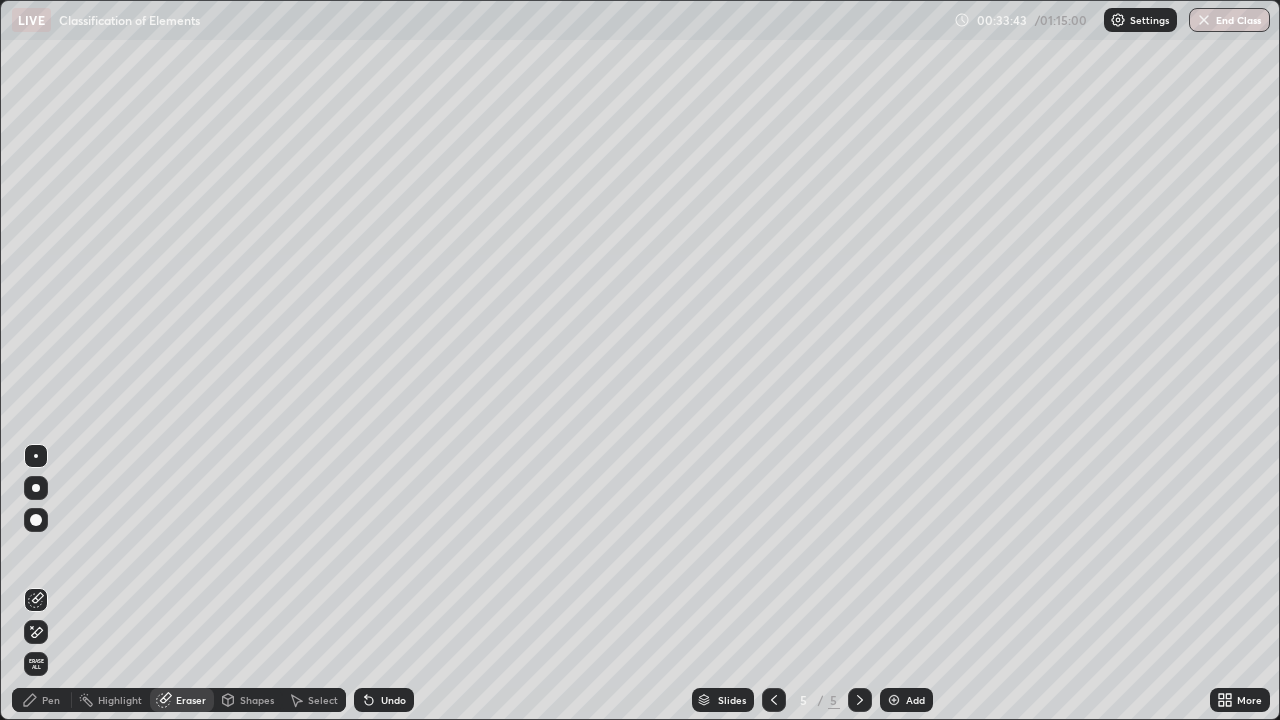 click on "Pen" at bounding box center [51, 700] 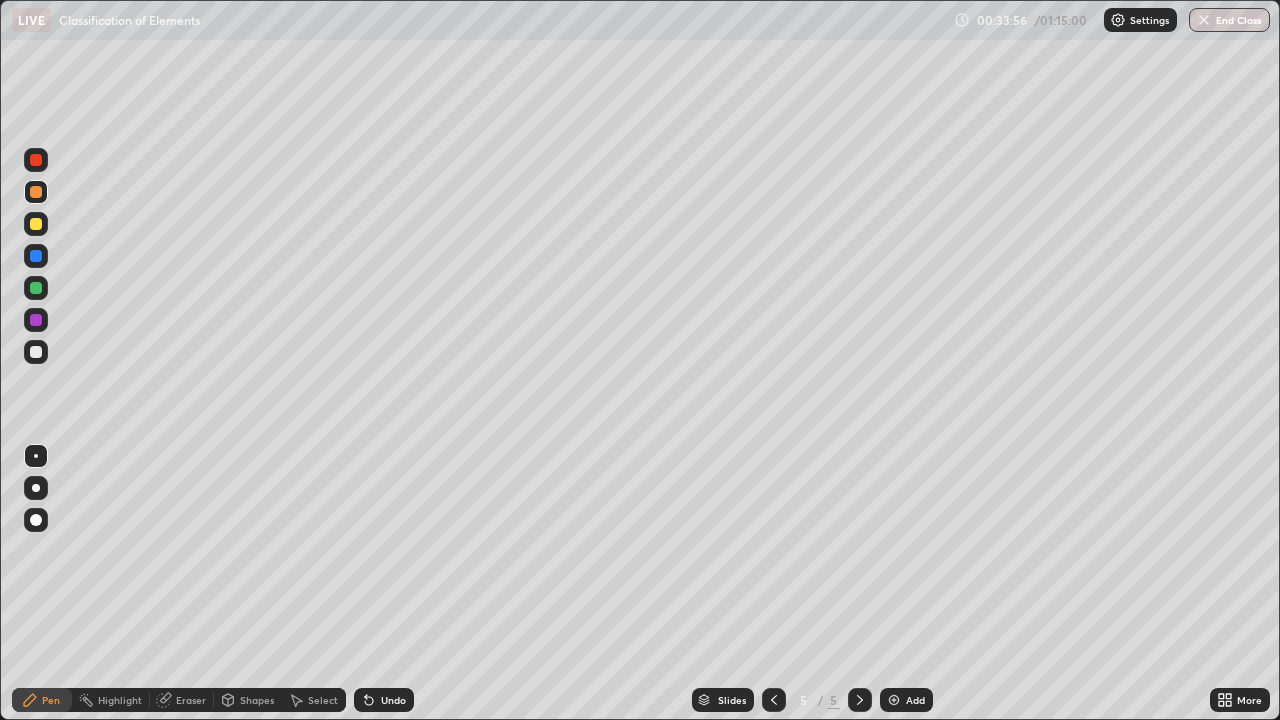 click on "More" at bounding box center (1240, 700) 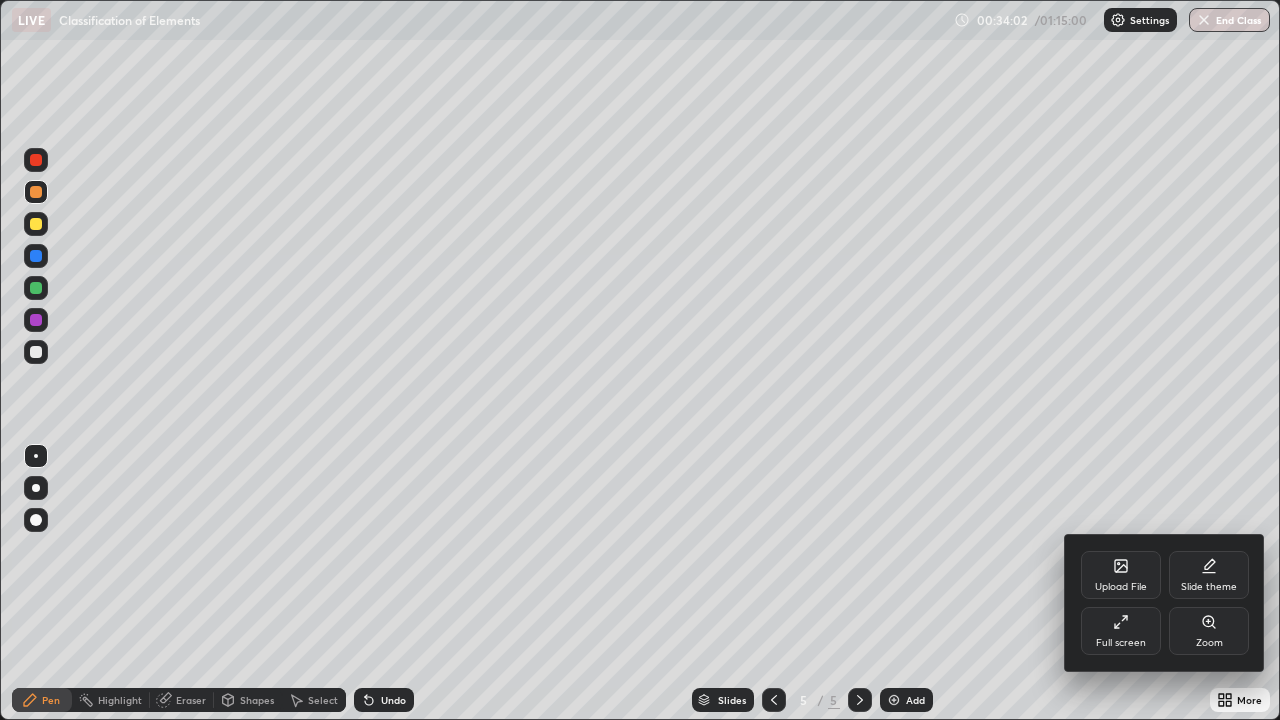 click at bounding box center (640, 360) 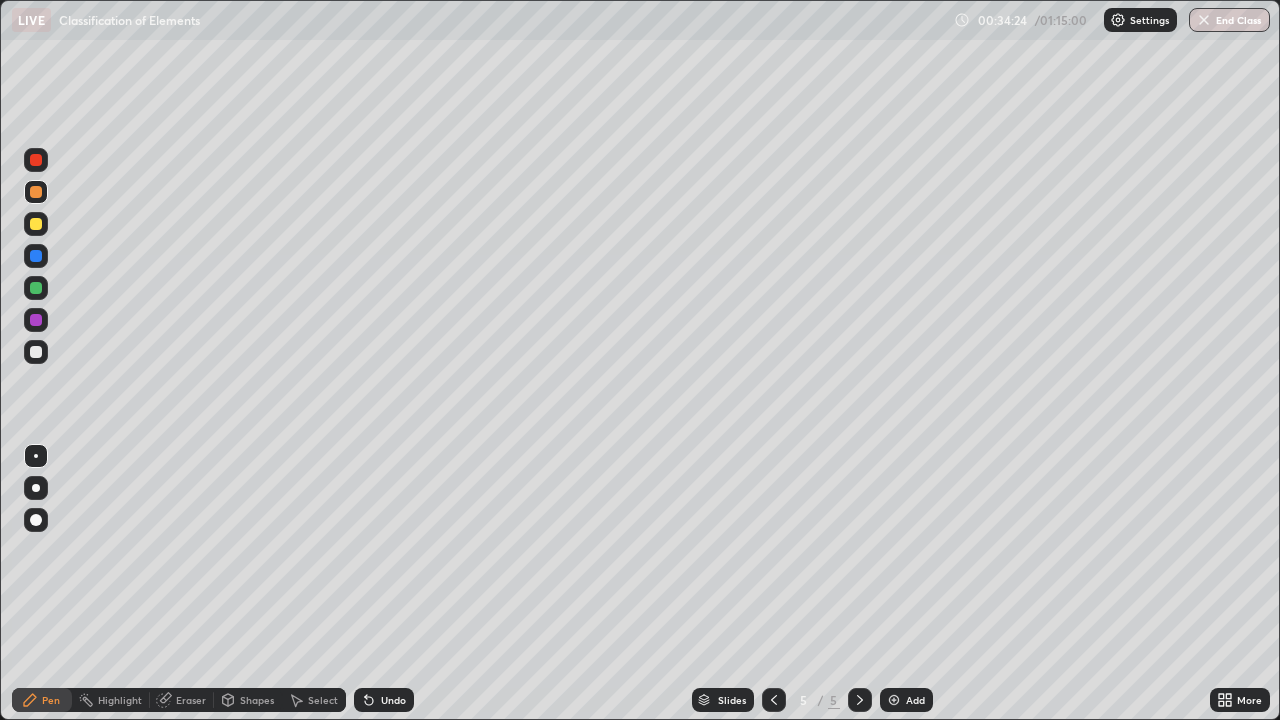 click 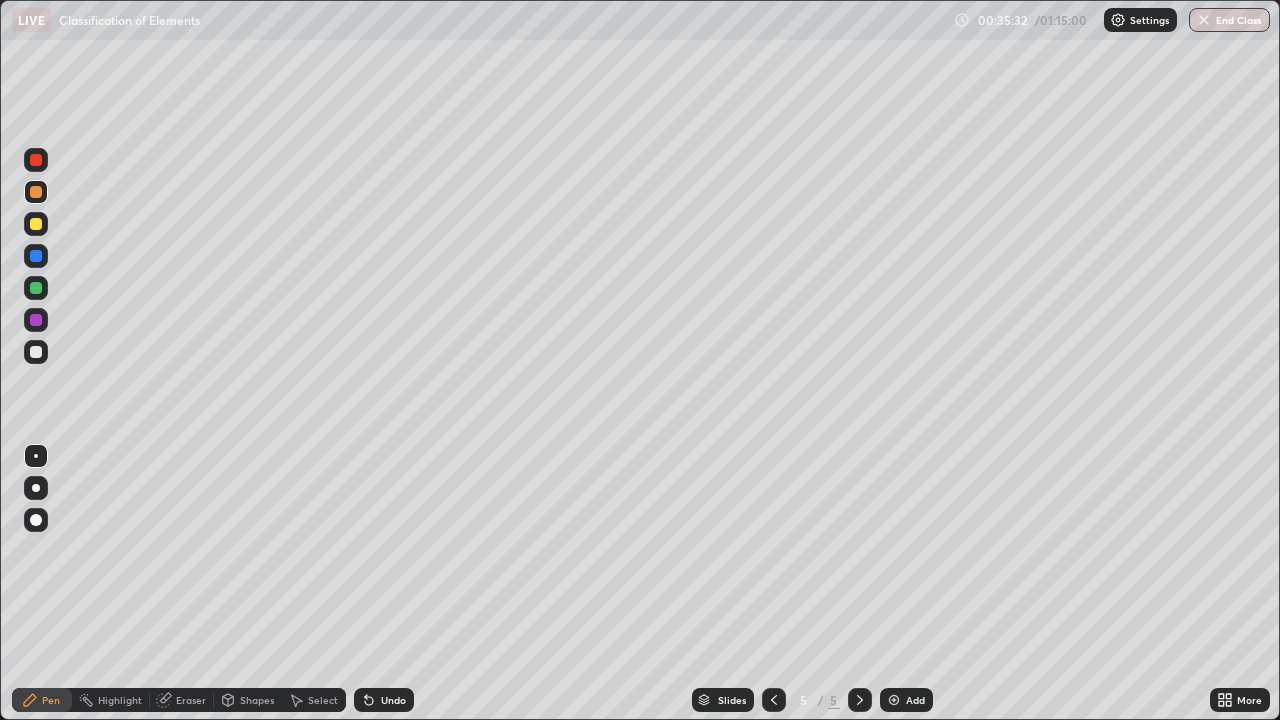 click 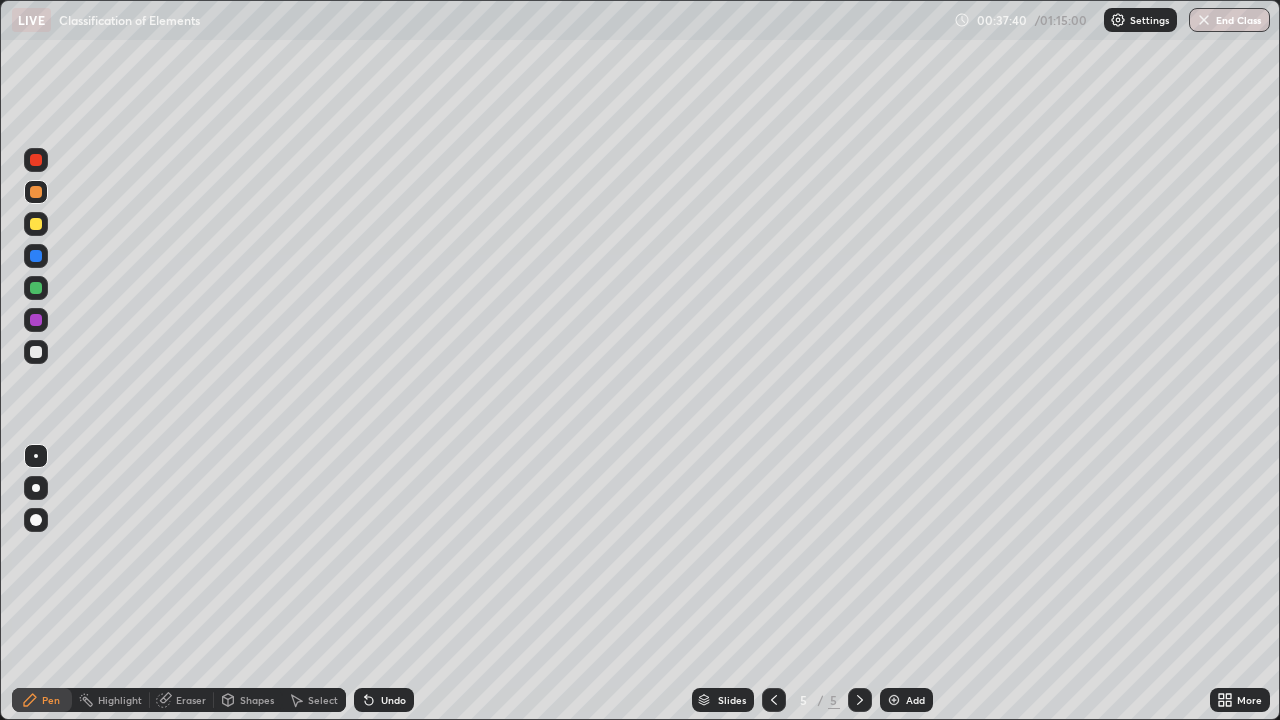click 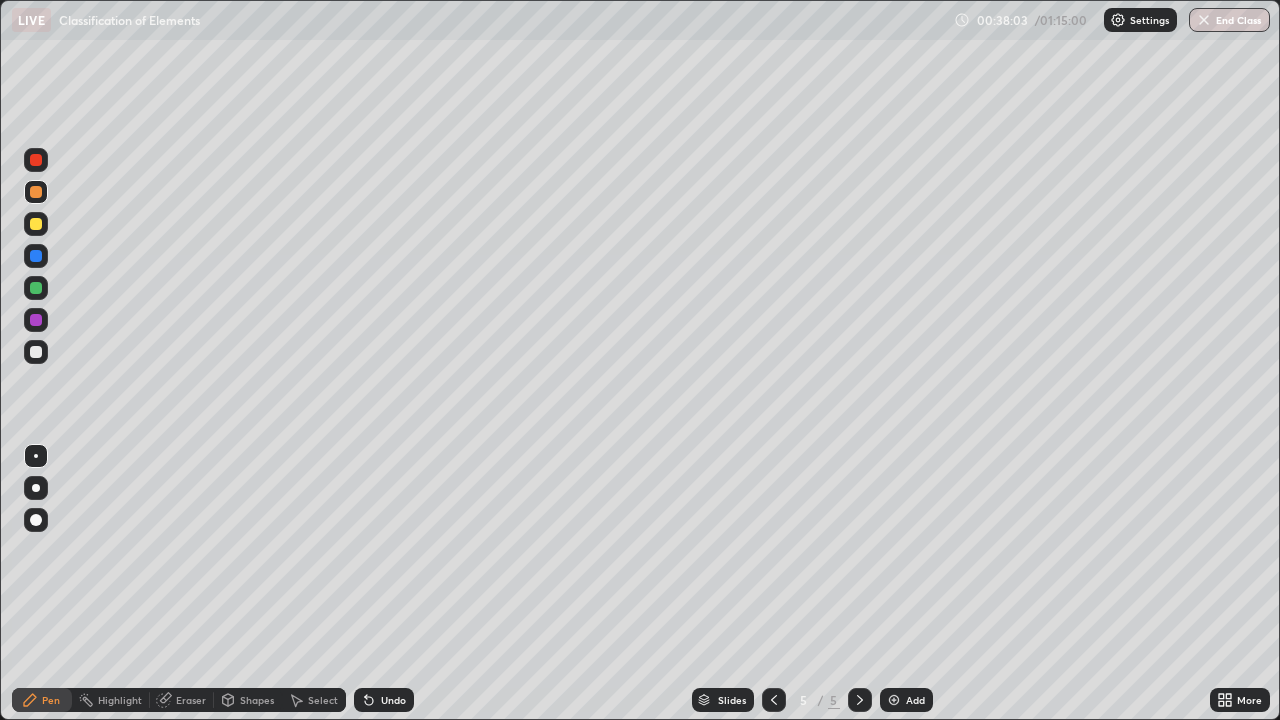click at bounding box center (774, 700) 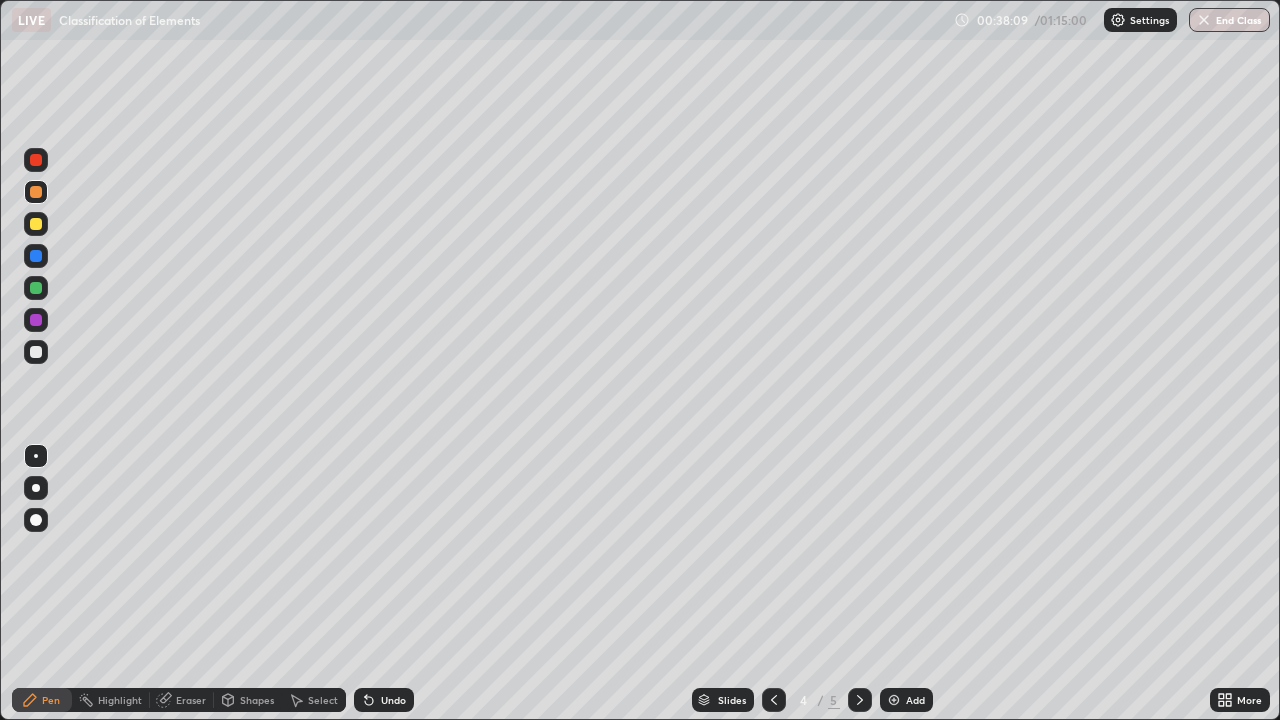 click on "Eraser" at bounding box center [191, 700] 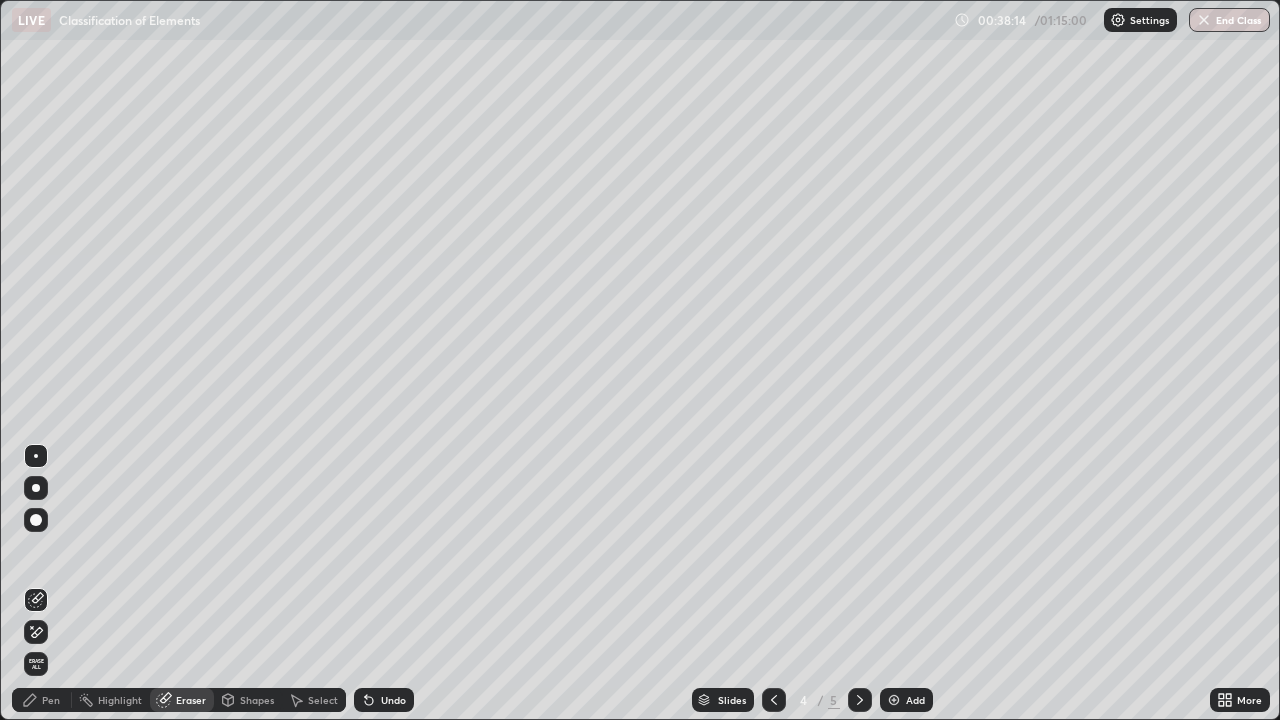 click on "Pen" at bounding box center (51, 700) 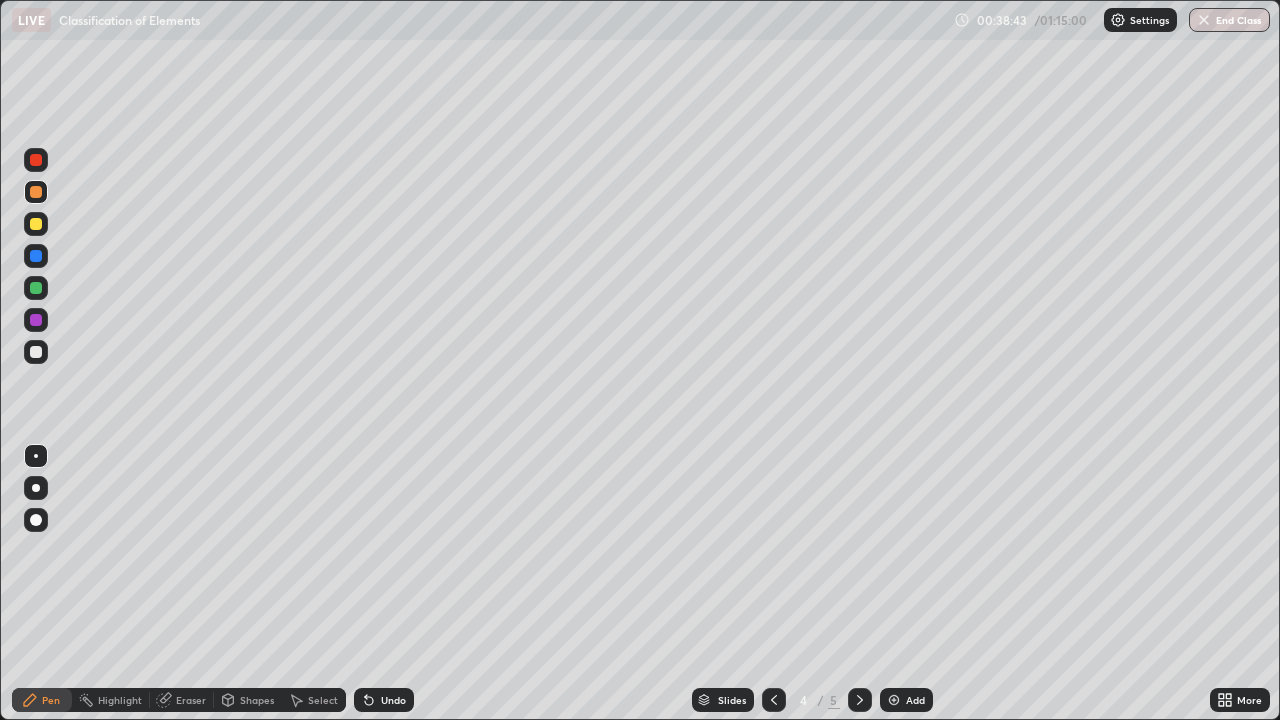 click 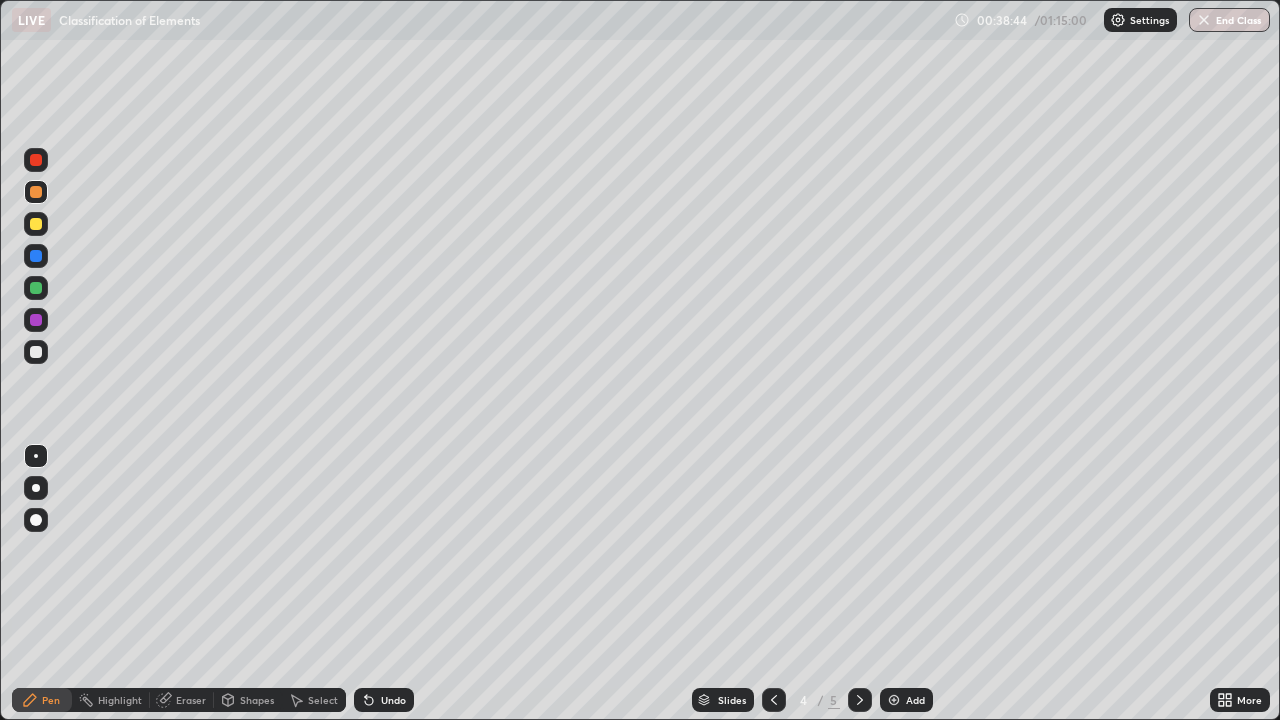 click 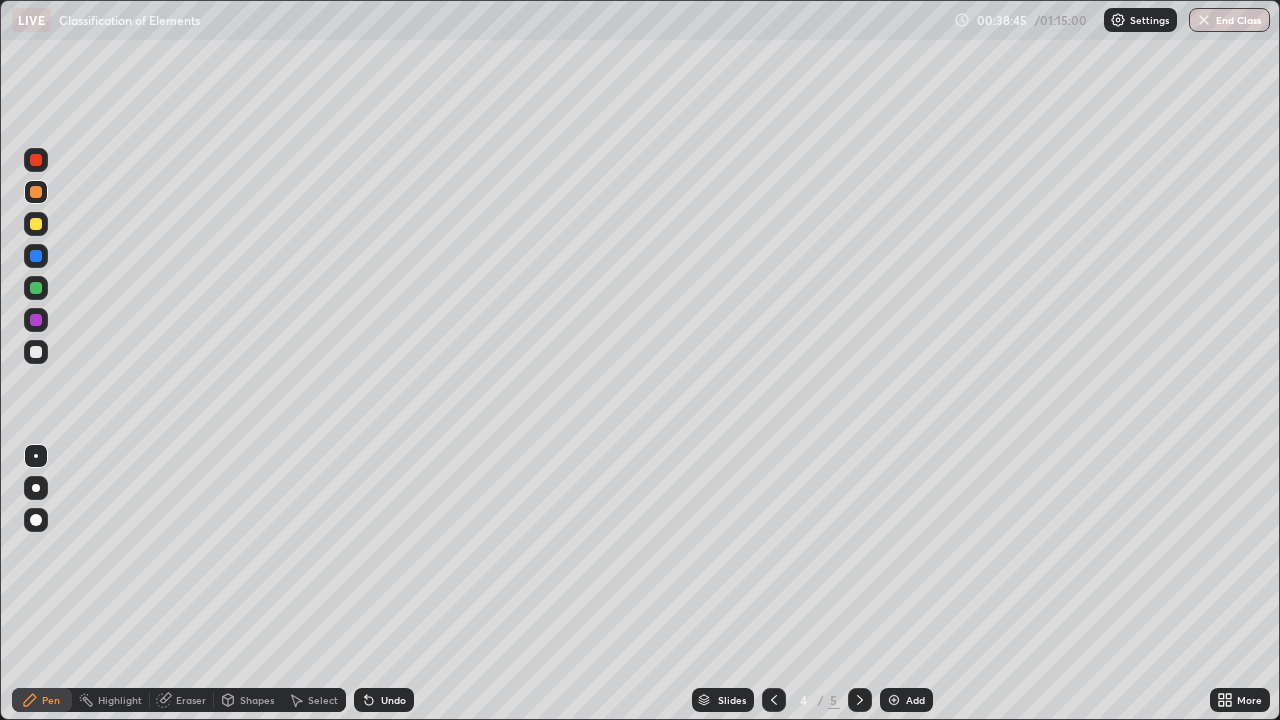 click 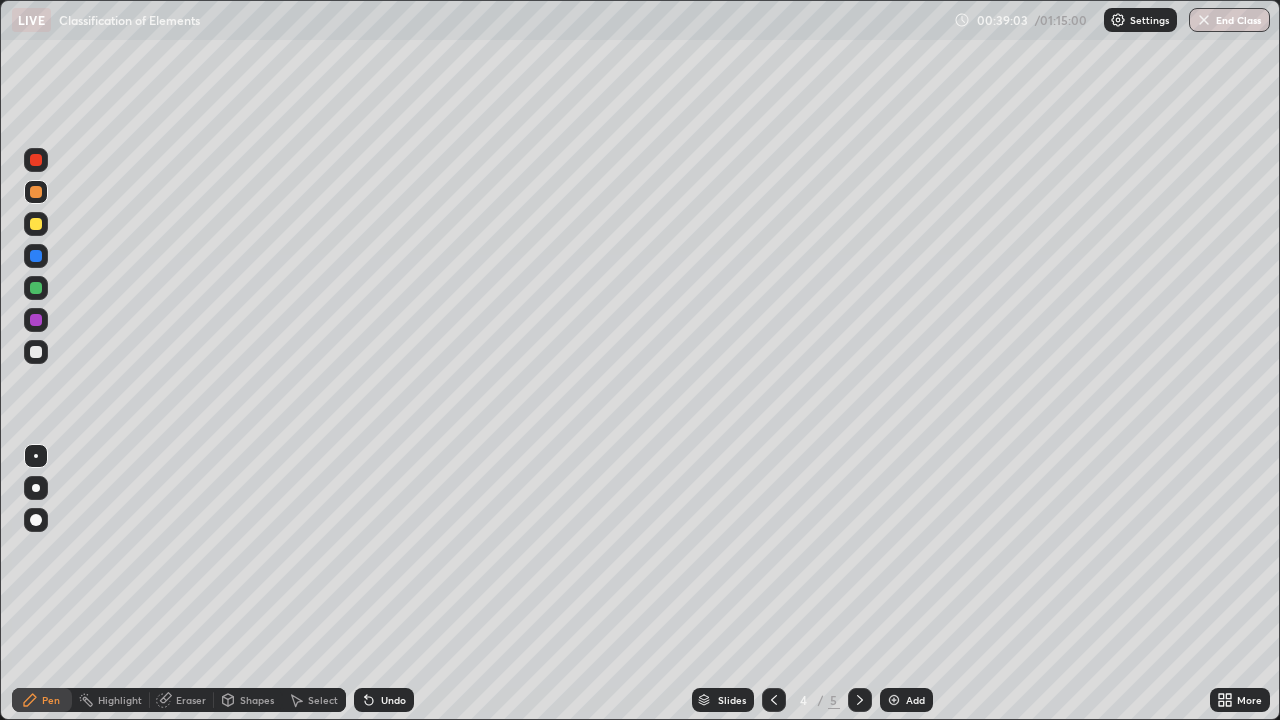 click 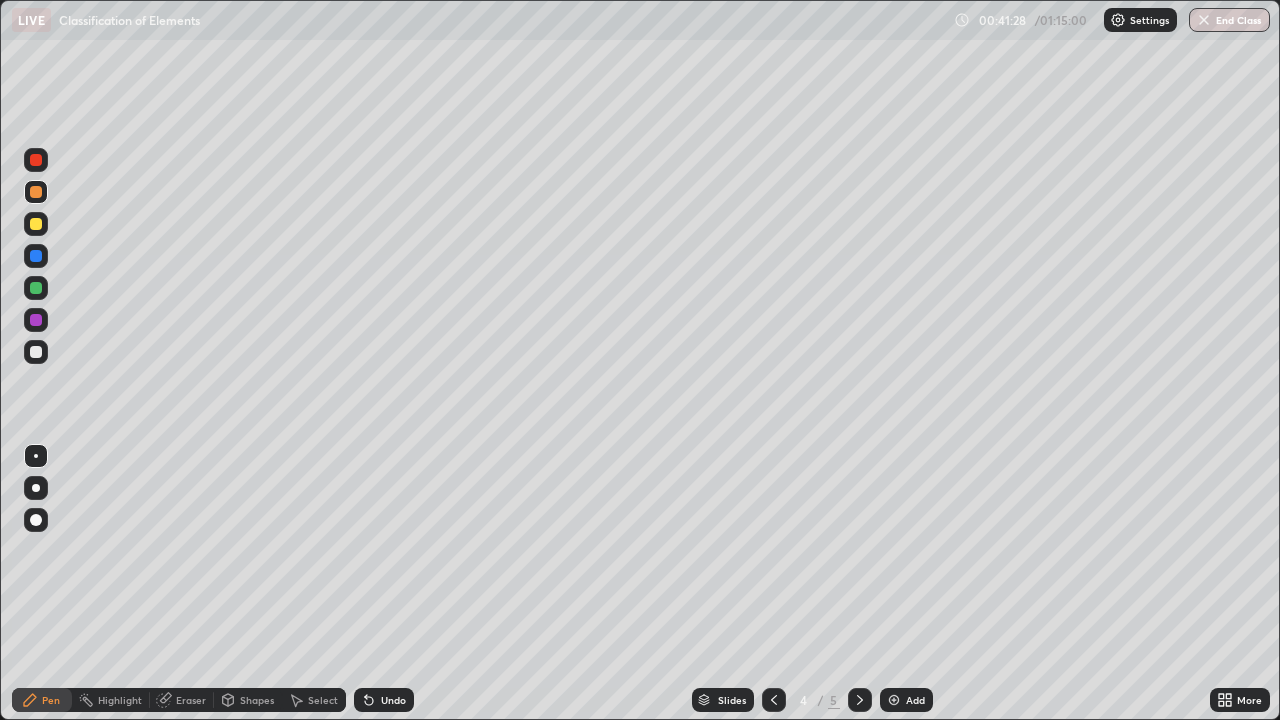click at bounding box center (894, 700) 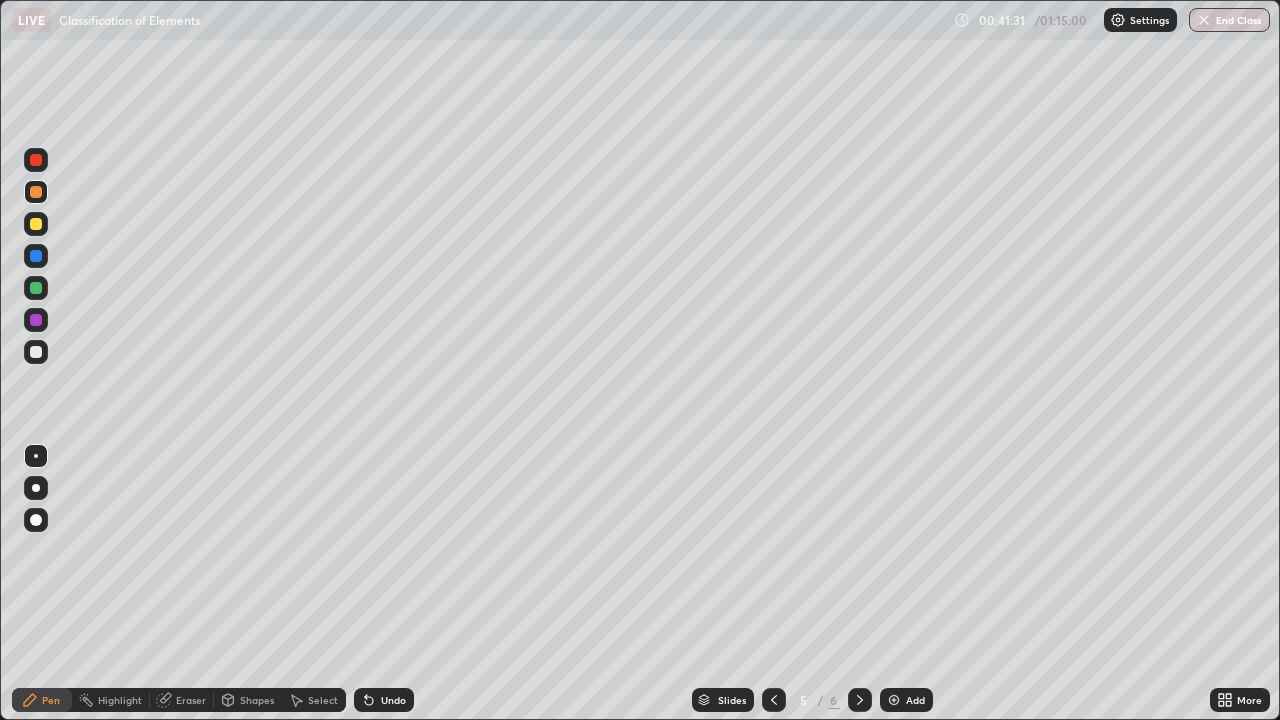 click at bounding box center [36, 224] 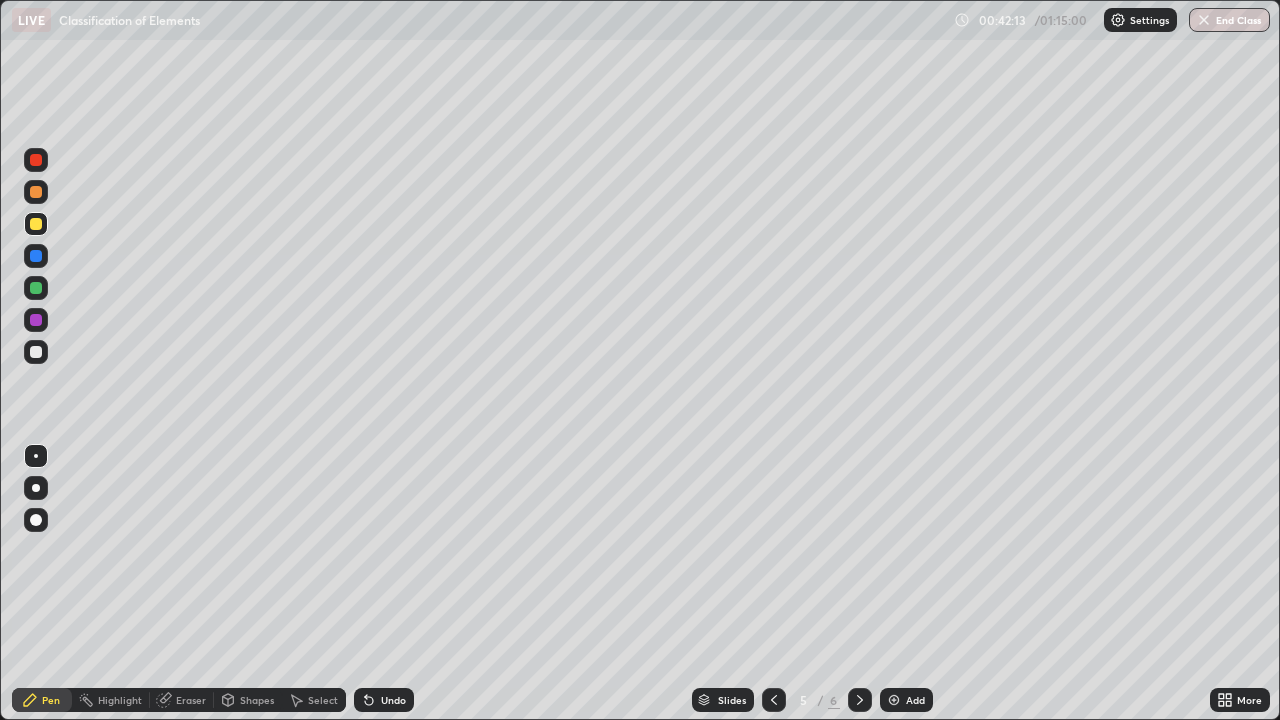 click 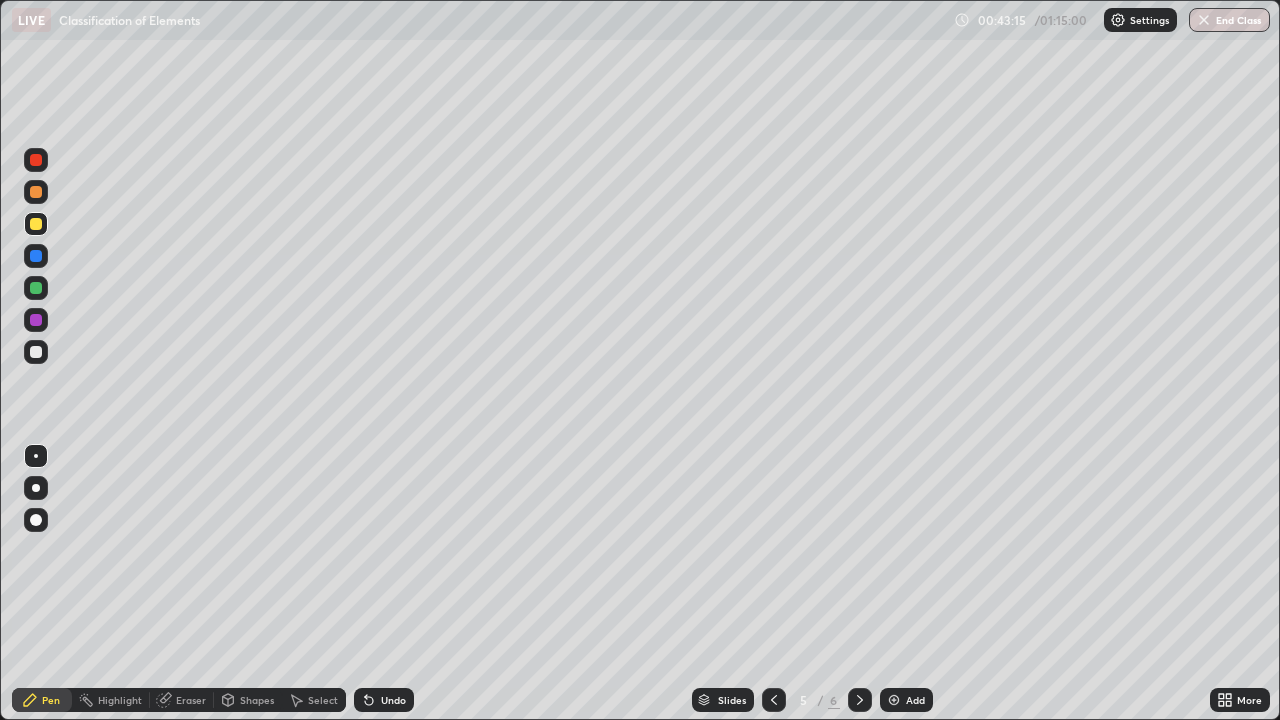 click 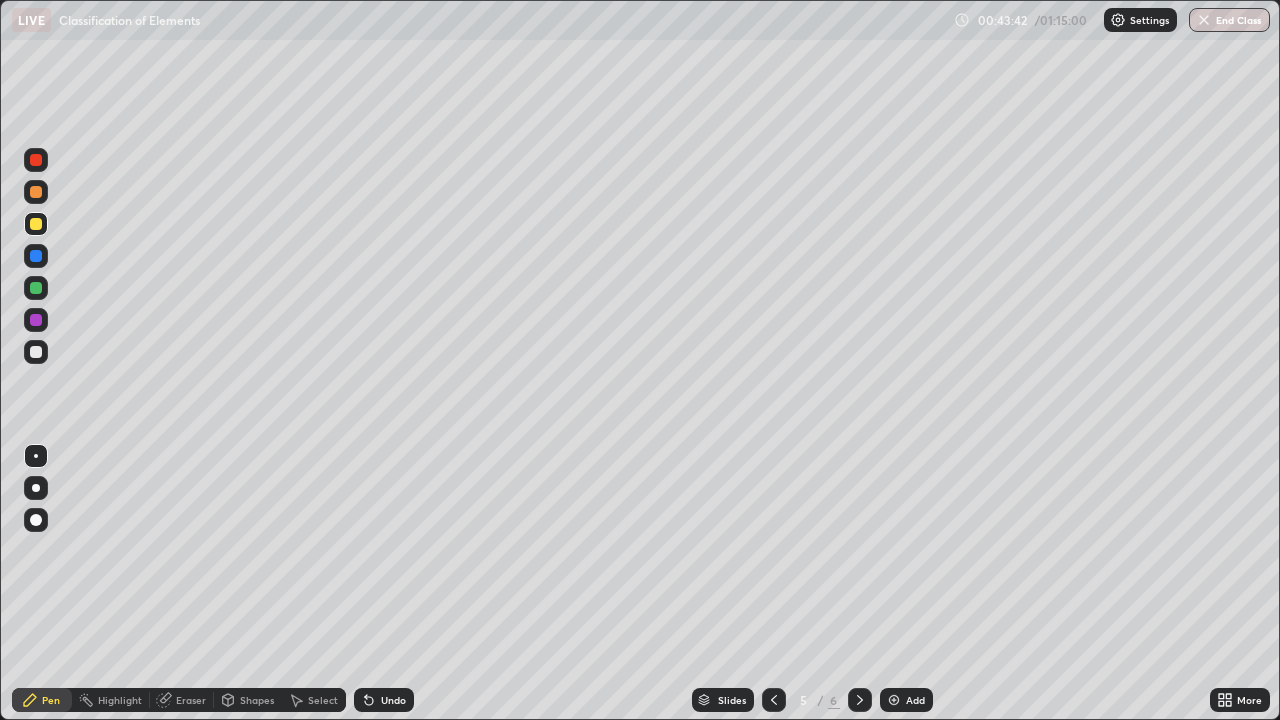 click 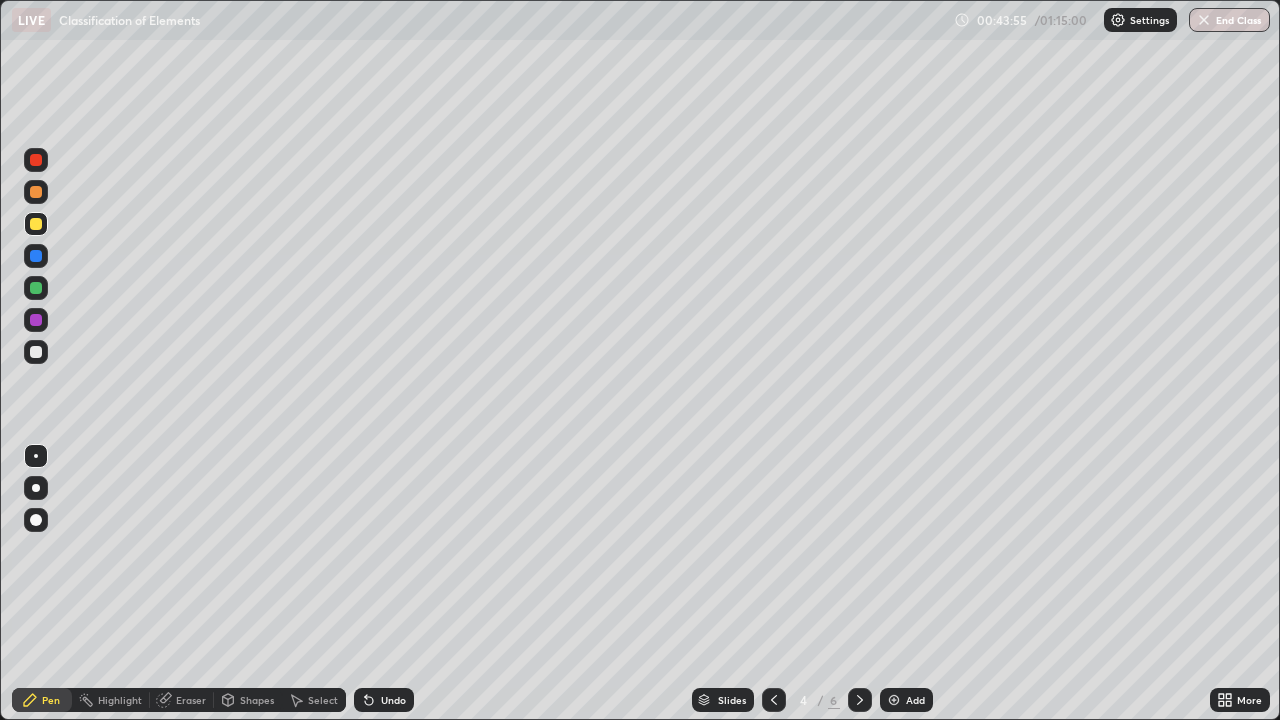 click 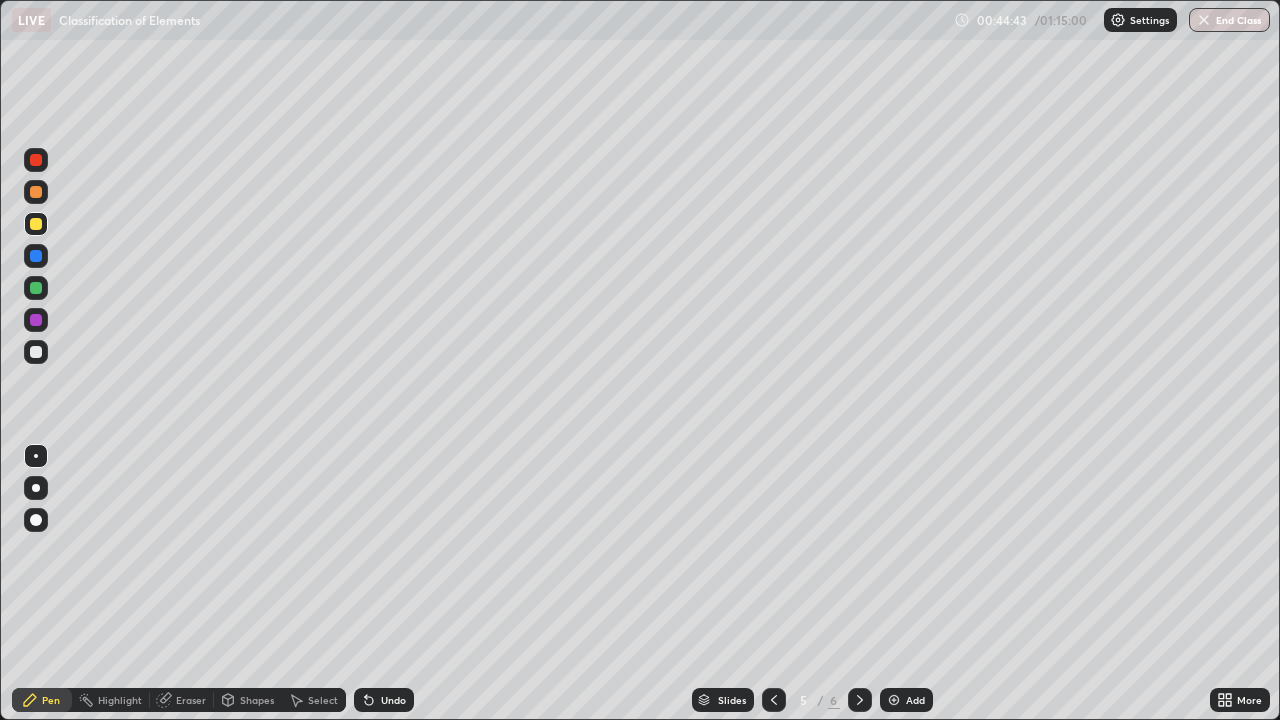 click 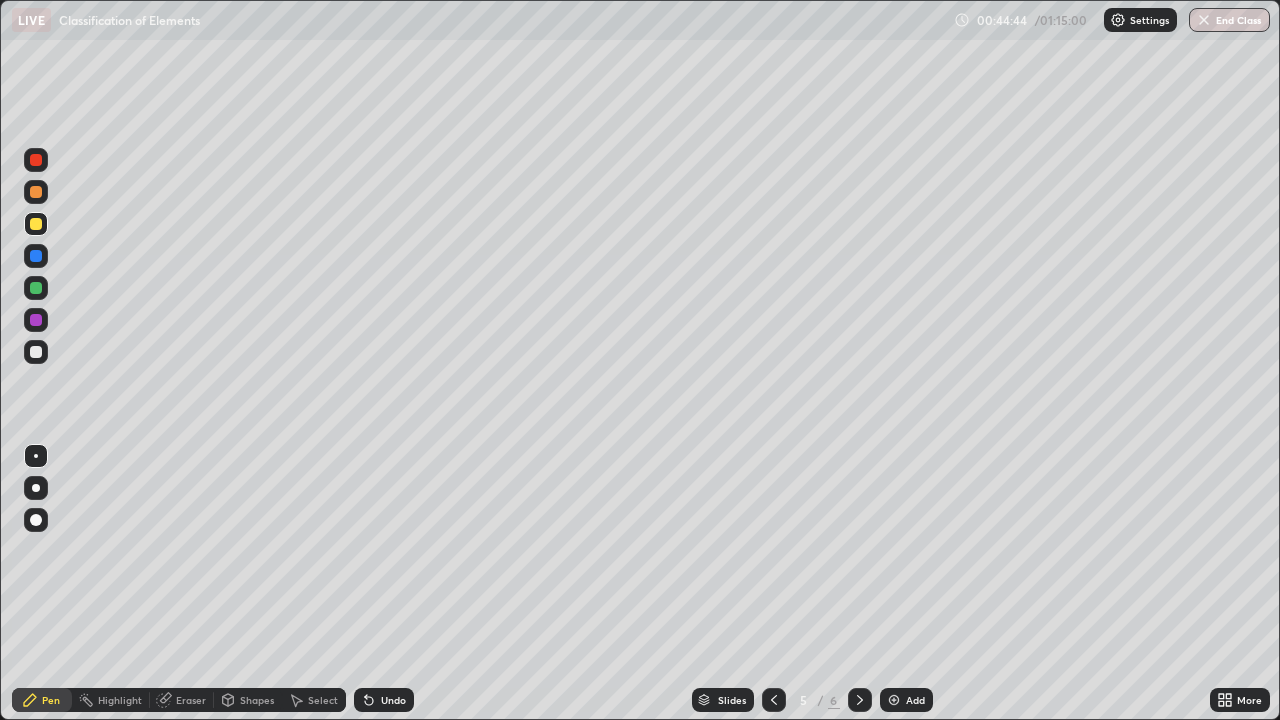 click 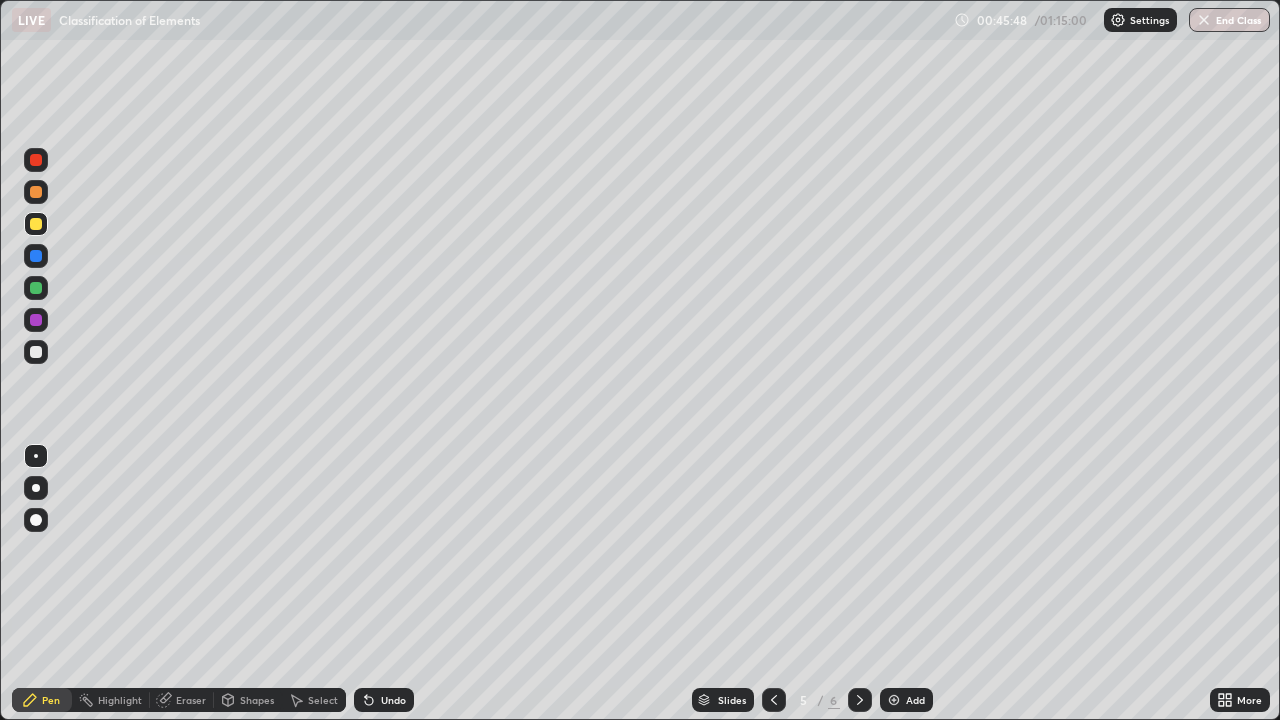 click 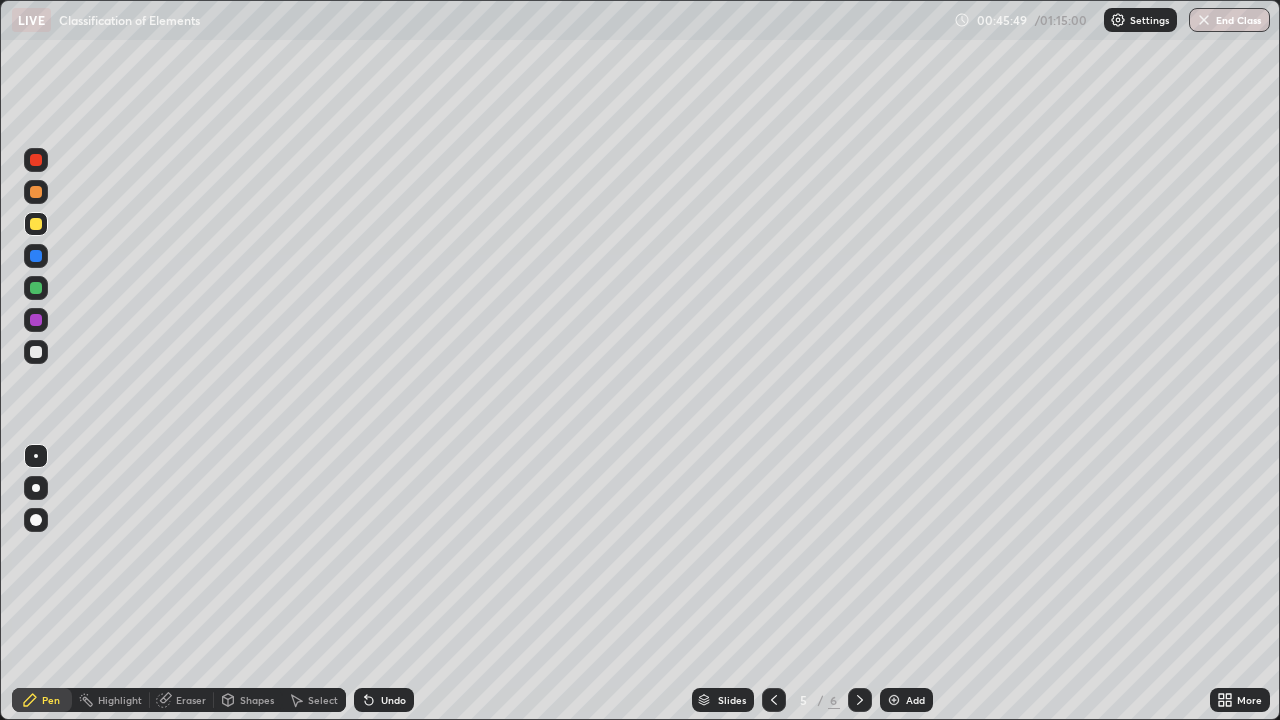 click 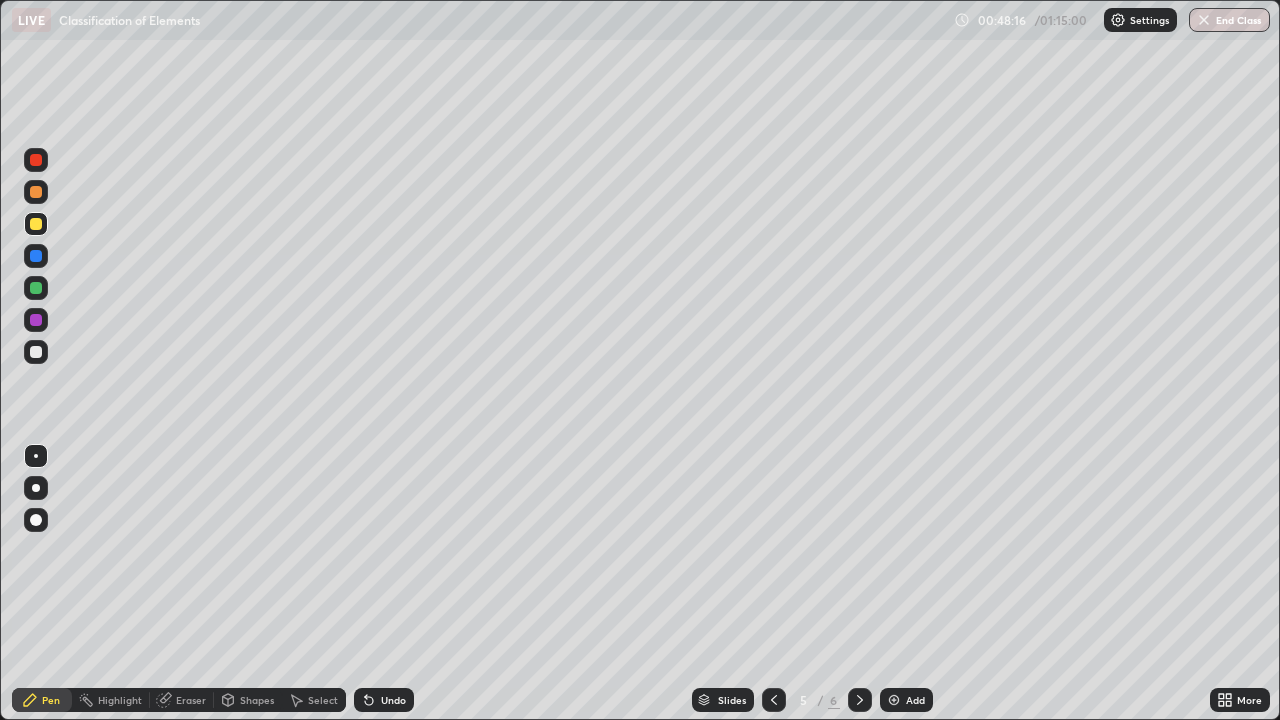 click 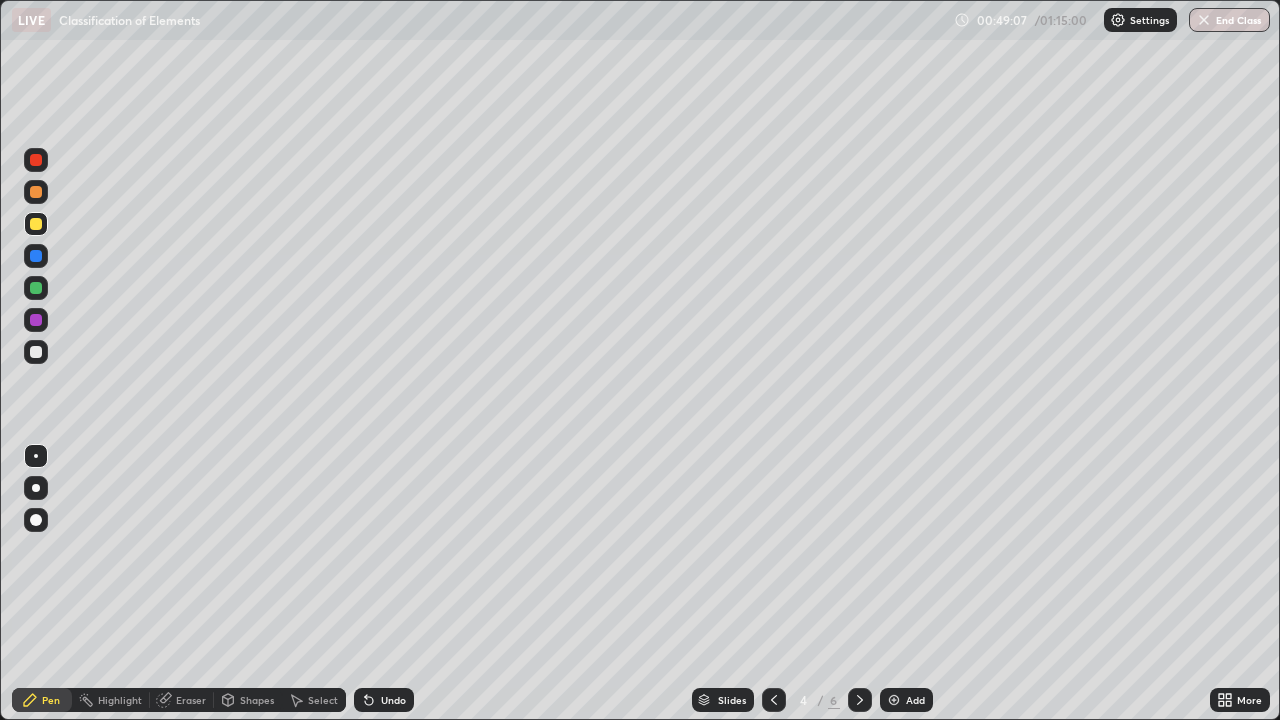 click at bounding box center (894, 700) 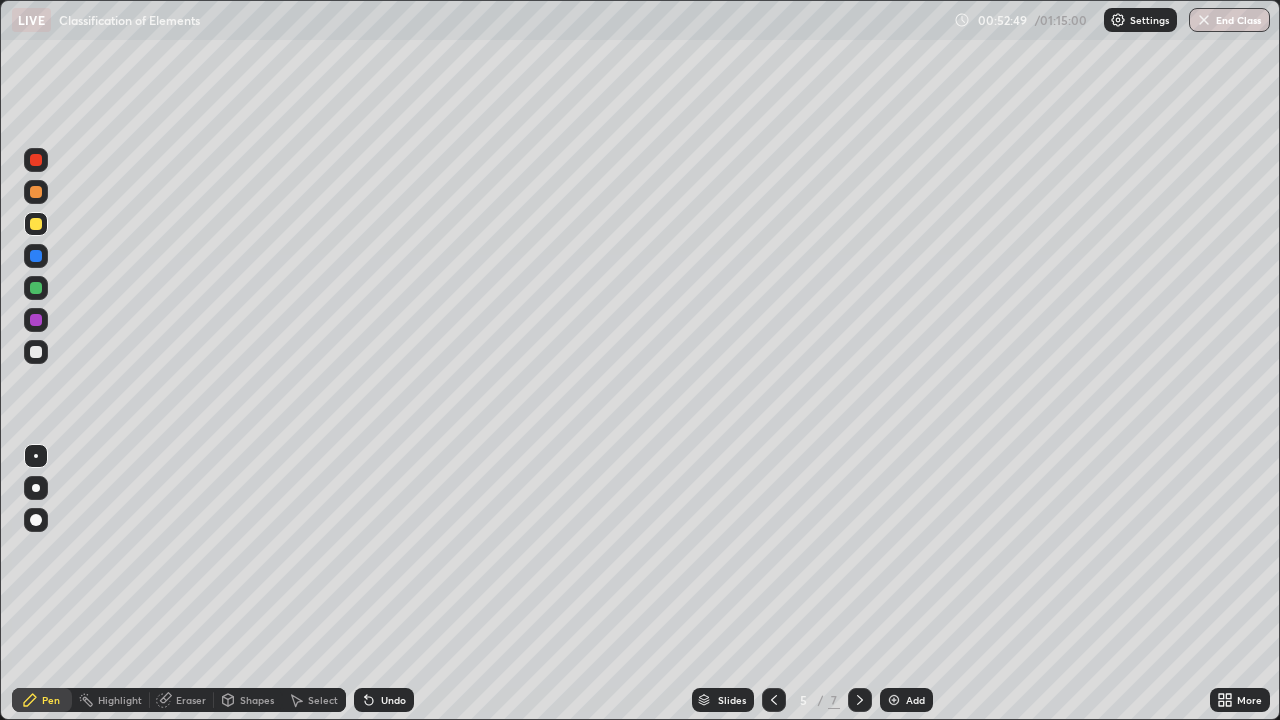 click 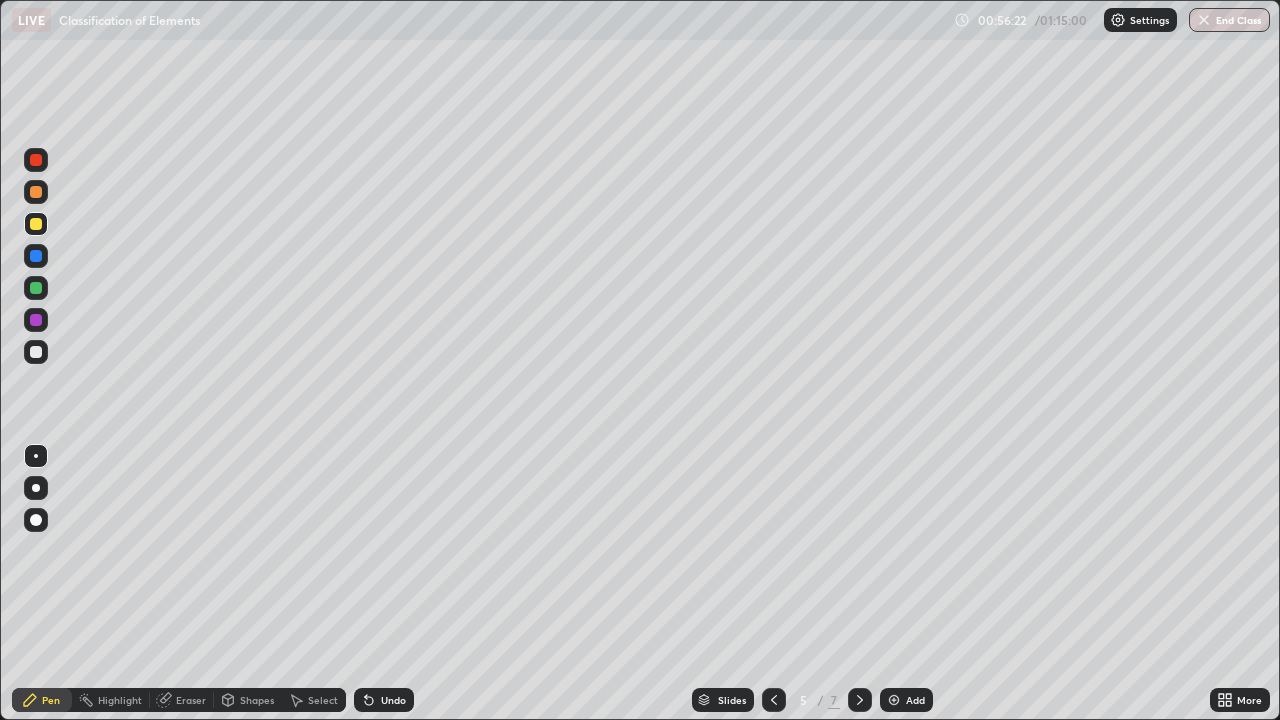 click 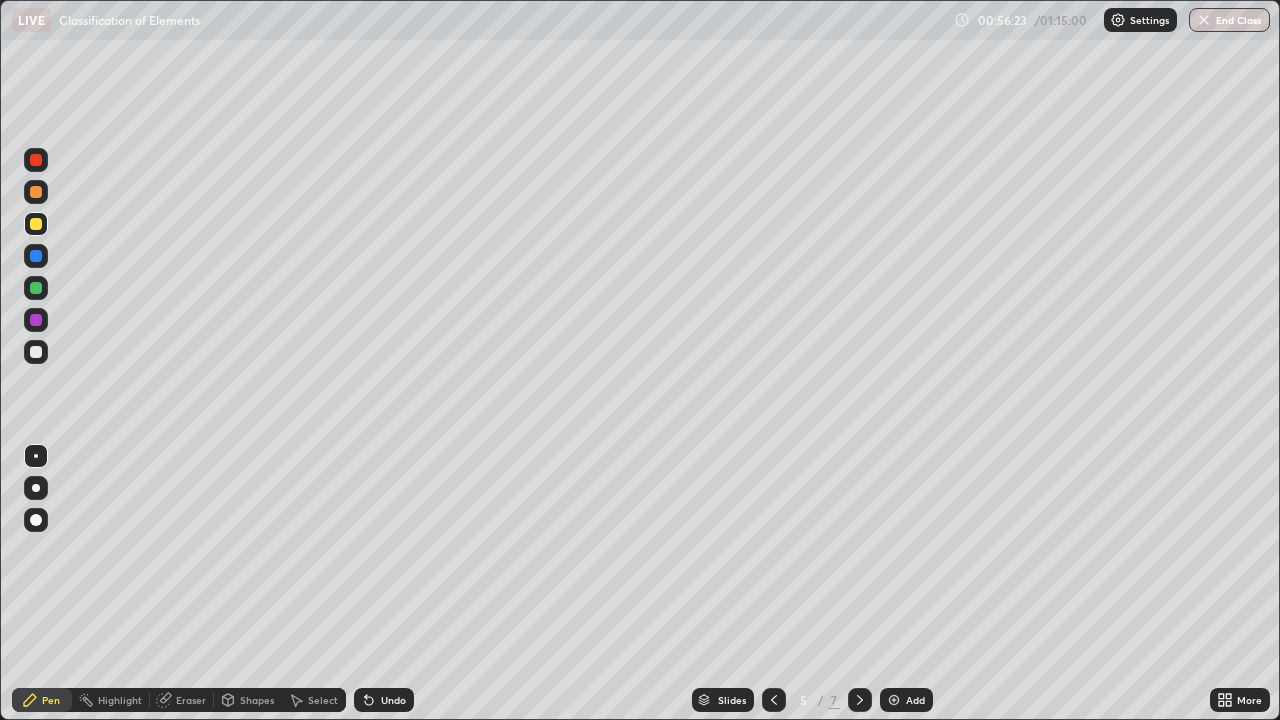 click 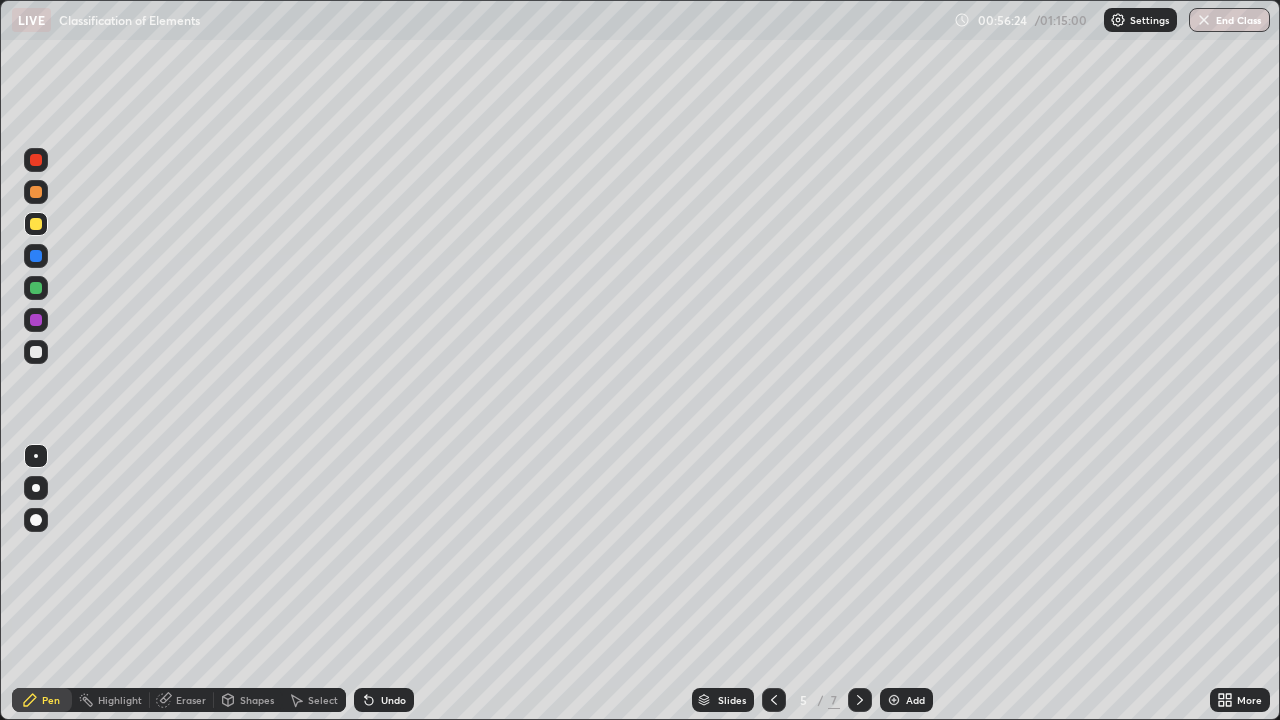 click on "Undo" at bounding box center [384, 700] 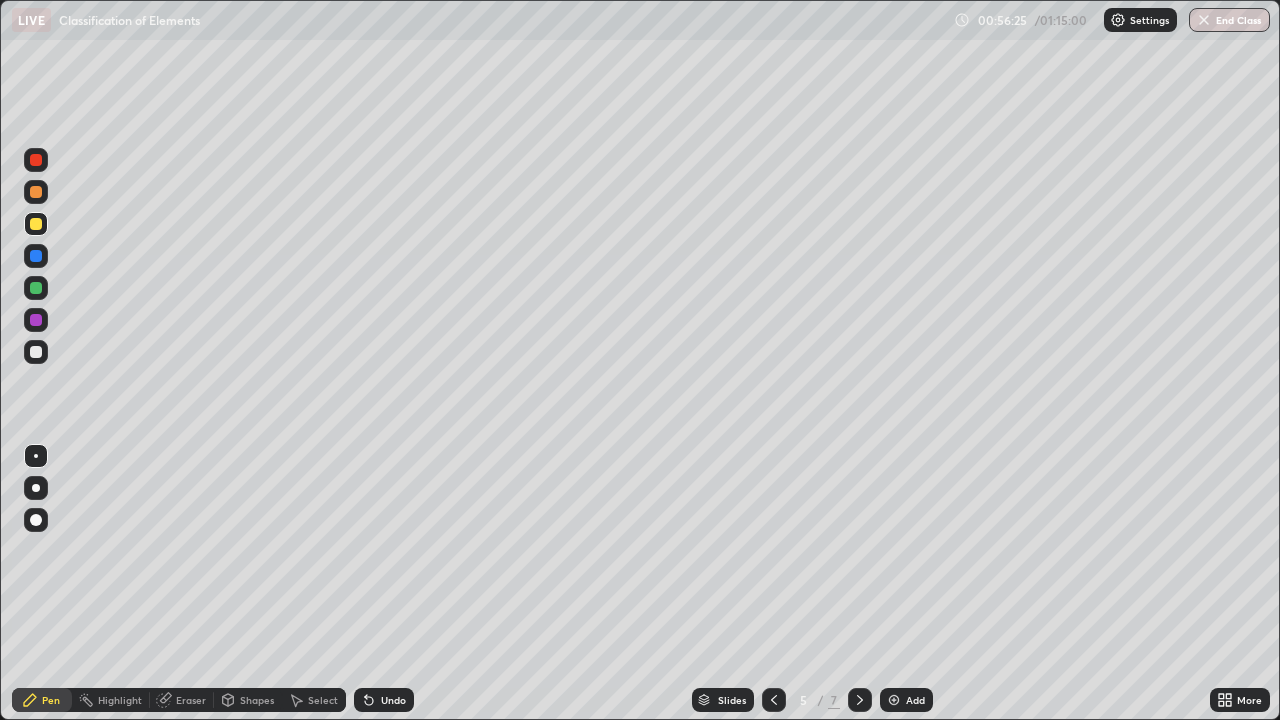 click on "Undo" at bounding box center (384, 700) 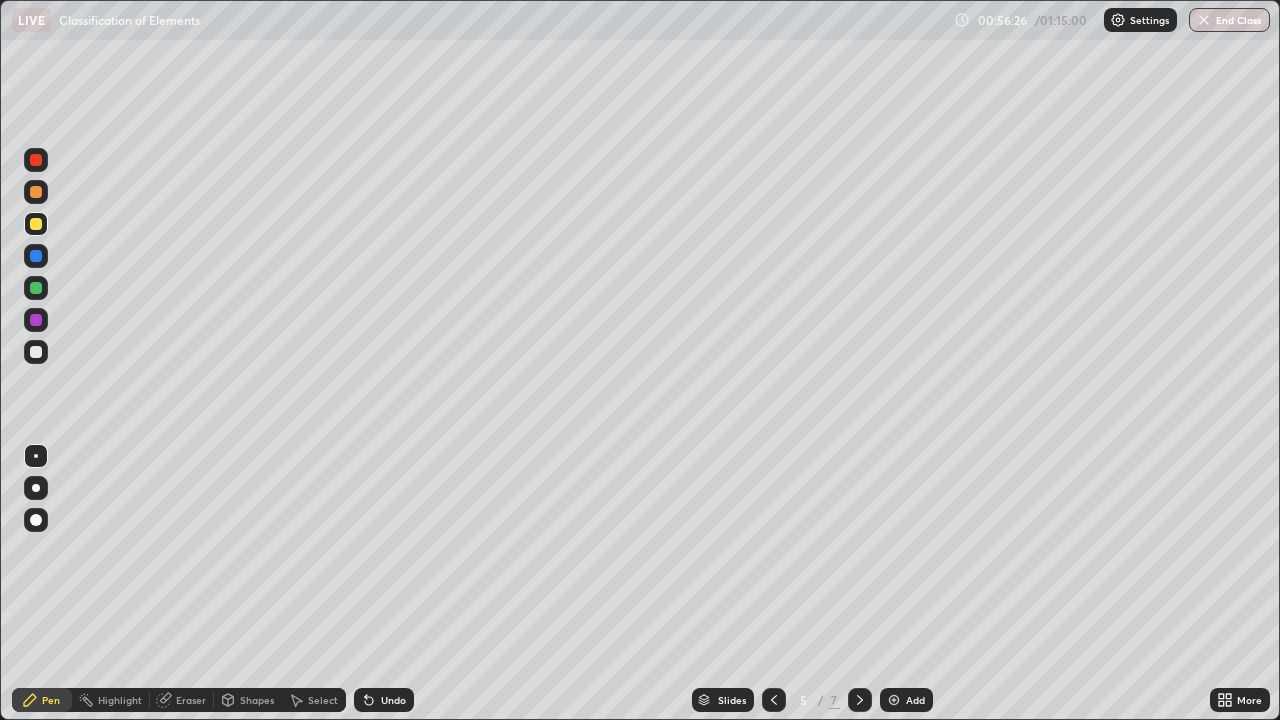 click on "Undo" at bounding box center [384, 700] 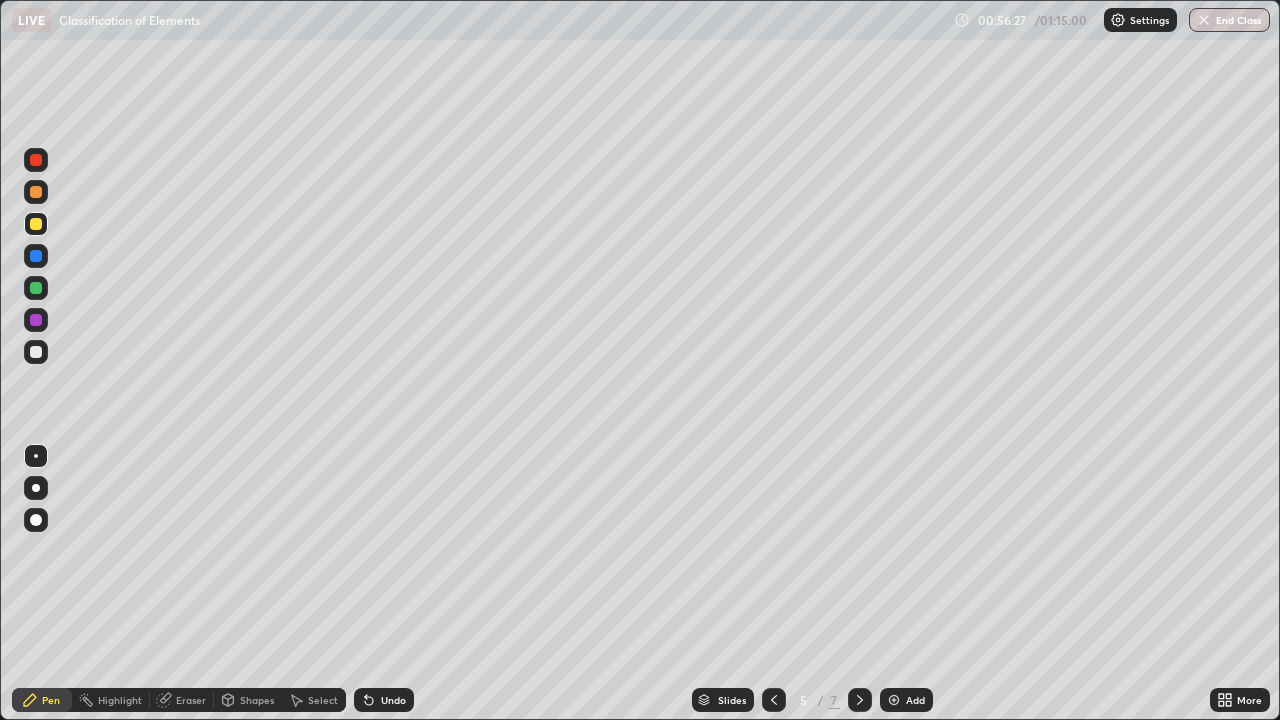 click on "Undo" at bounding box center (384, 700) 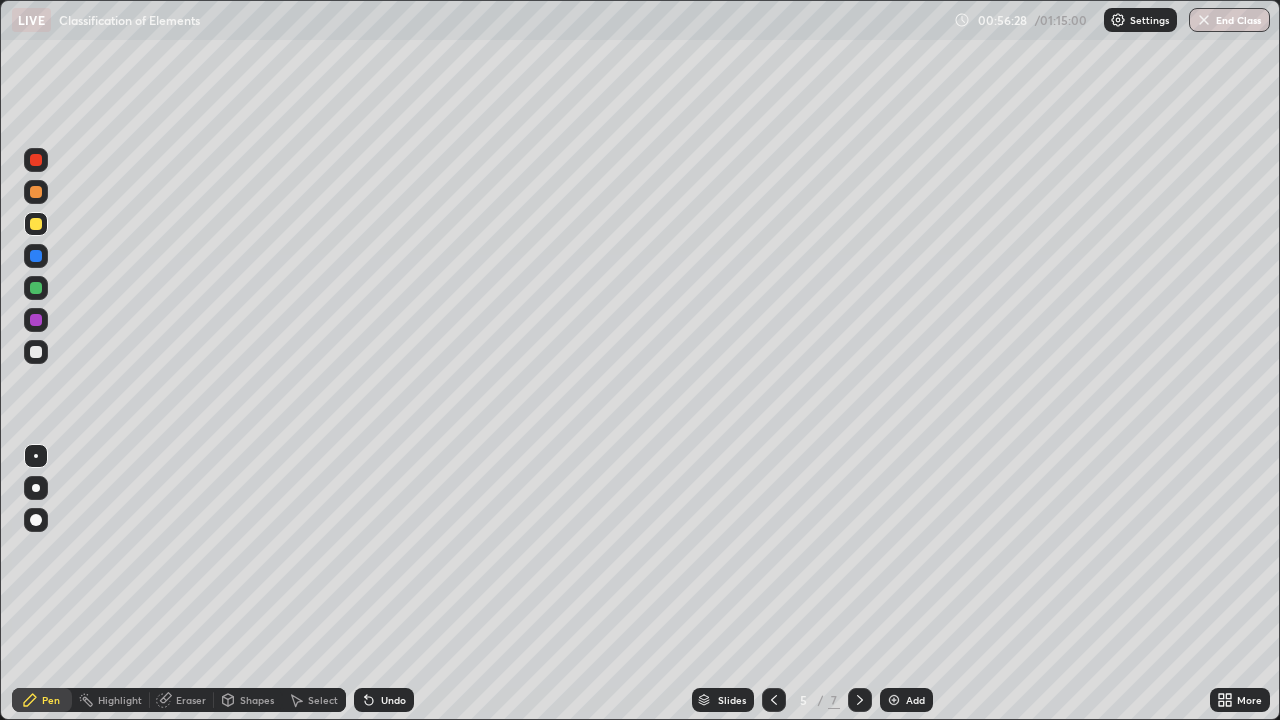 click on "Undo" at bounding box center (384, 700) 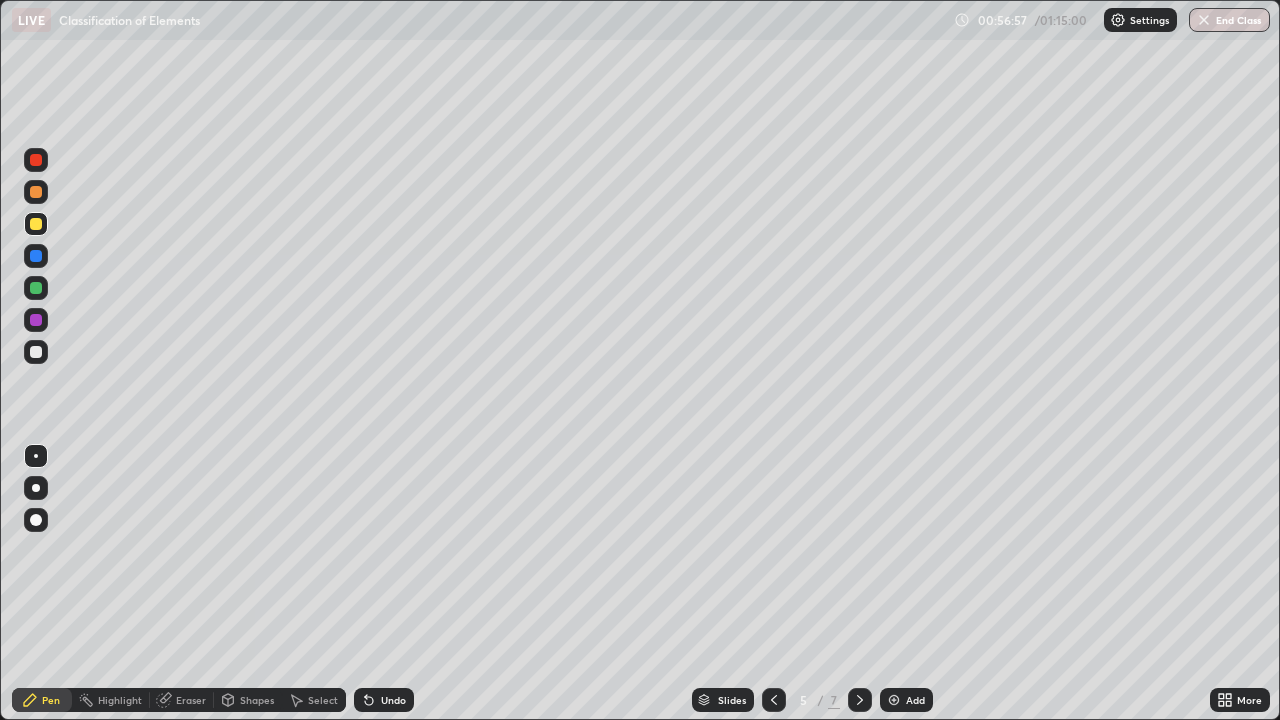 click 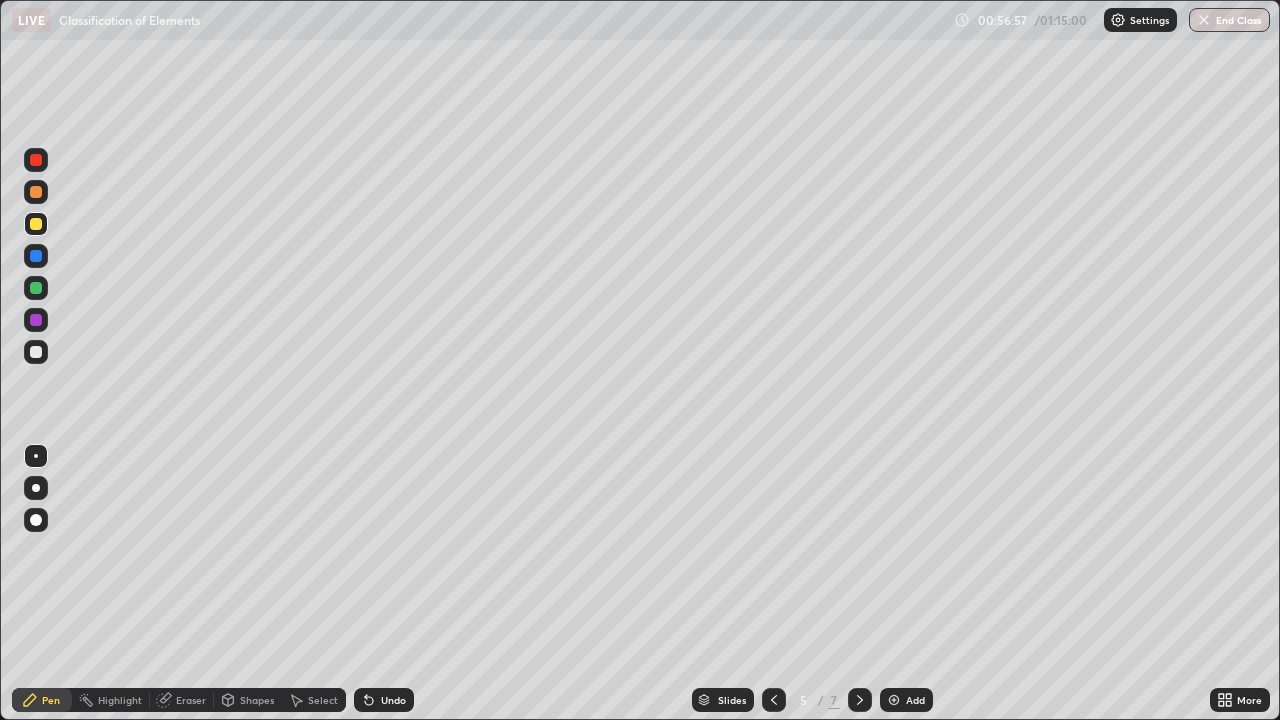 click 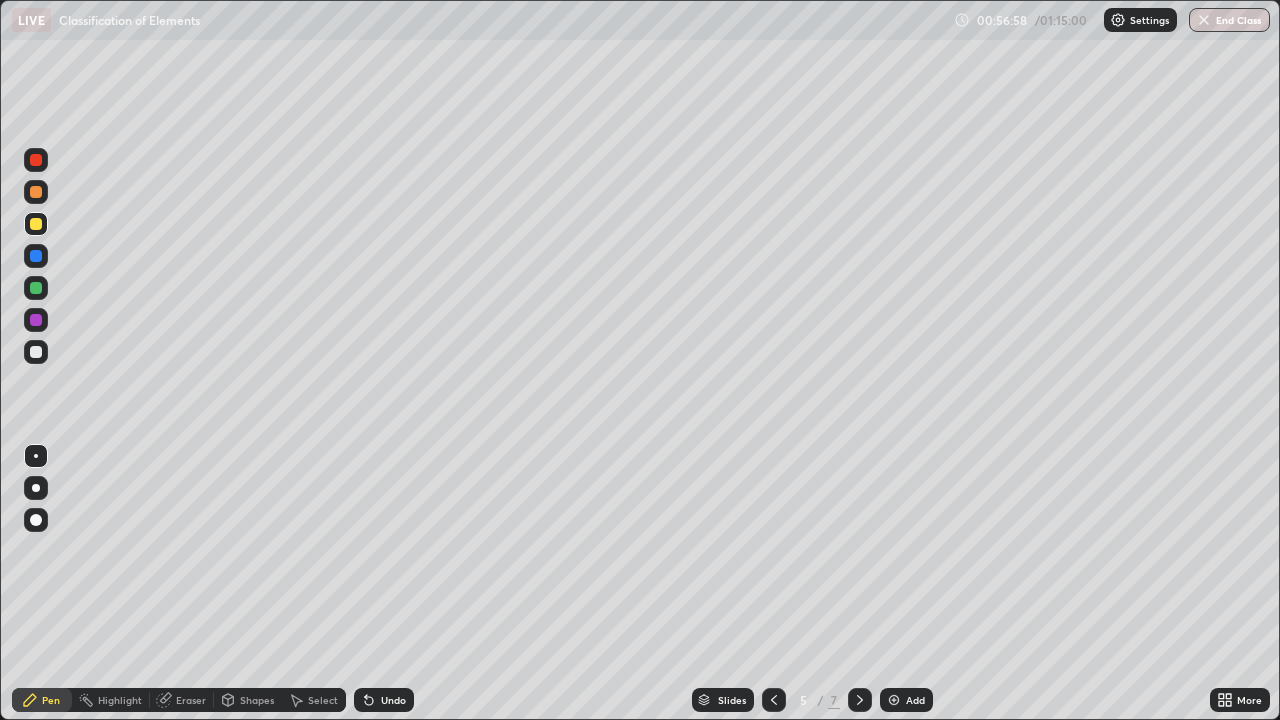 click 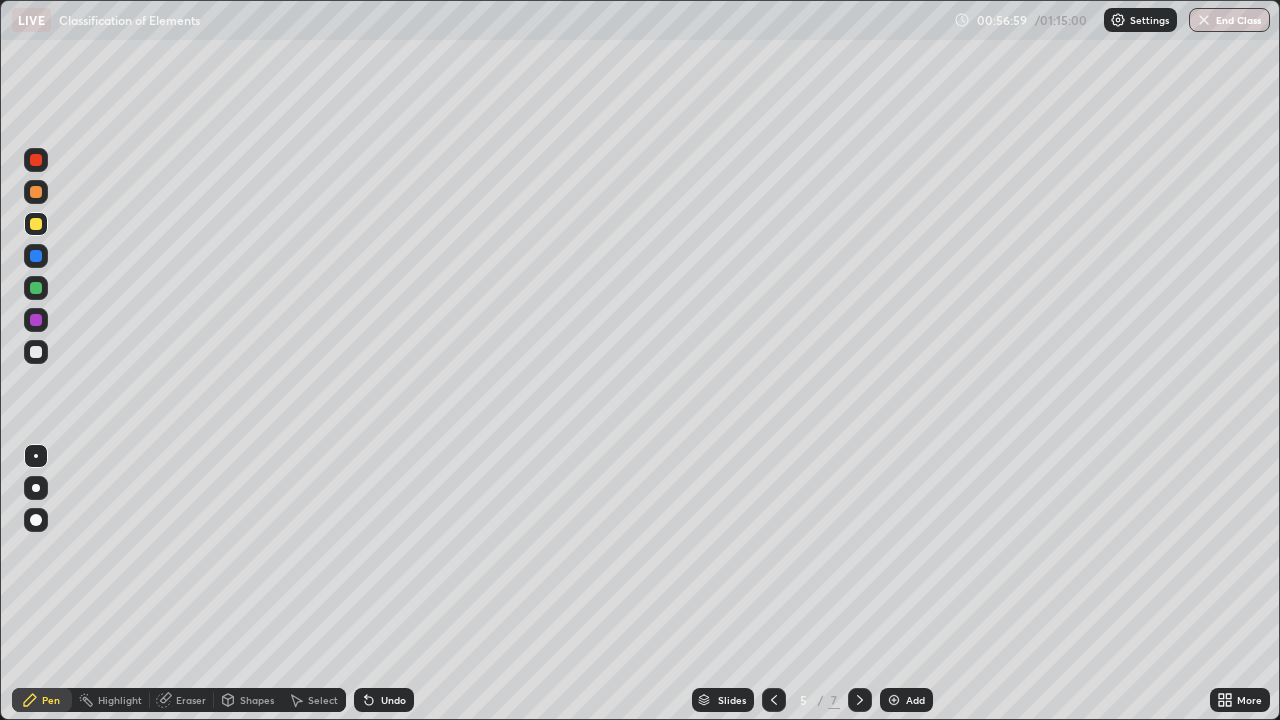 click 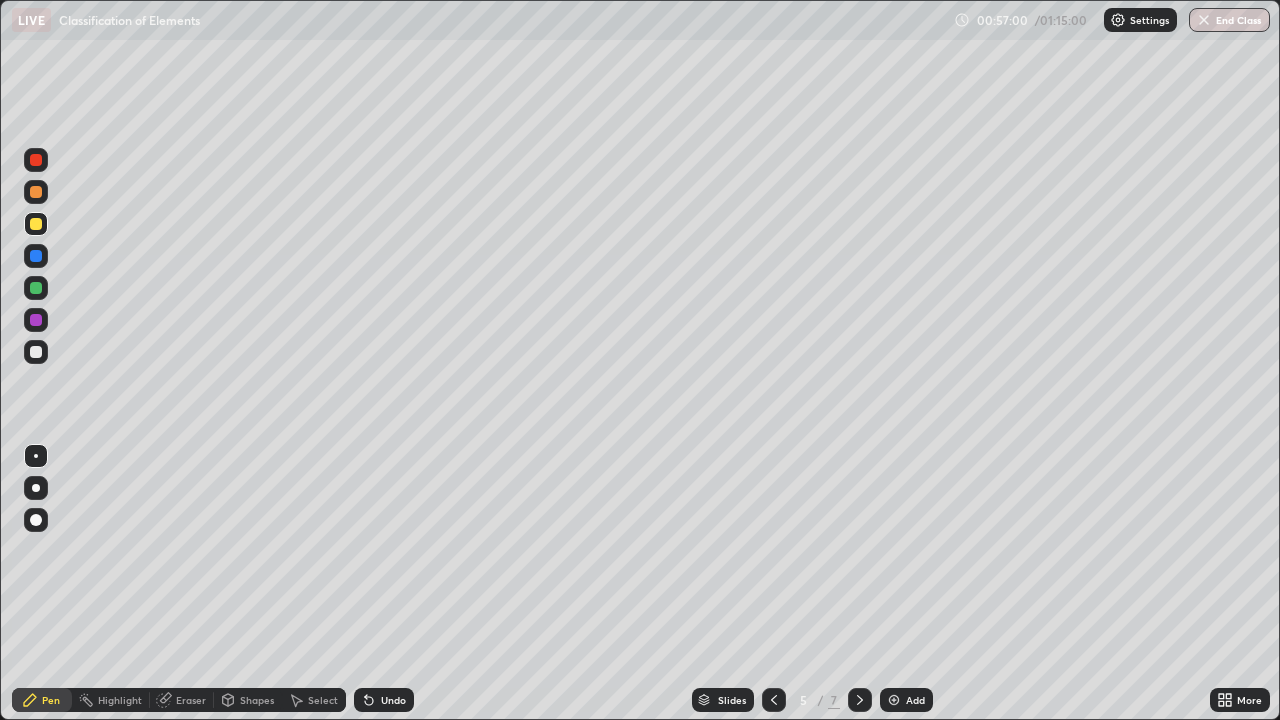click 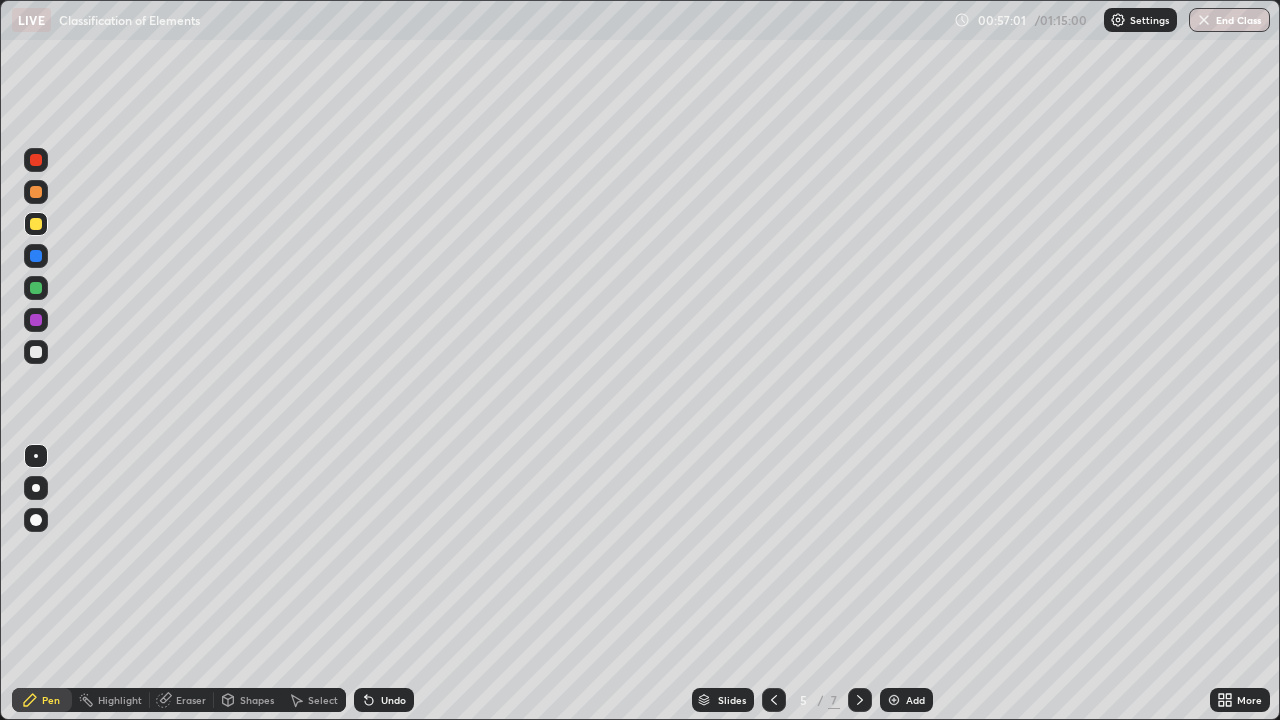 click 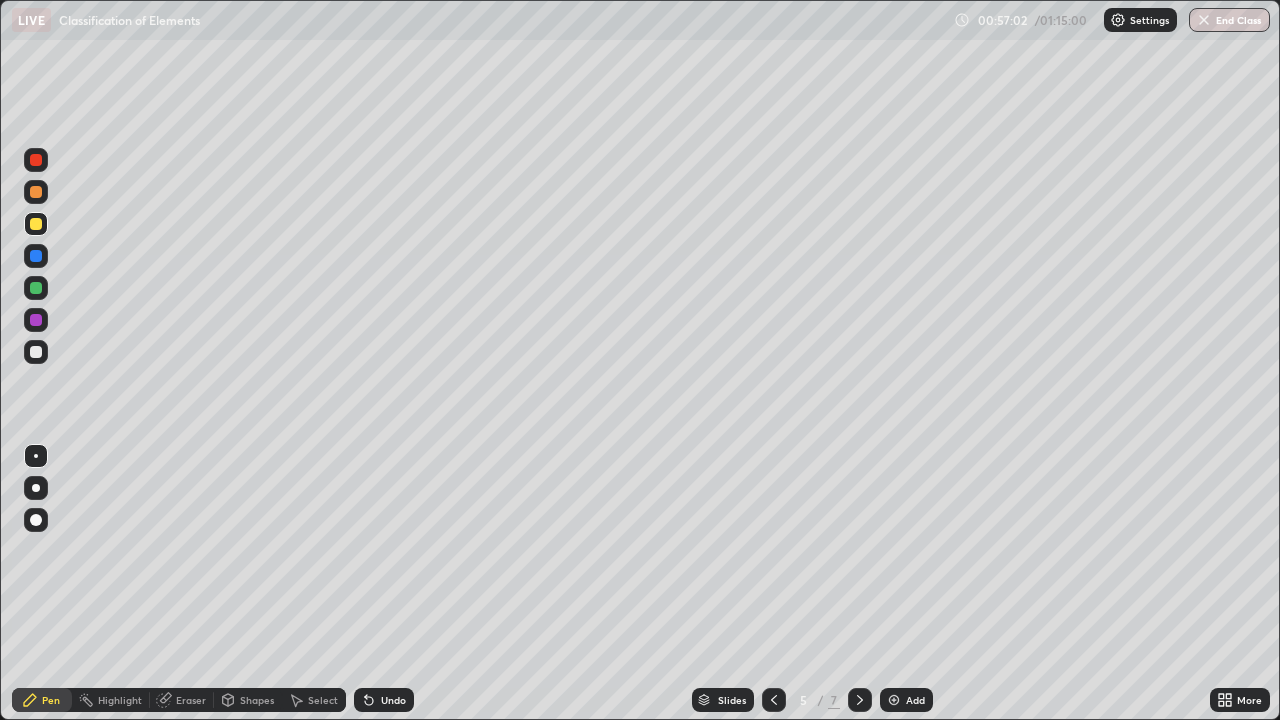 click 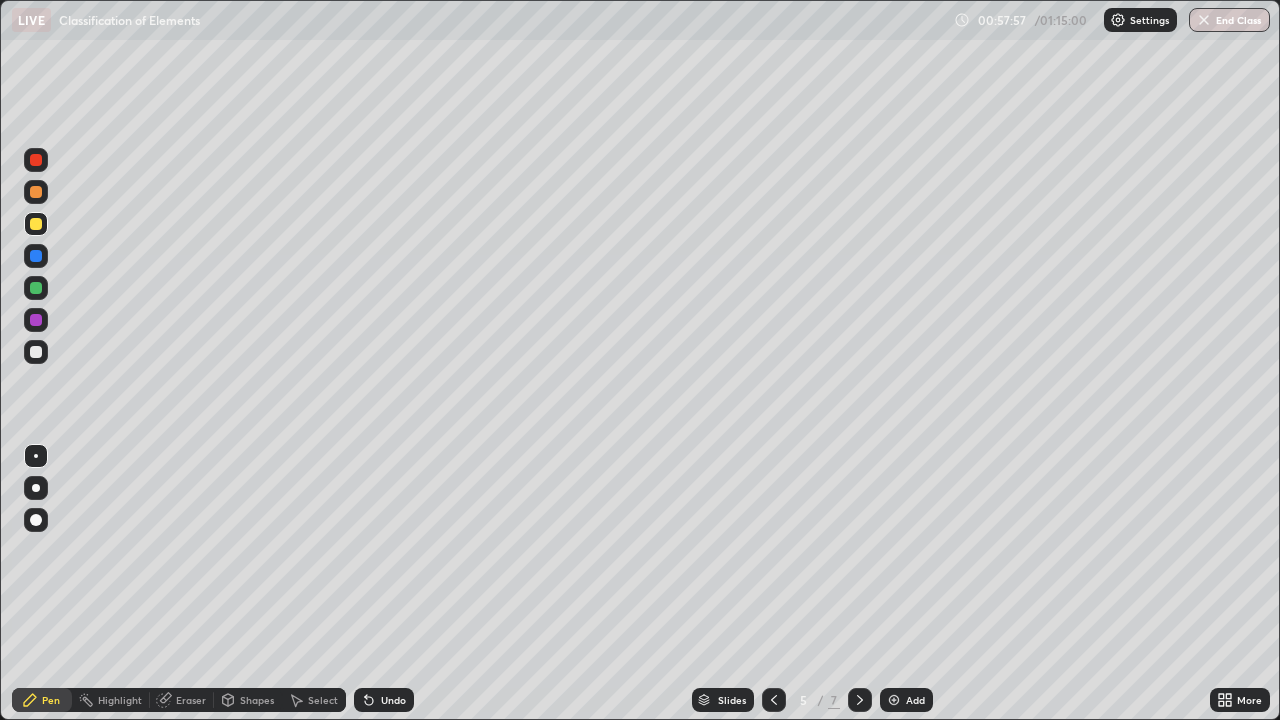 click at bounding box center [894, 700] 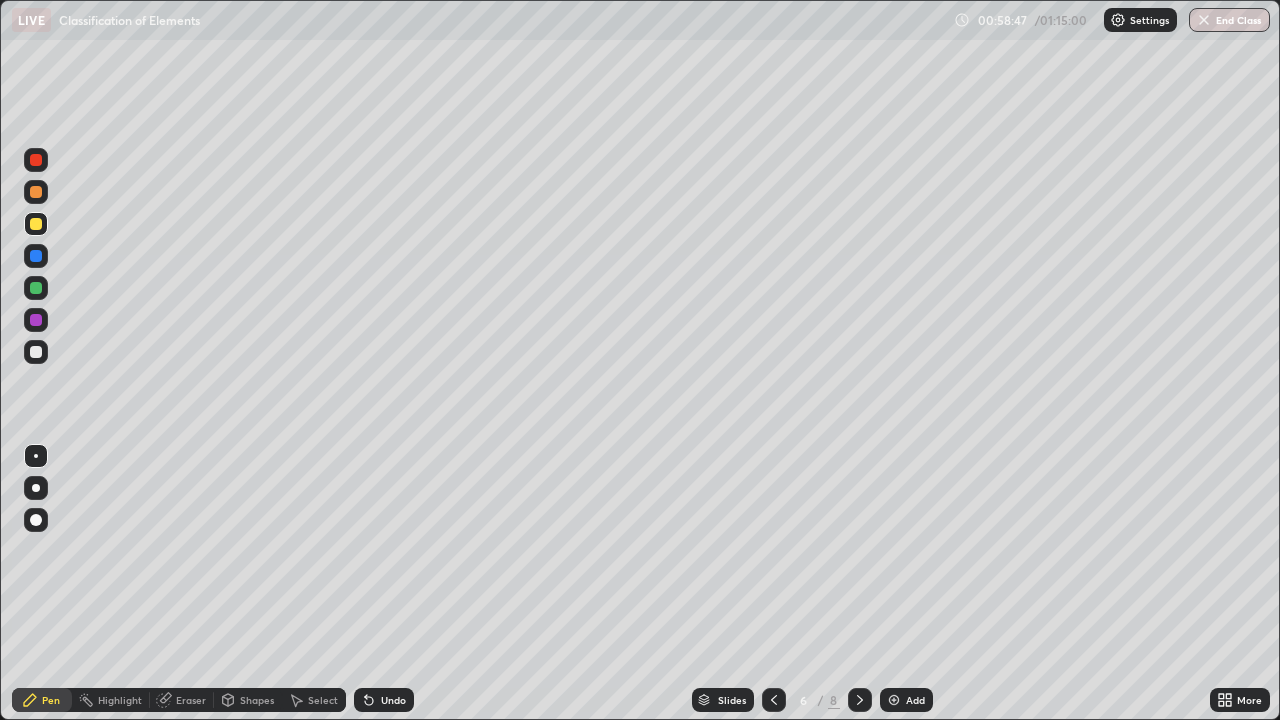 click at bounding box center [36, 192] 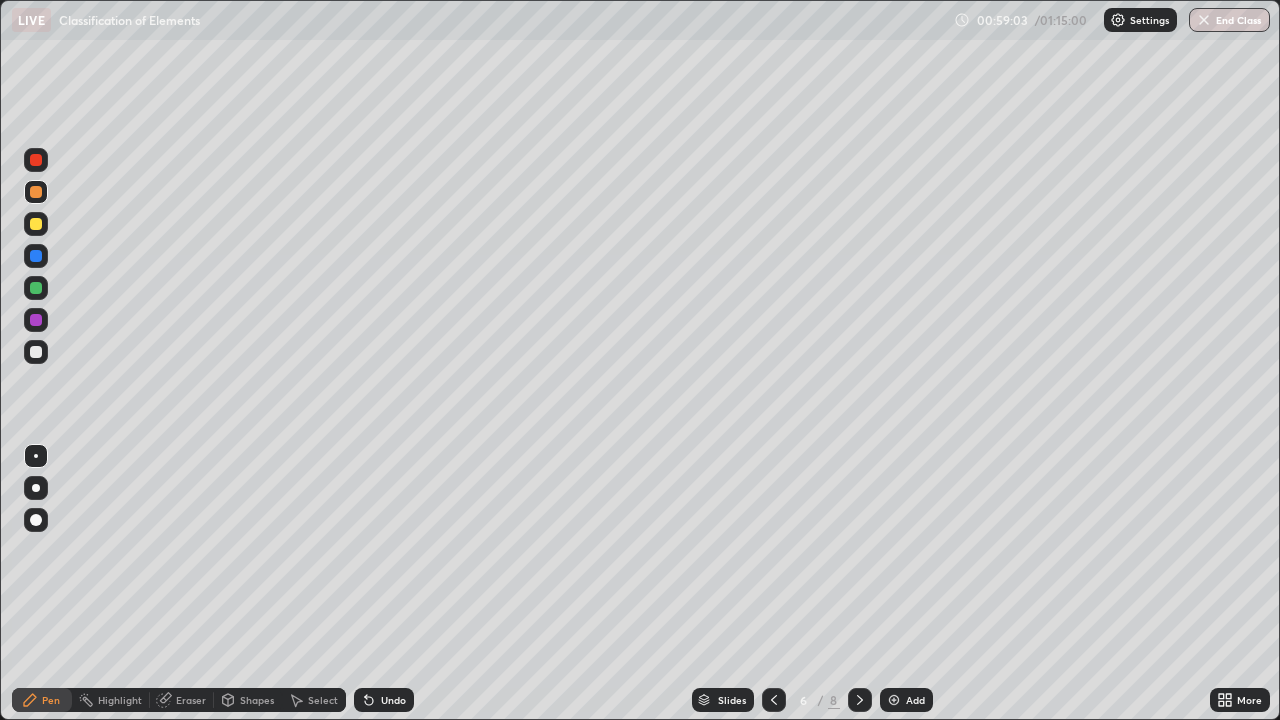 click 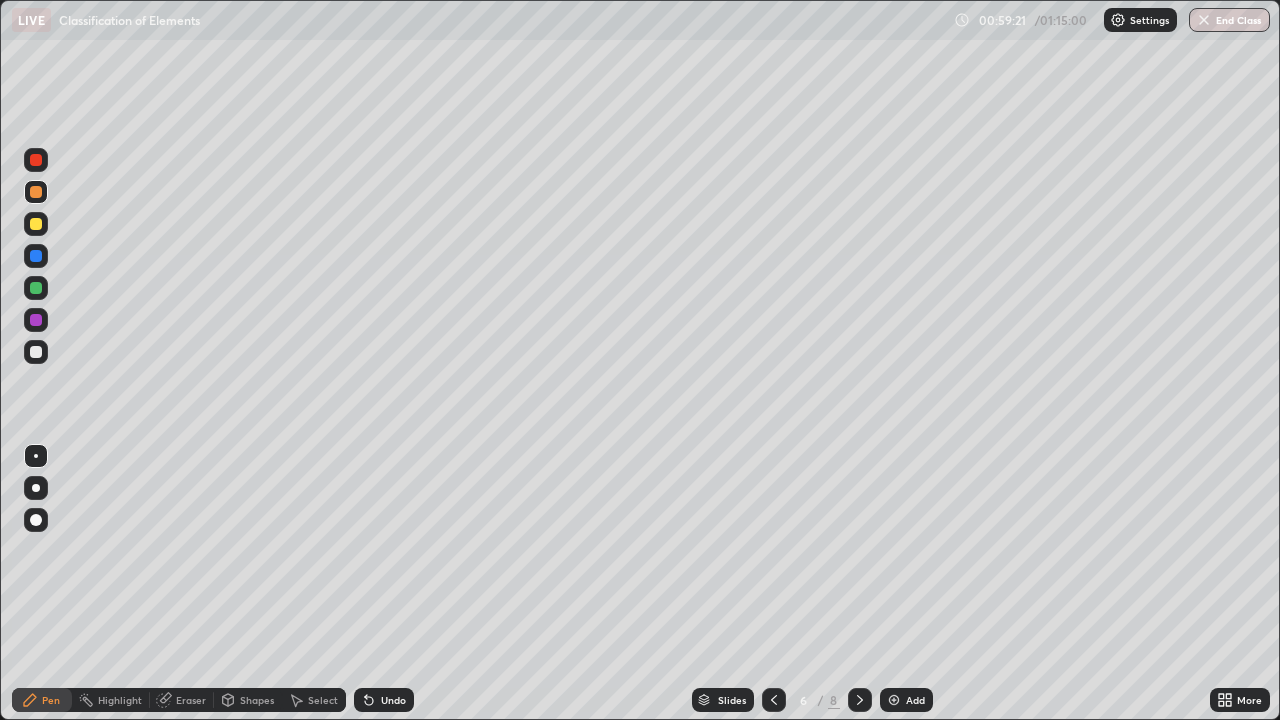 click at bounding box center (36, 288) 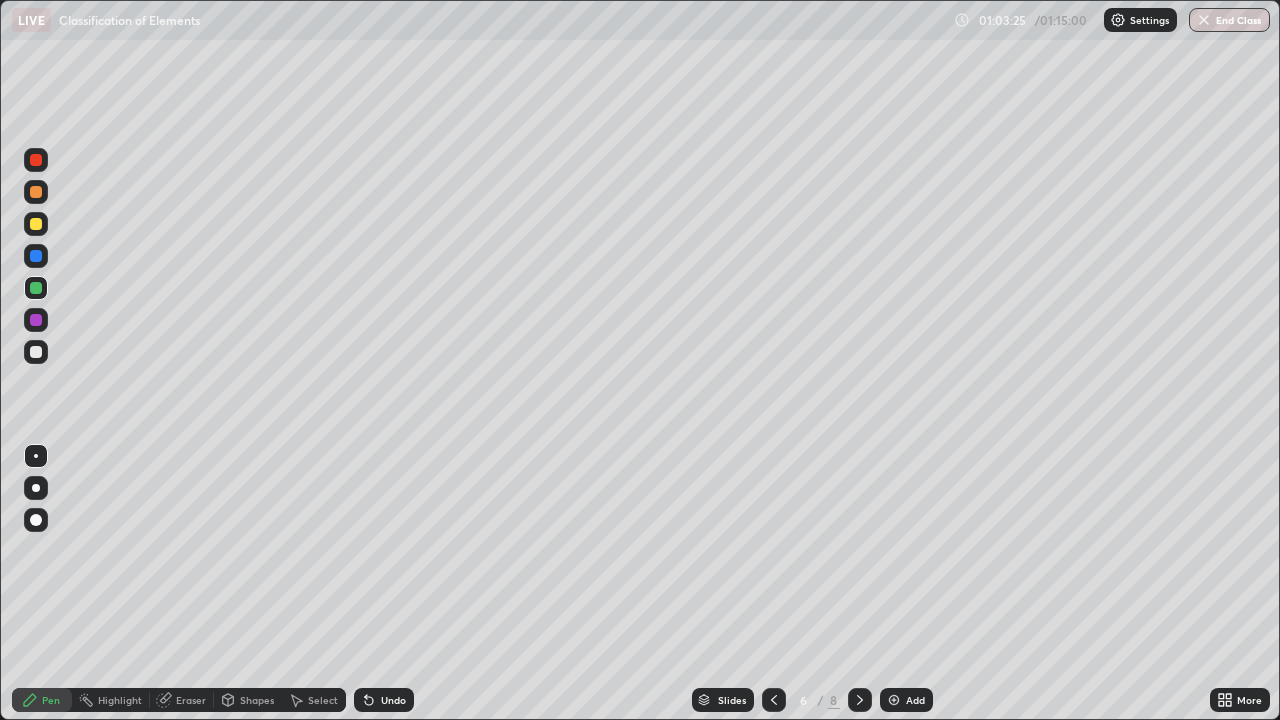 click on "Eraser" at bounding box center (191, 700) 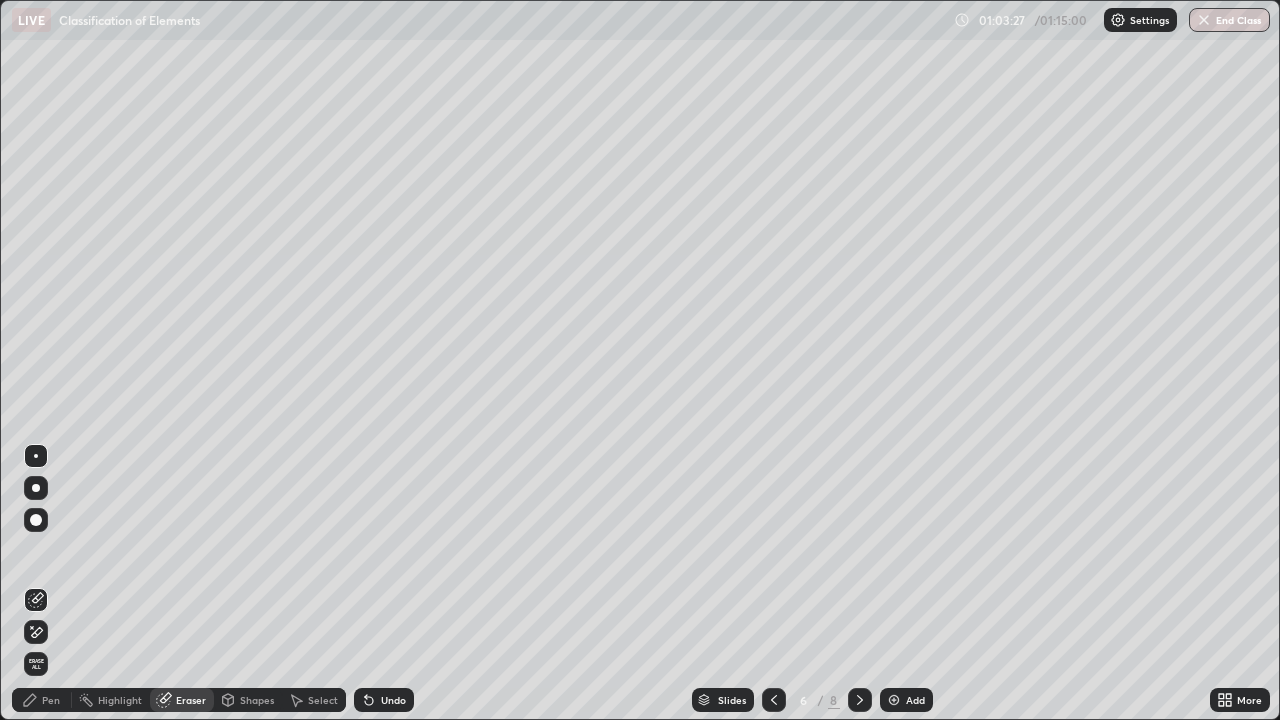 click 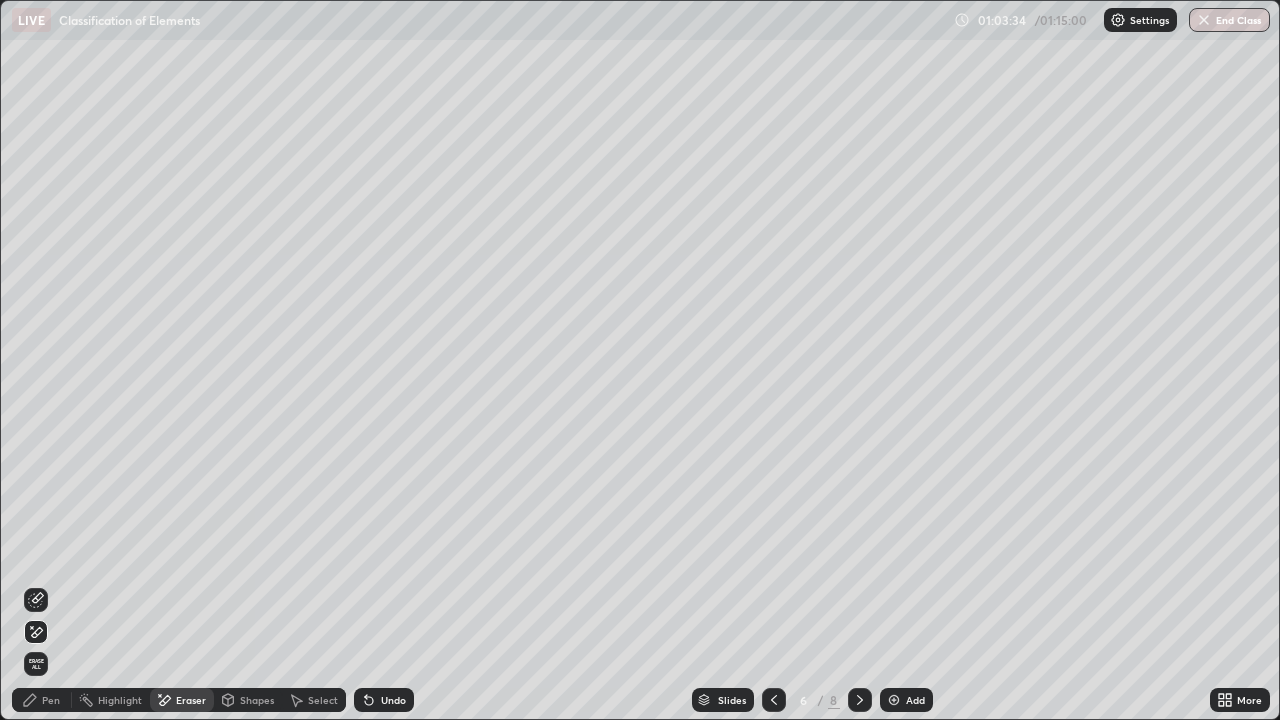 click on "Pen" at bounding box center [51, 700] 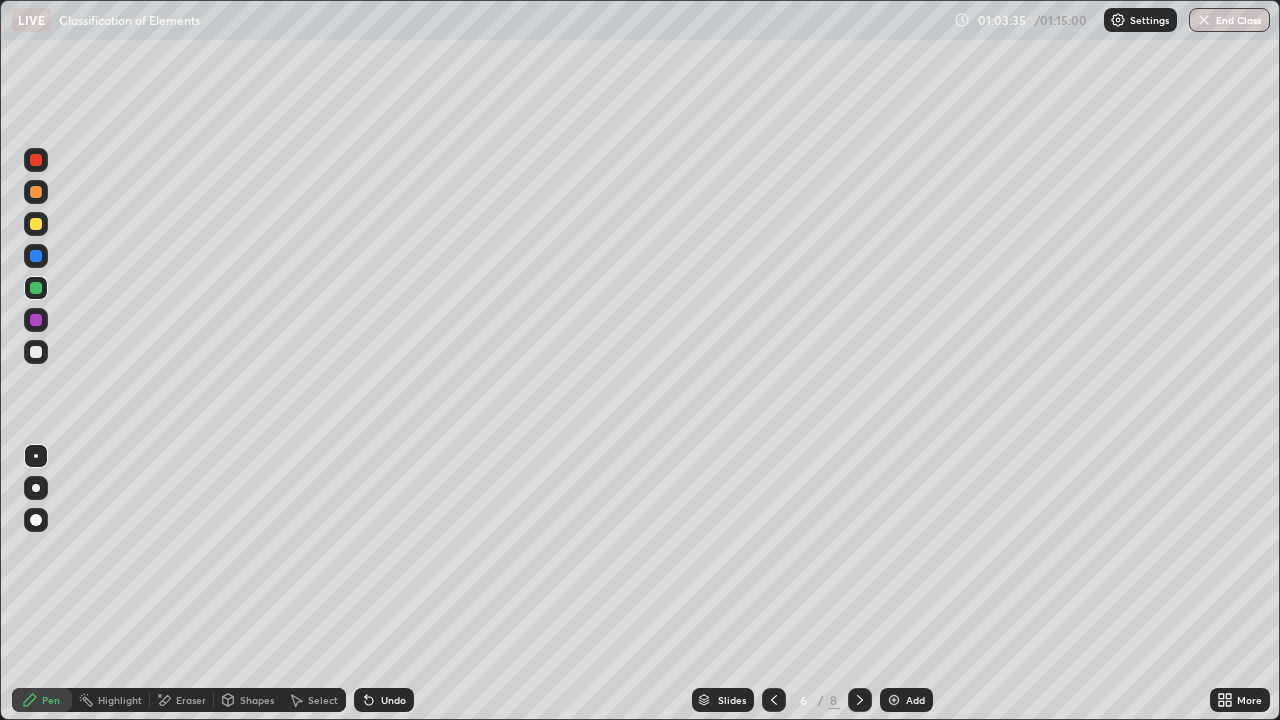 click at bounding box center (36, 352) 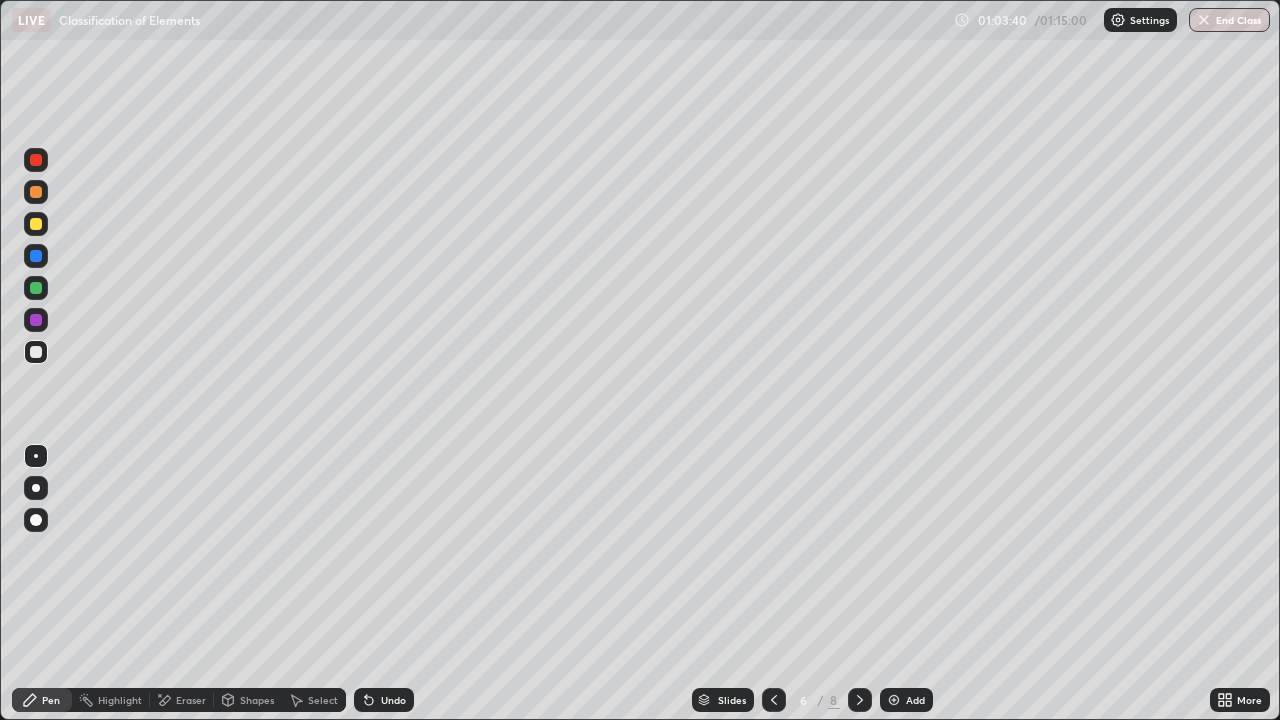 click on "Highlight" at bounding box center (120, 700) 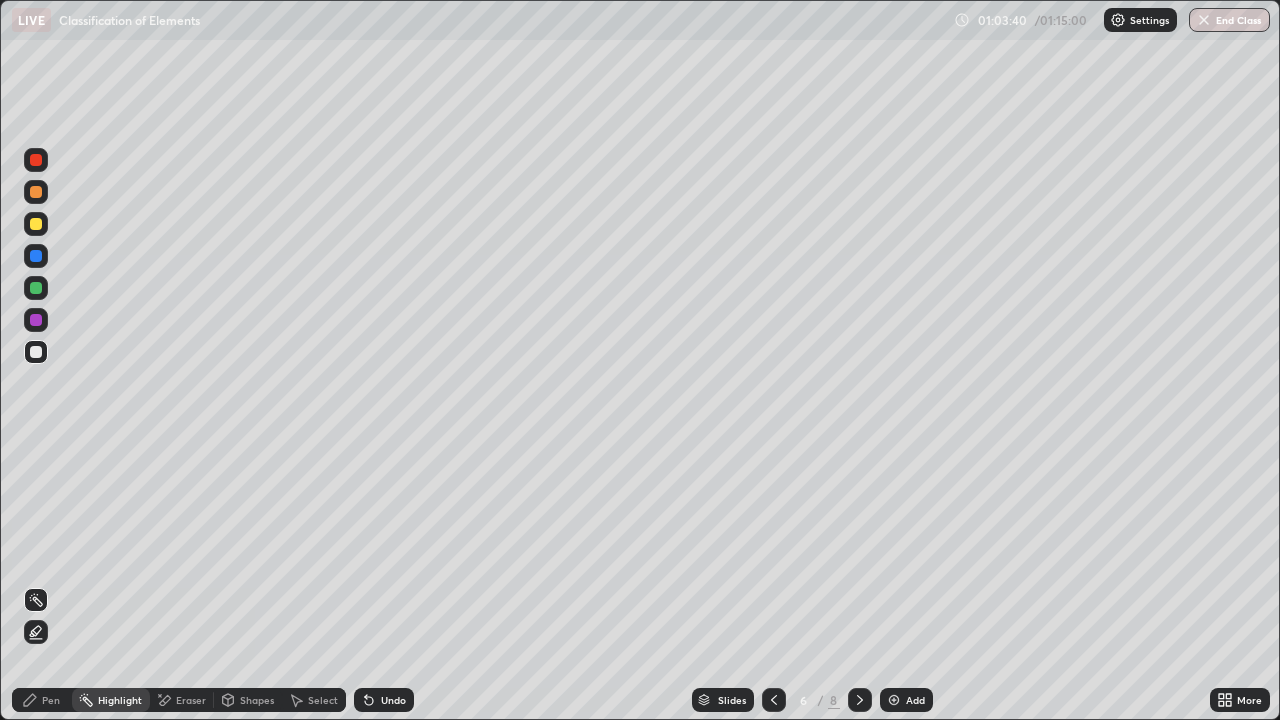 click on "Eraser" at bounding box center [191, 700] 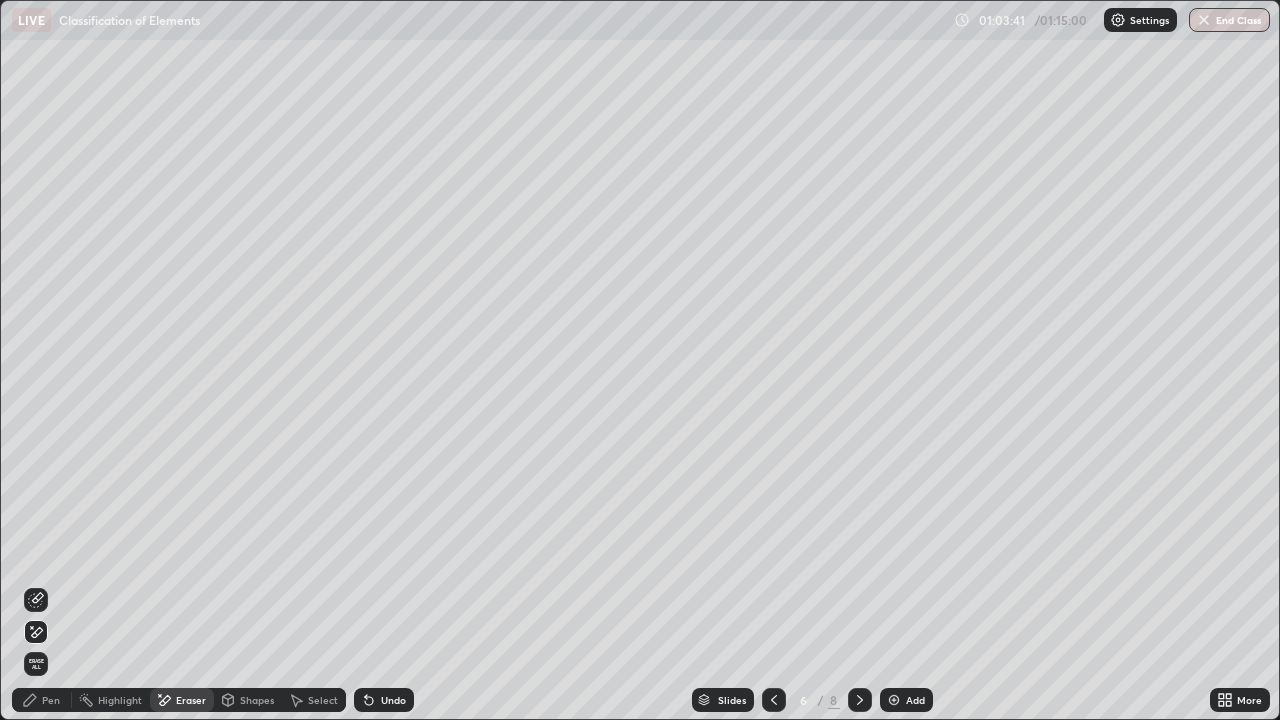 click 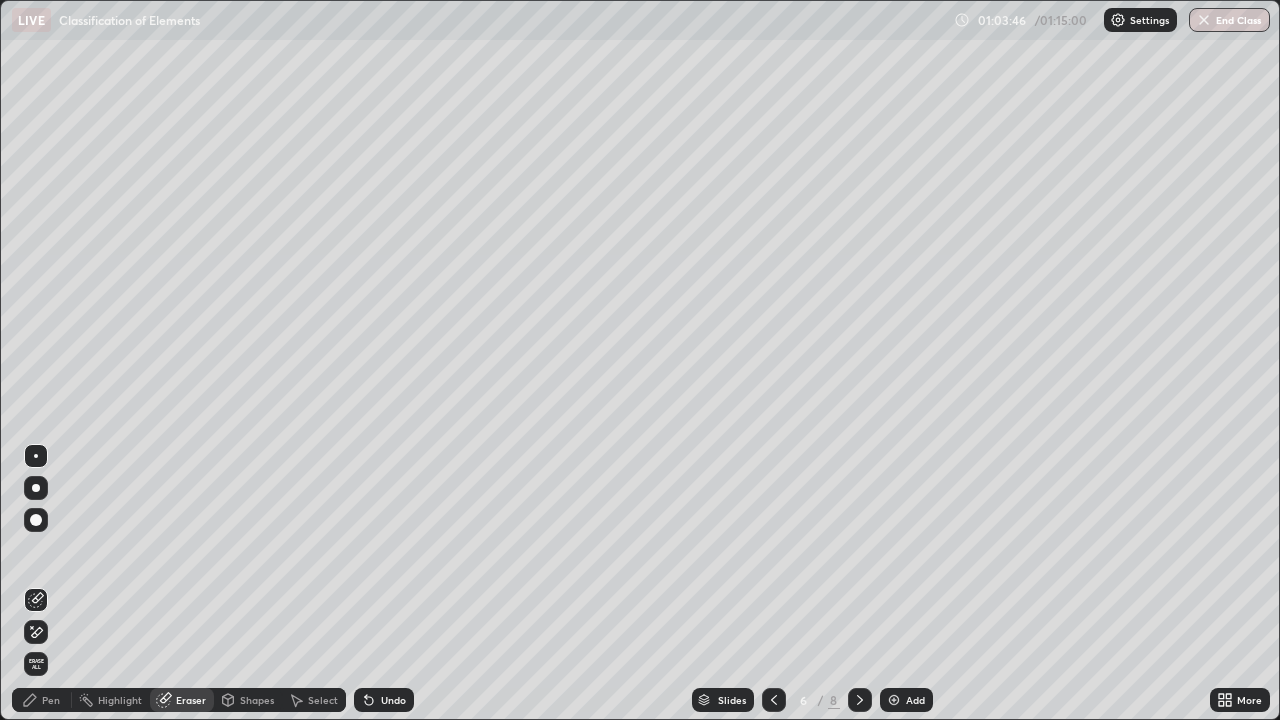 click on "Pen" at bounding box center [51, 700] 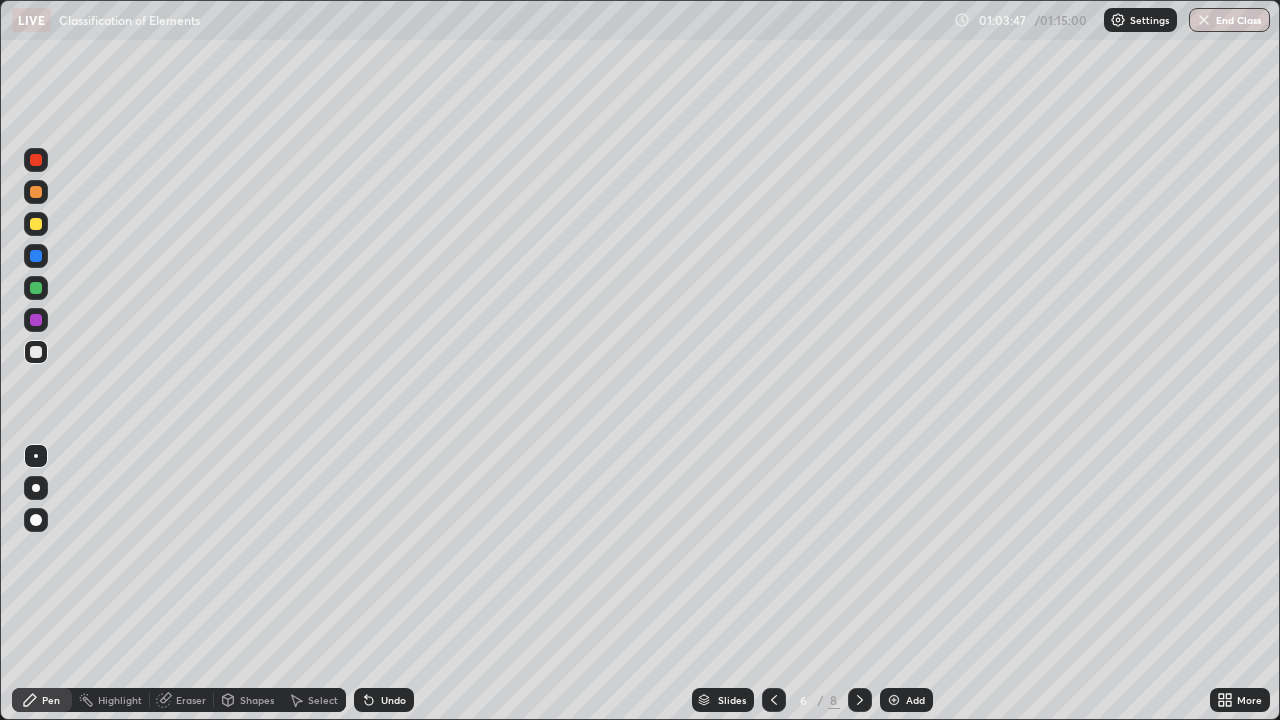 click at bounding box center (36, 224) 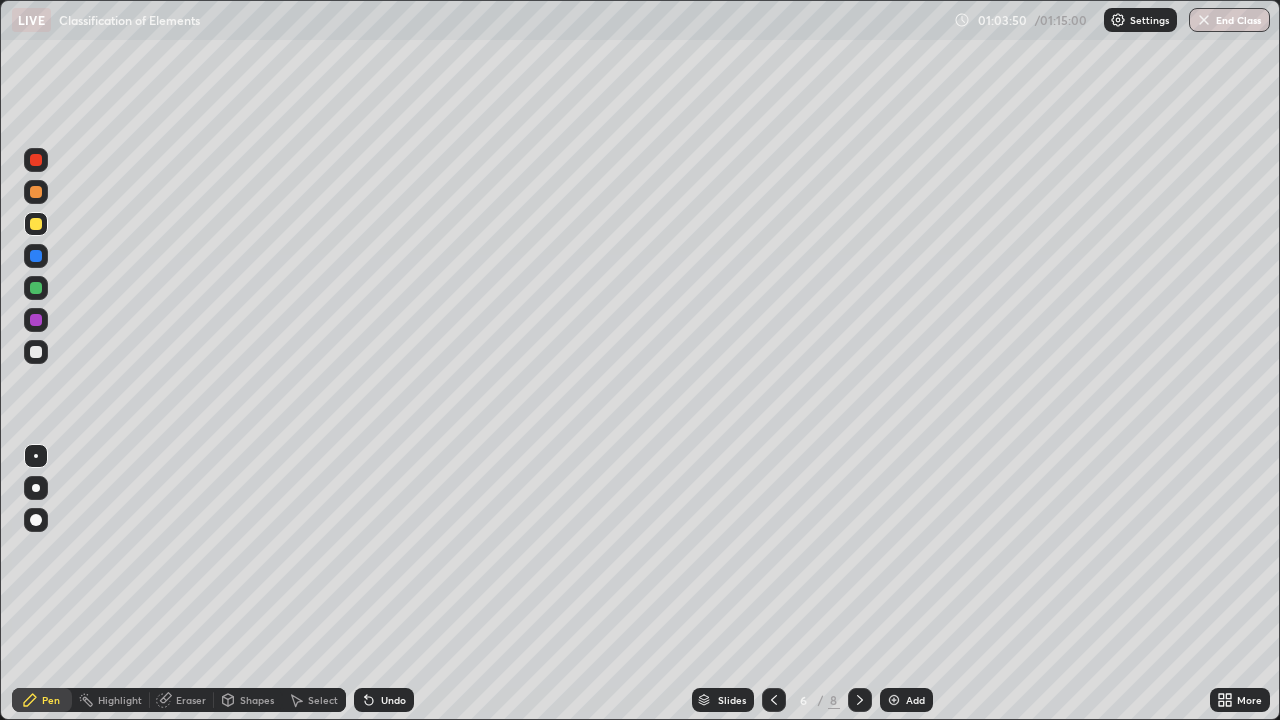 click on "Pen" at bounding box center (51, 700) 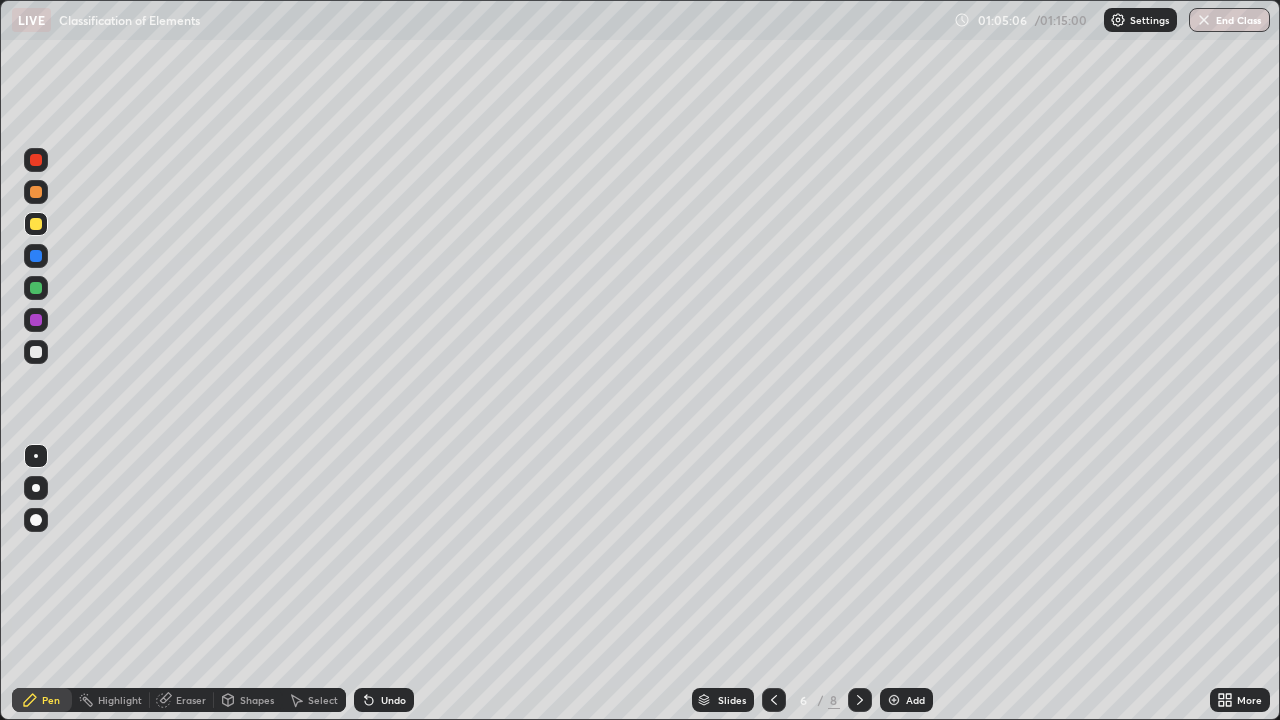 click 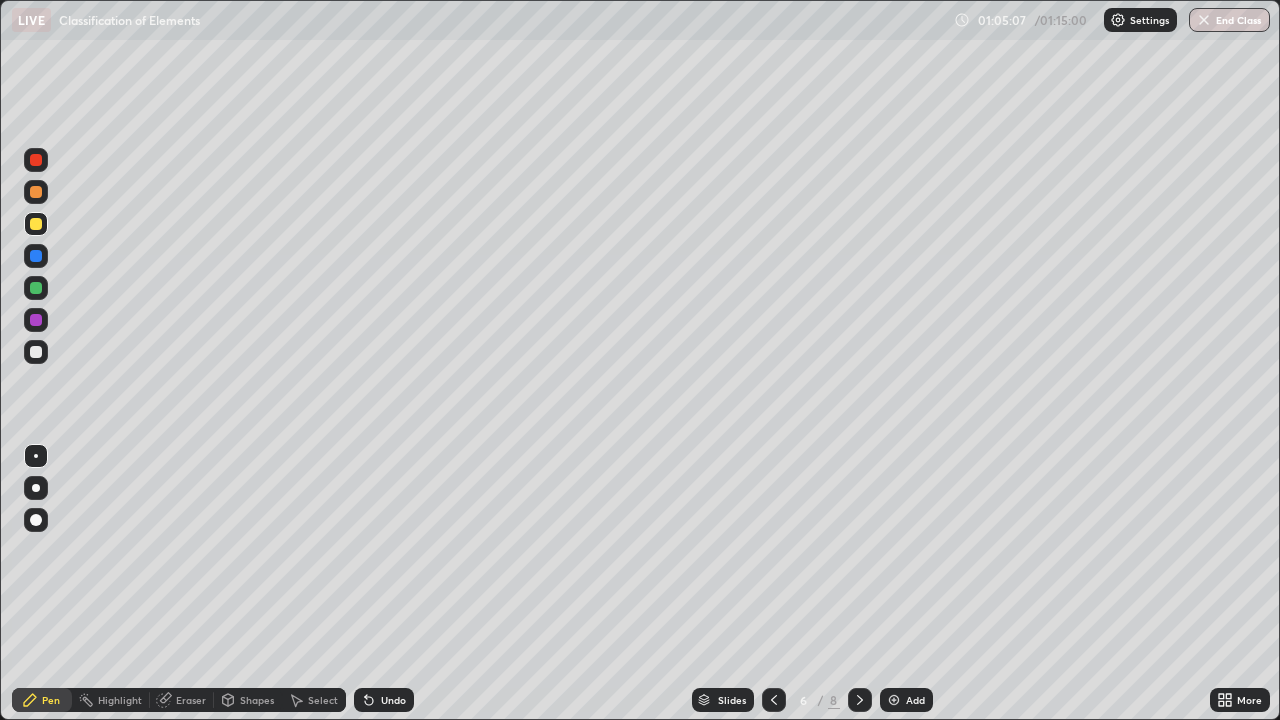 click 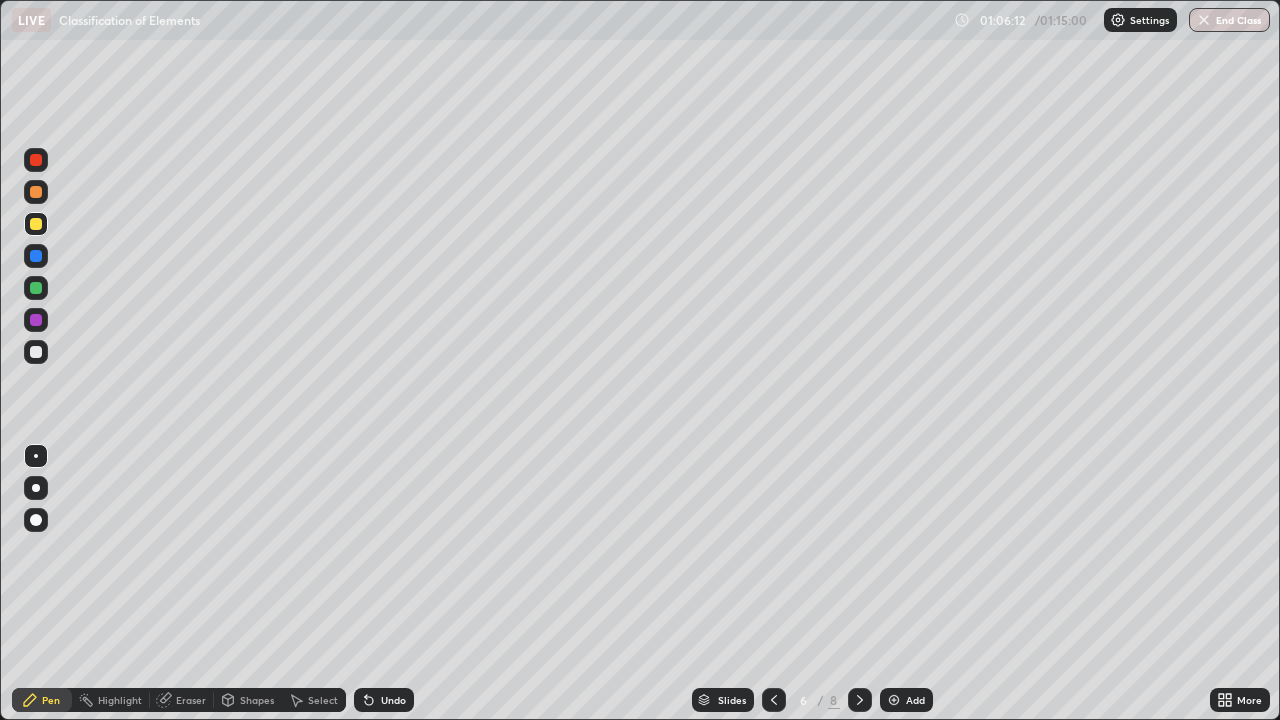click 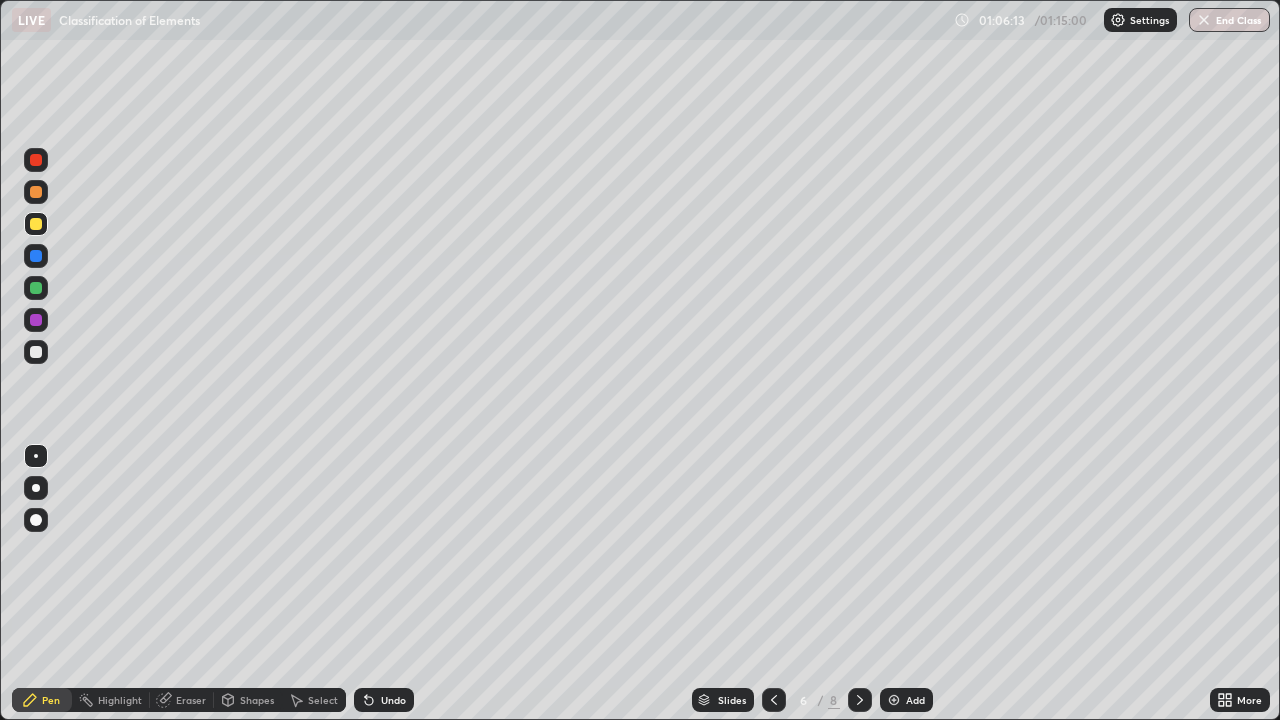 click 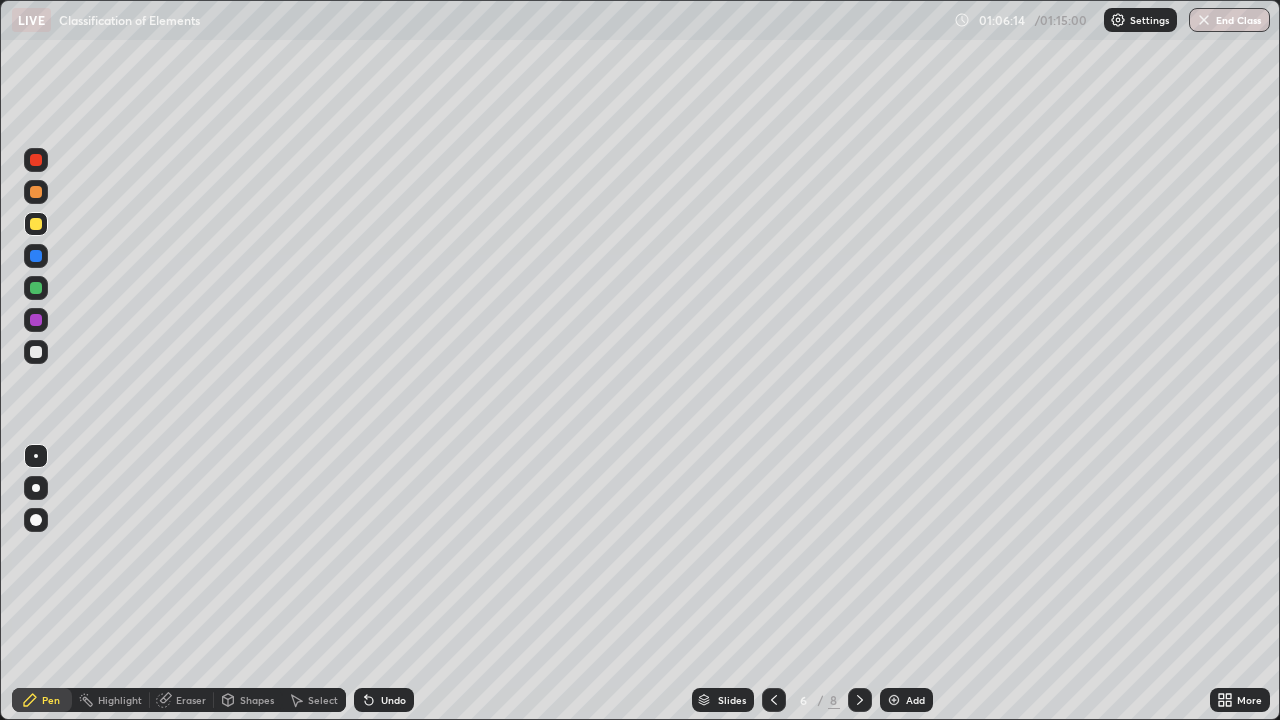 click 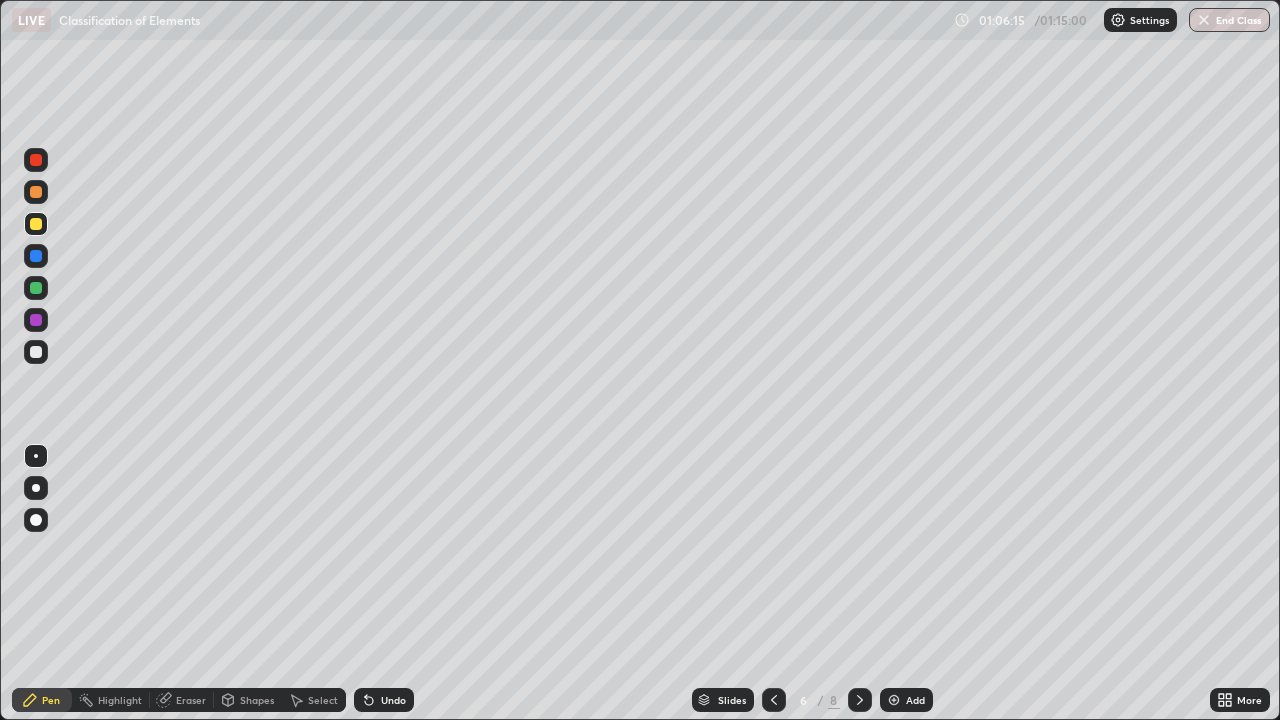 click 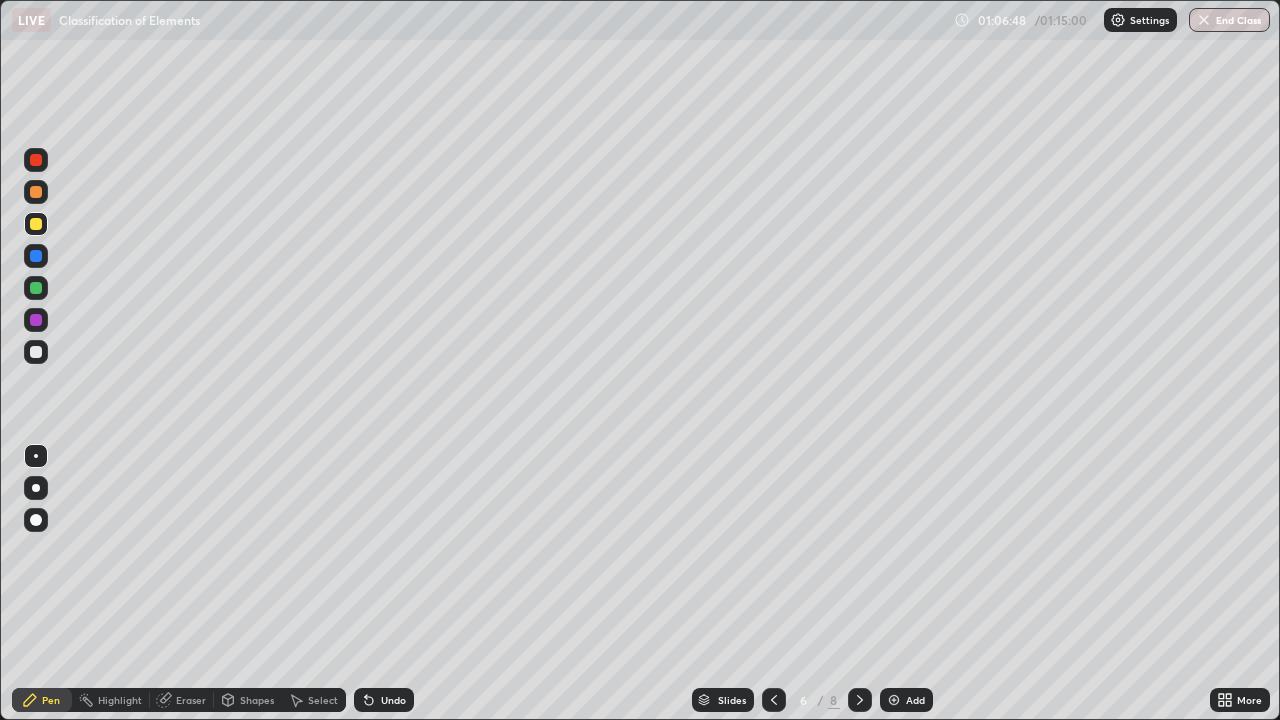 click at bounding box center [1204, 20] 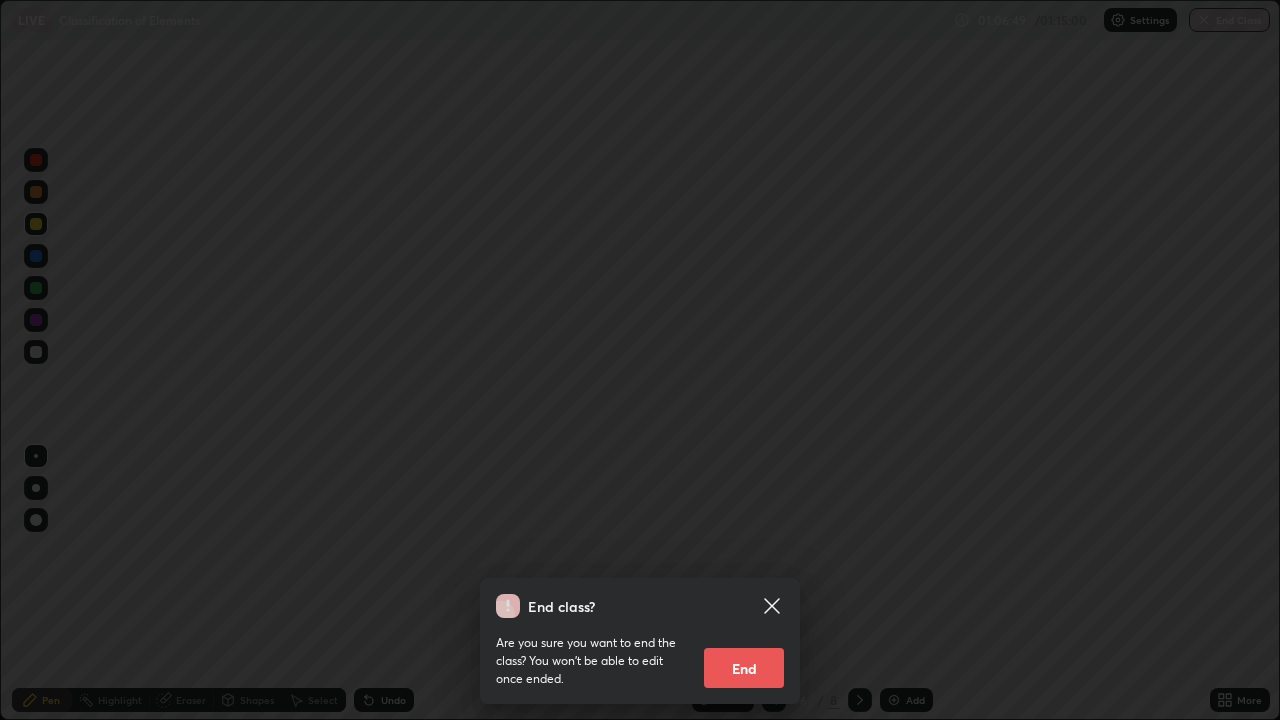 click on "End" at bounding box center (744, 668) 